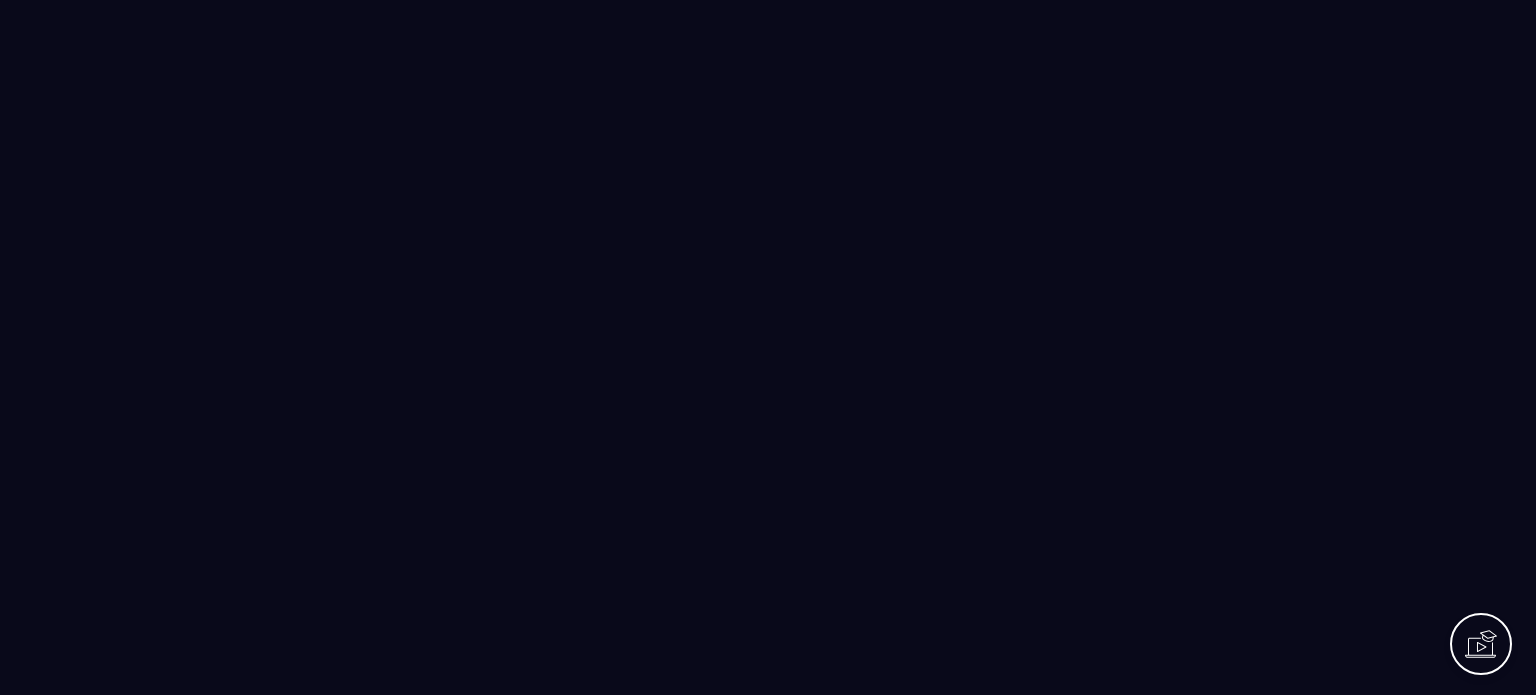 scroll, scrollTop: 0, scrollLeft: 0, axis: both 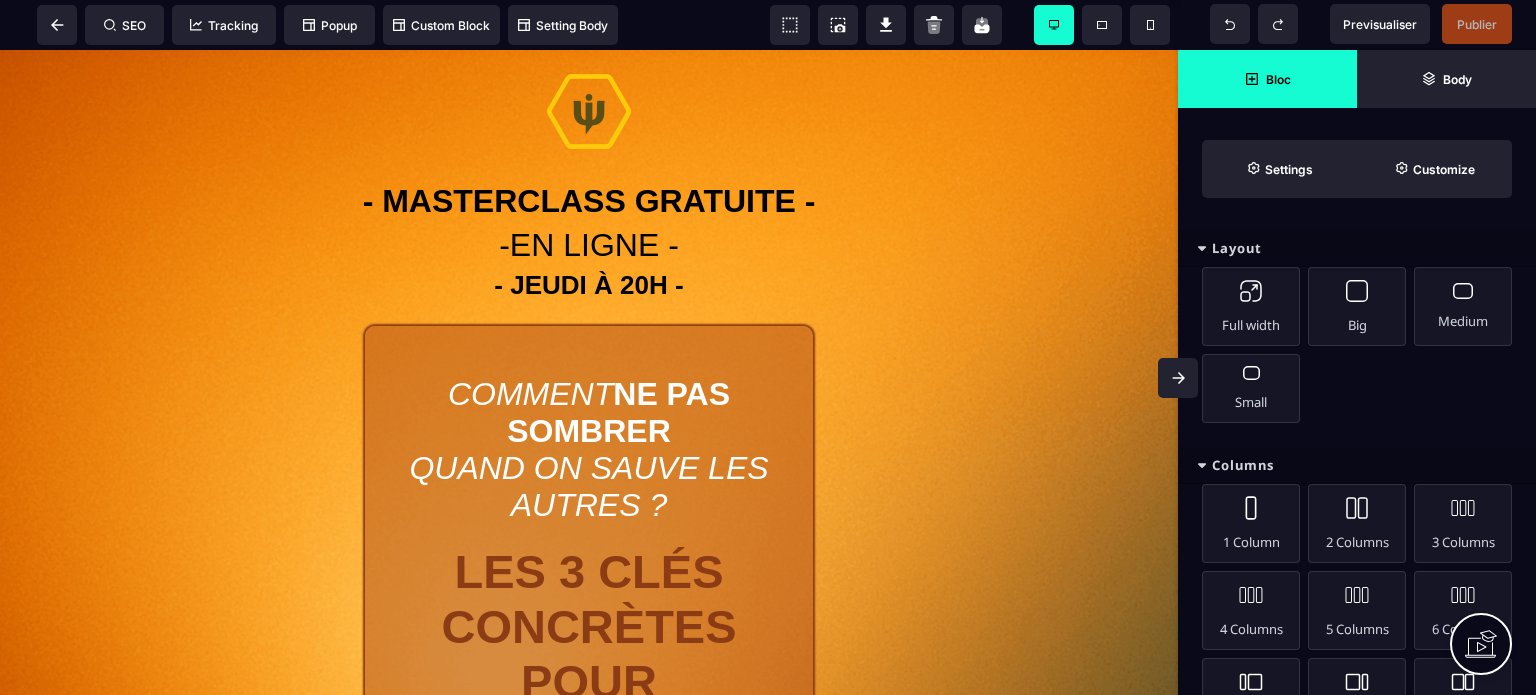 click at bounding box center (1178, 378) 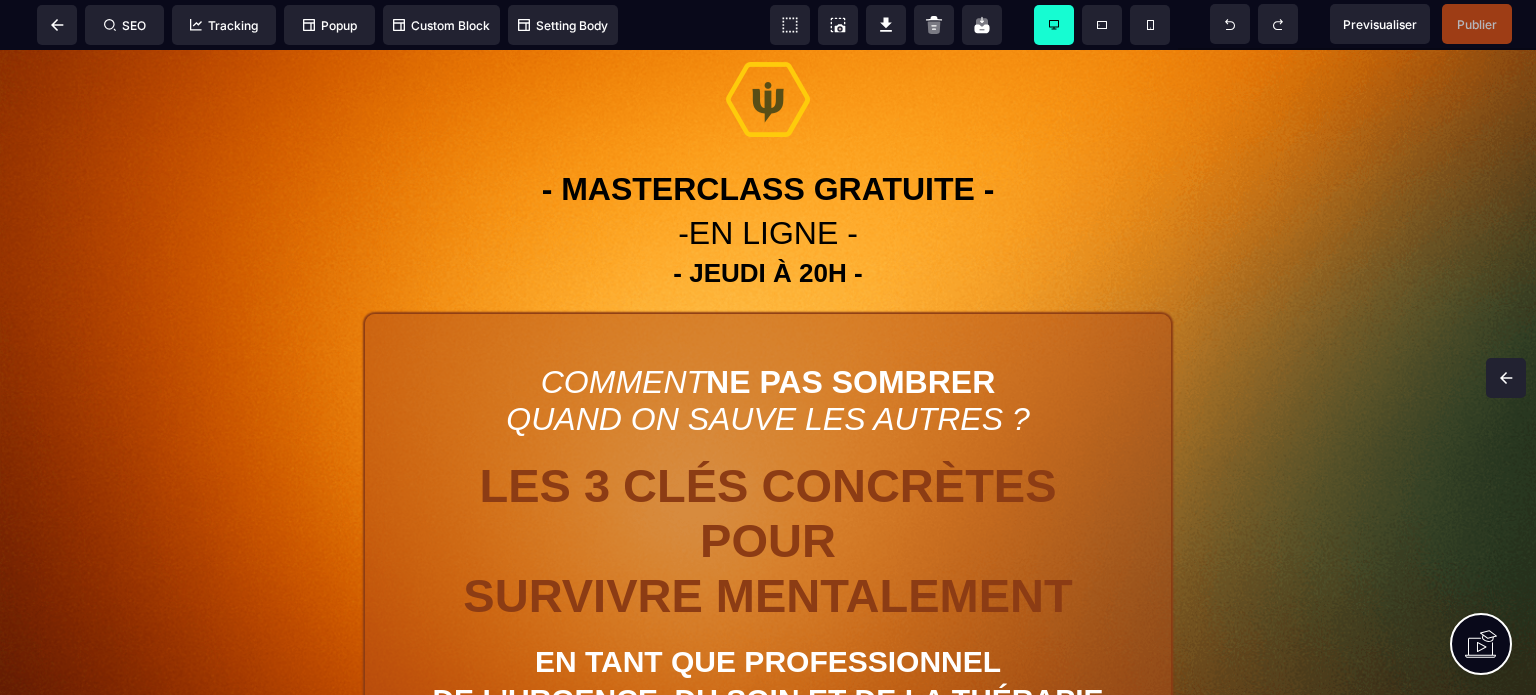 scroll, scrollTop: 0, scrollLeft: 0, axis: both 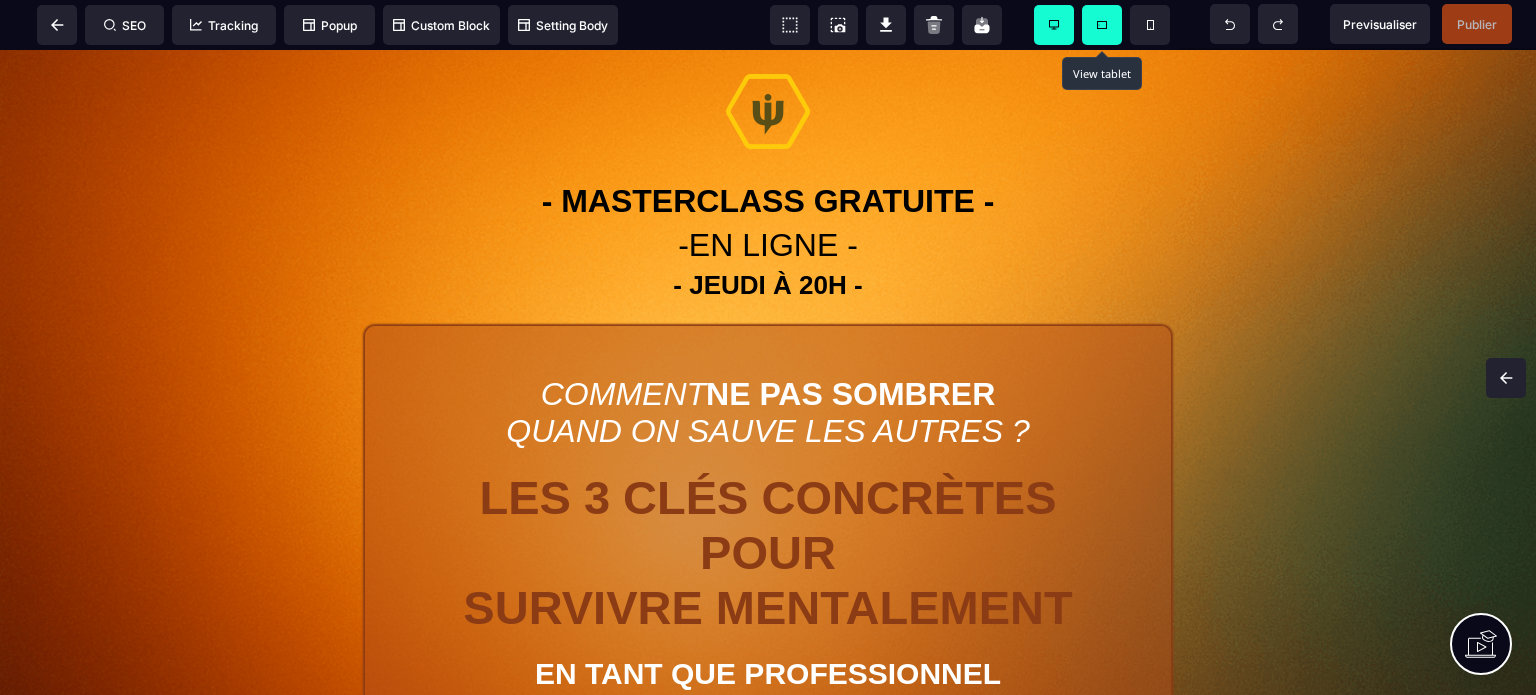 click at bounding box center [1102, 25] 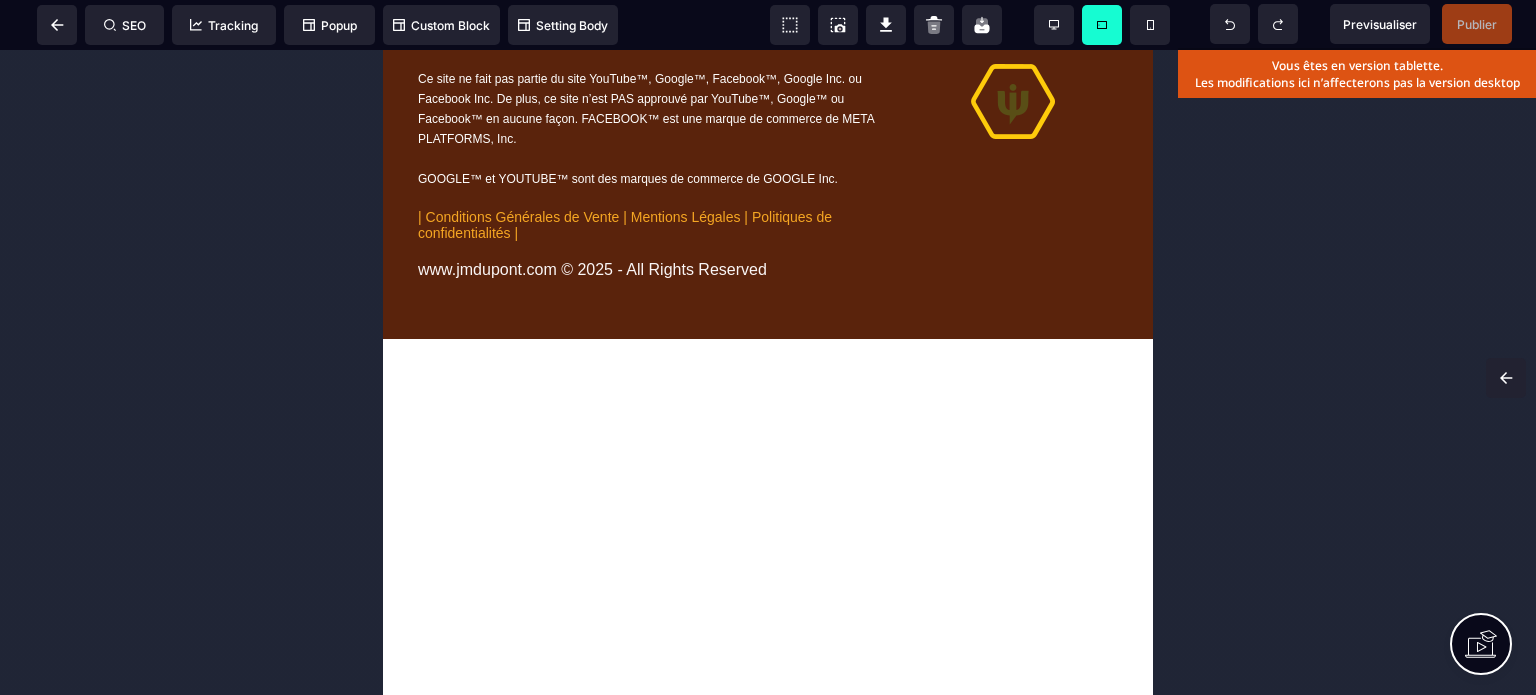 scroll, scrollTop: 6040, scrollLeft: 0, axis: vertical 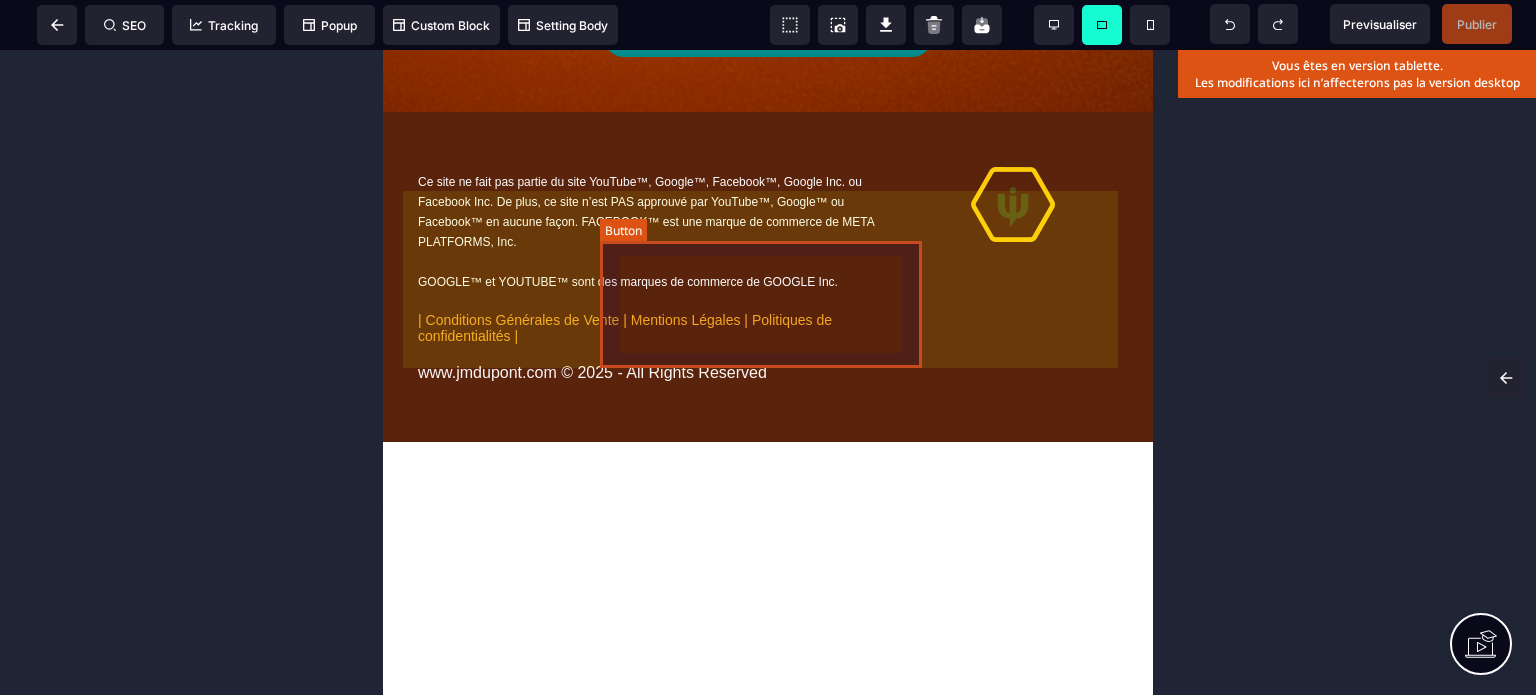 click on "ACTIVEZ VOTRE ACCÈS GRATUIT ICI CONFÉRENCE INÉDITE OFFERTE DE 90 MINUTES" at bounding box center [768, -3] 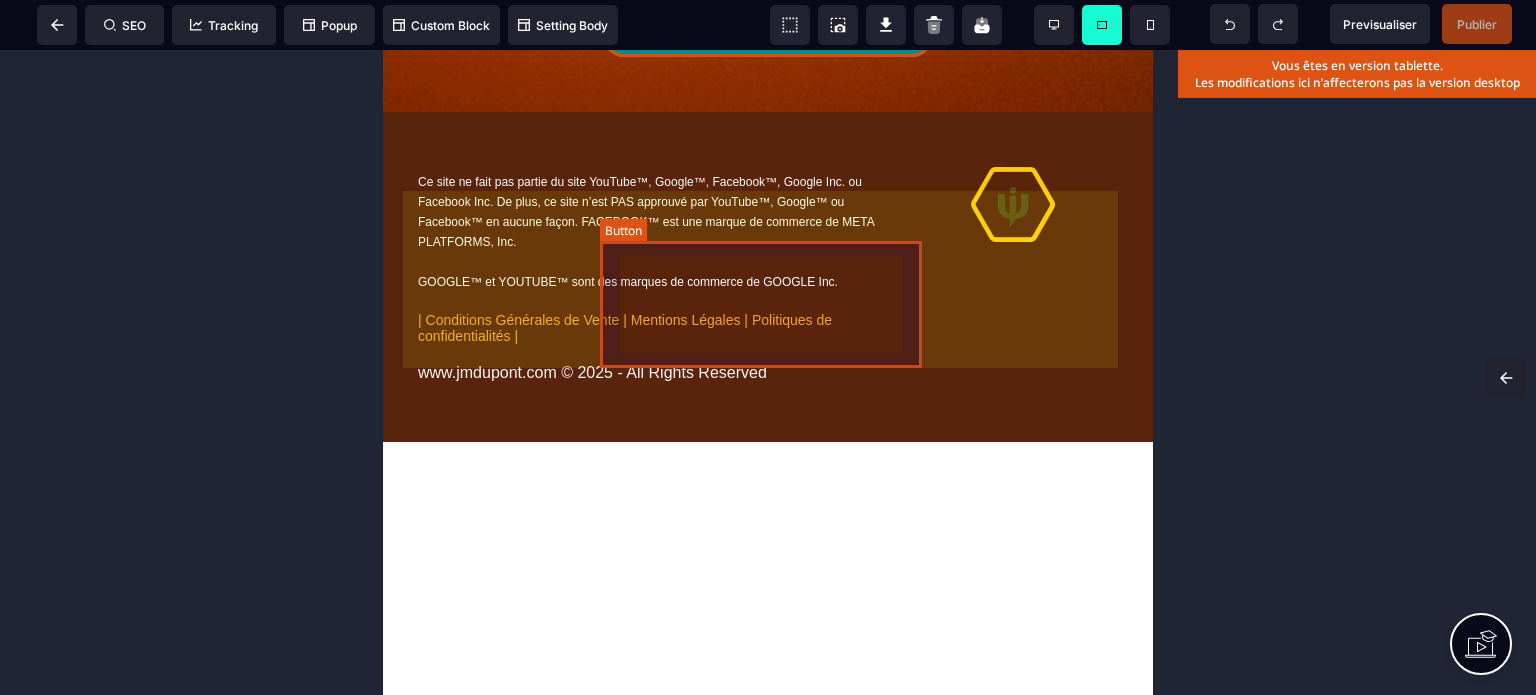 select on "*****" 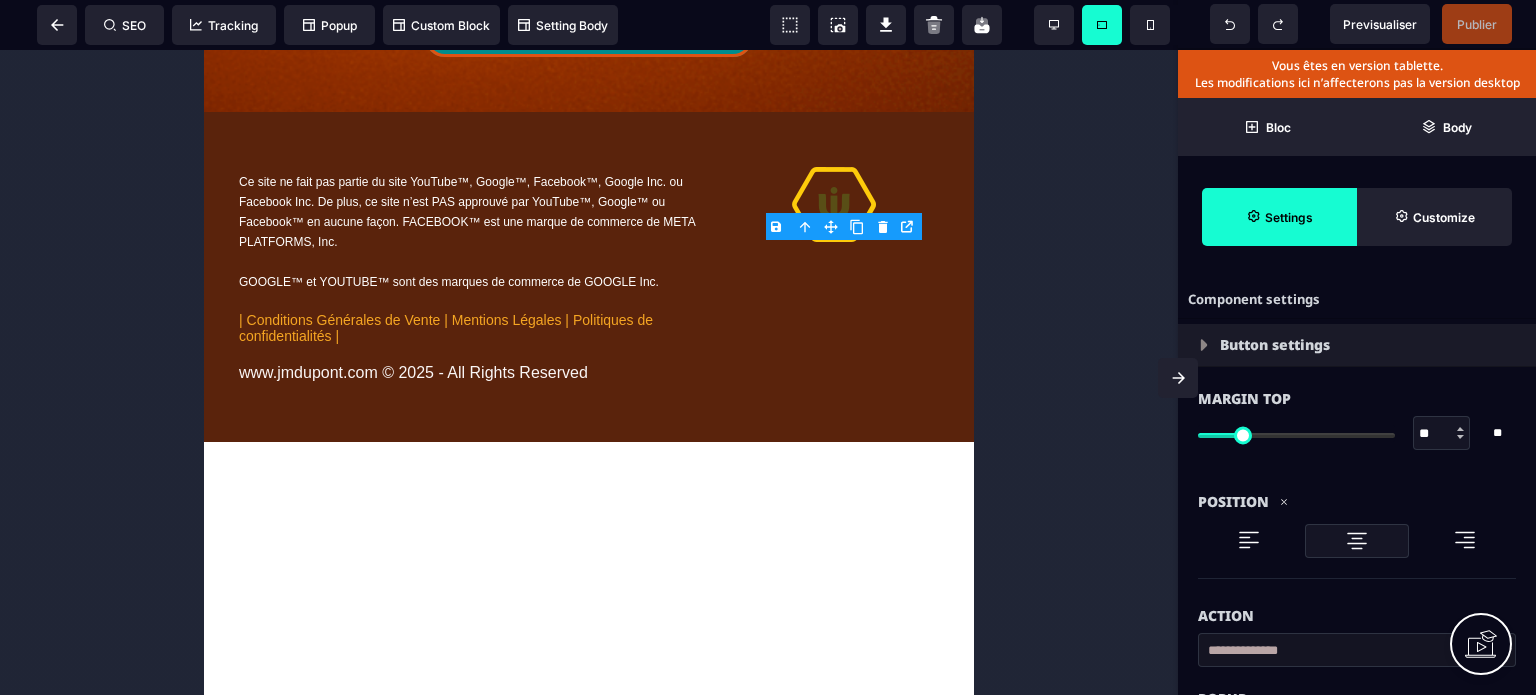 type on "**" 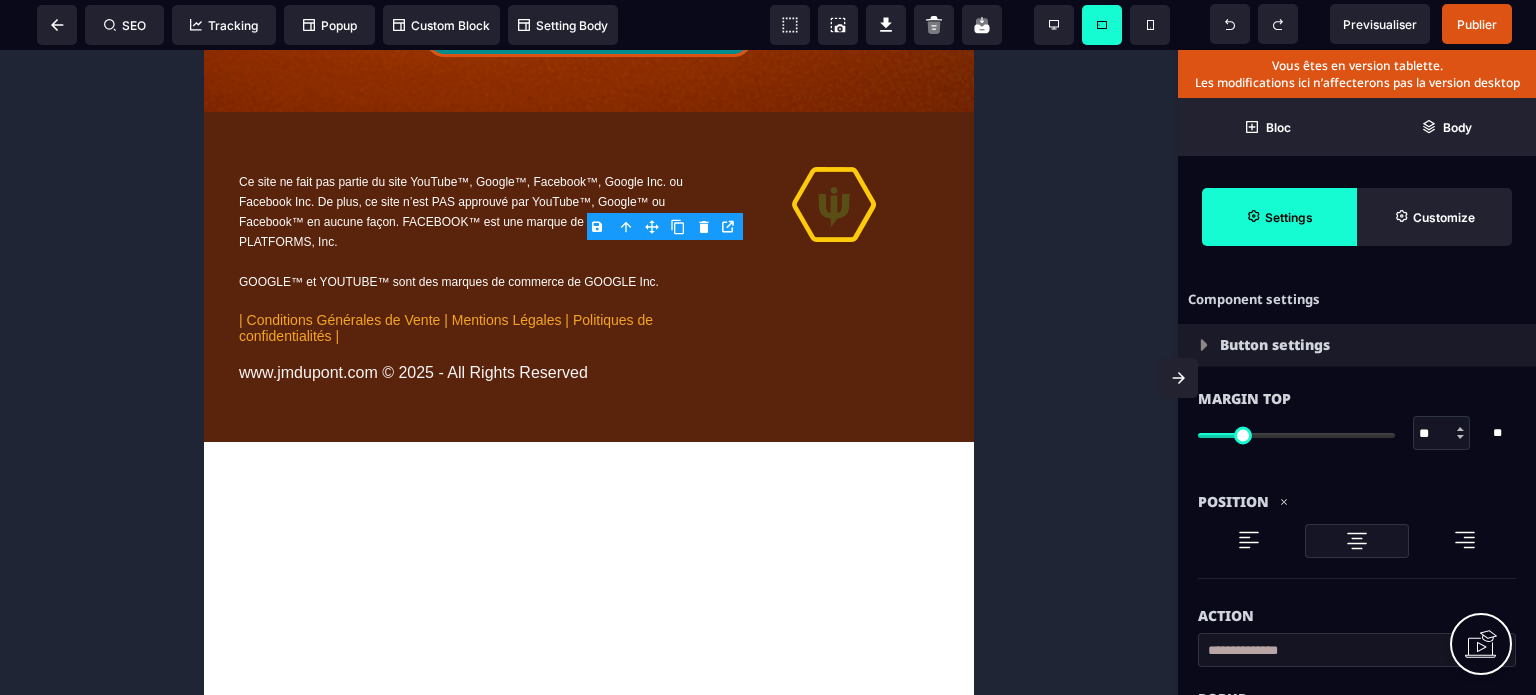click on "Position" at bounding box center (1357, 502) 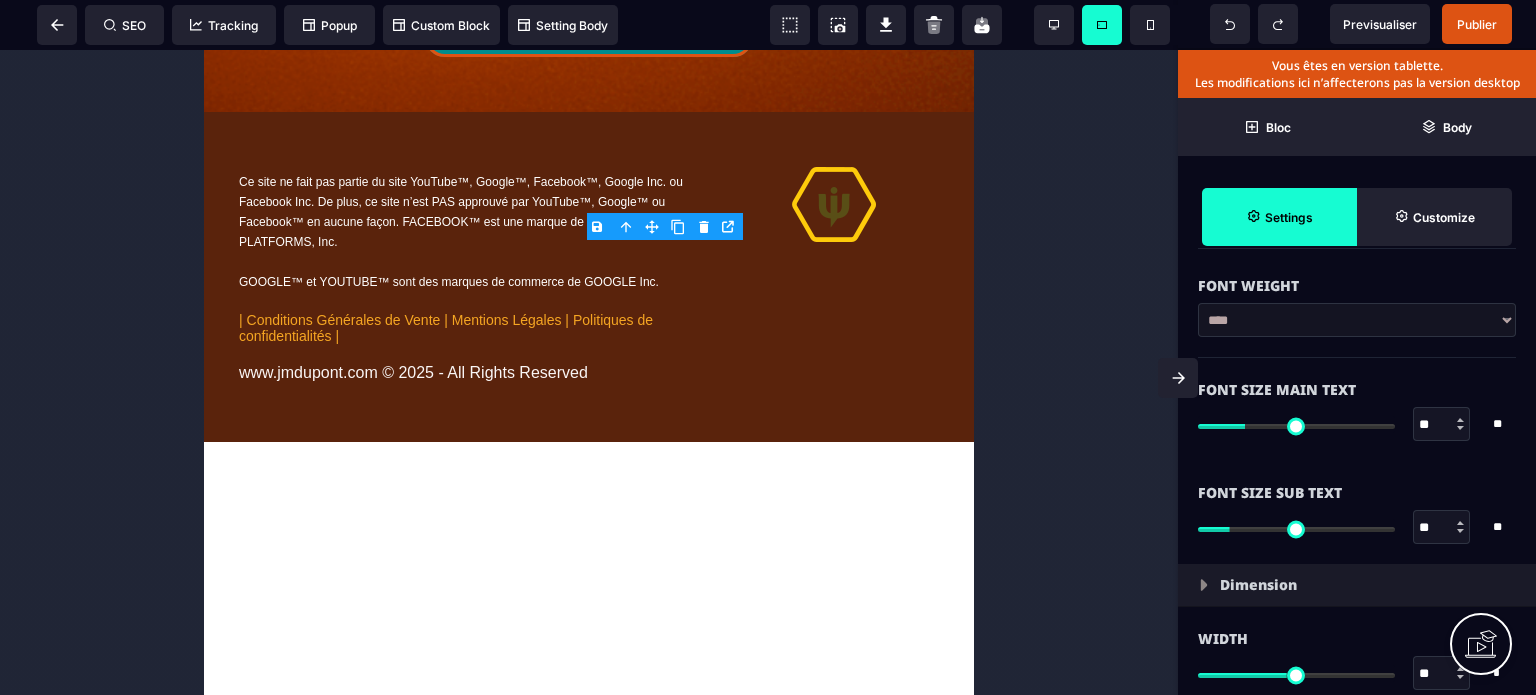 scroll, scrollTop: 1280, scrollLeft: 0, axis: vertical 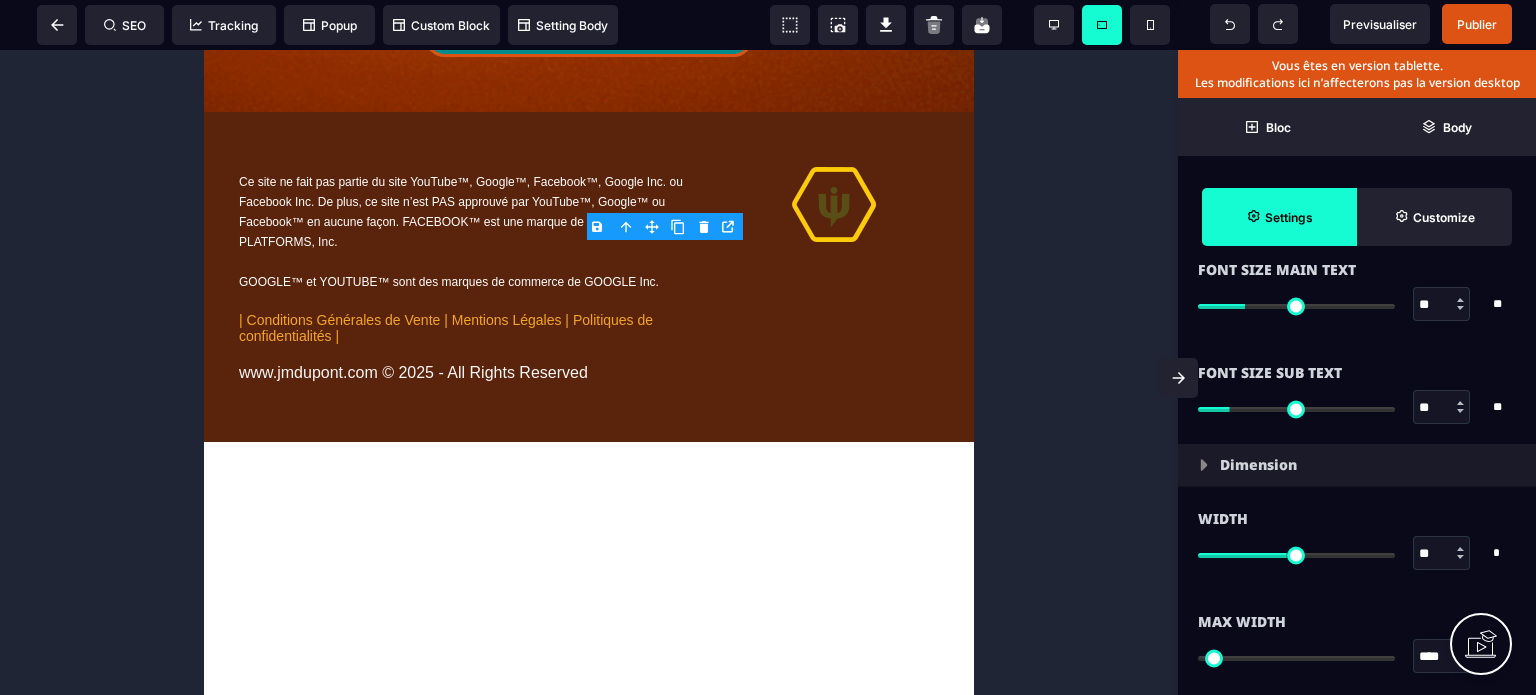 type on "**" 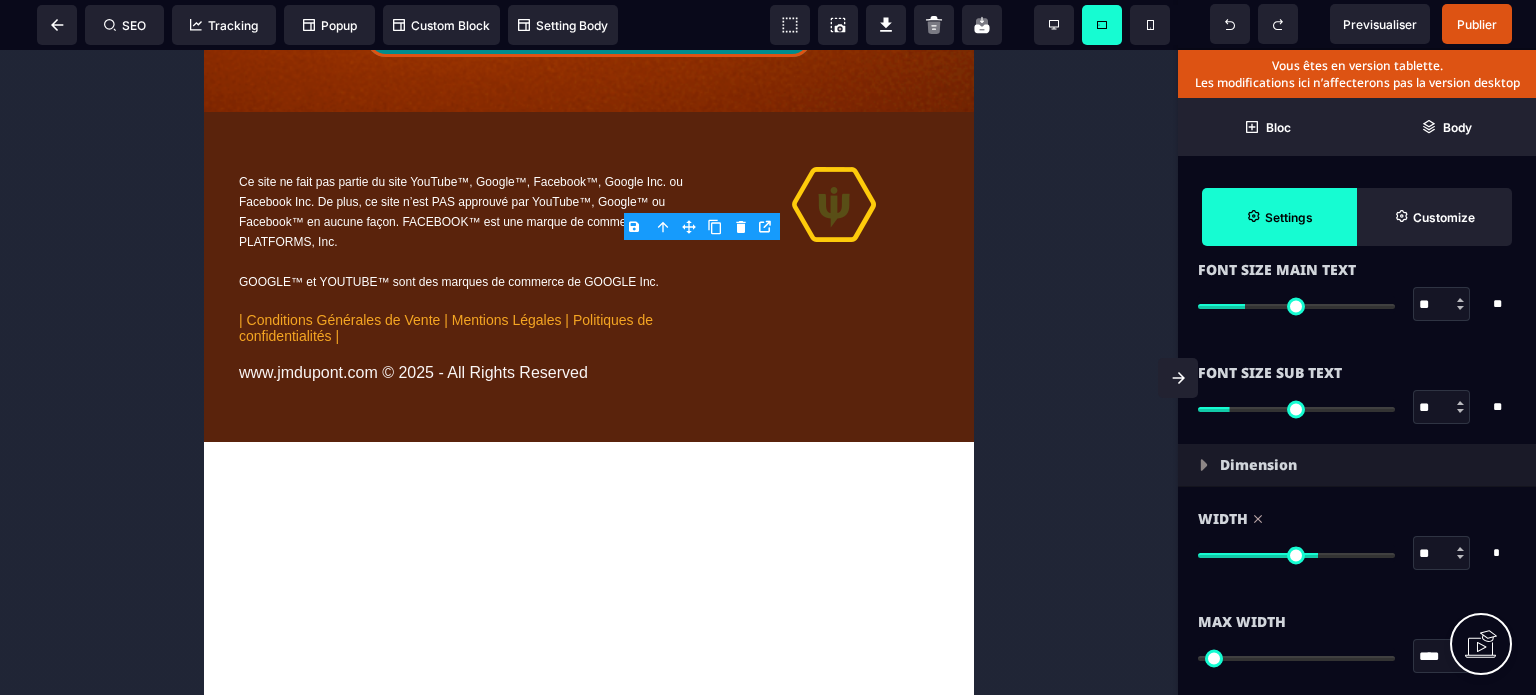 type on "**" 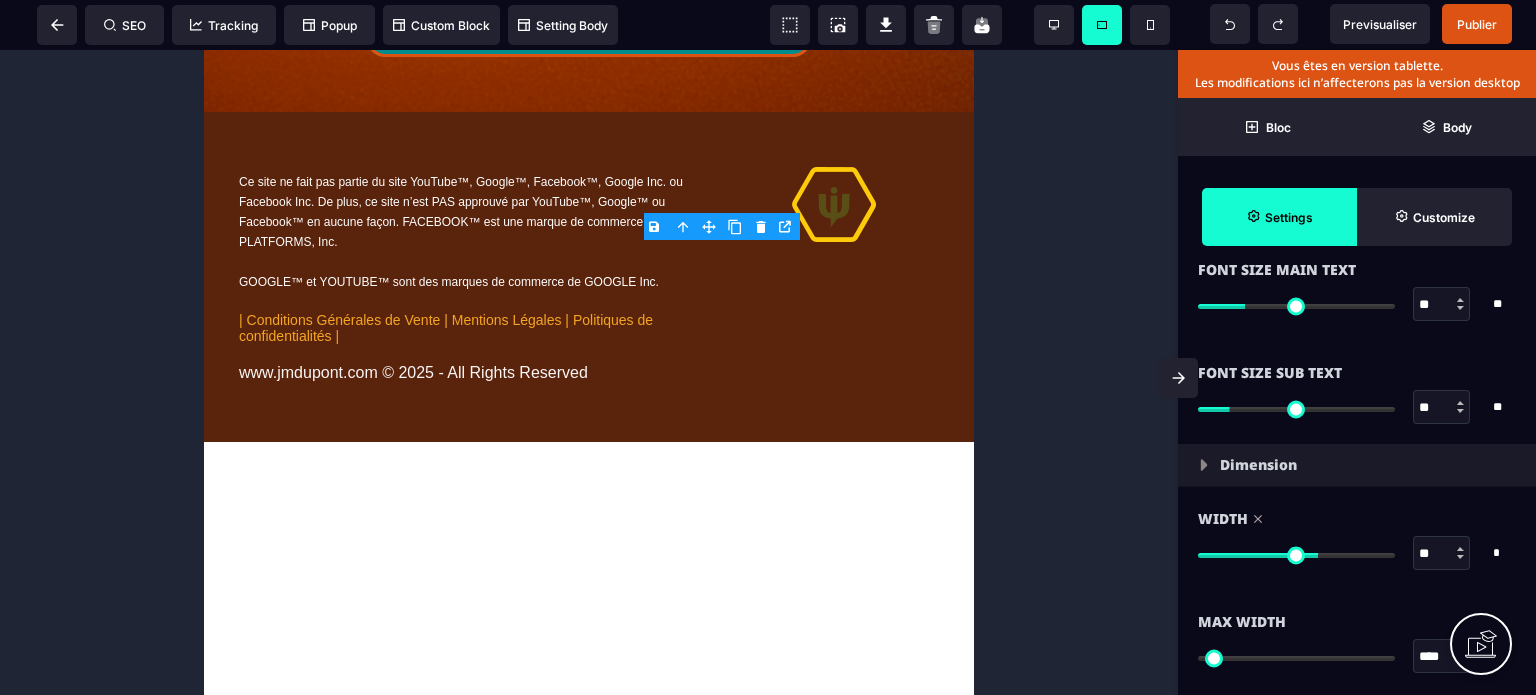 type on "**" 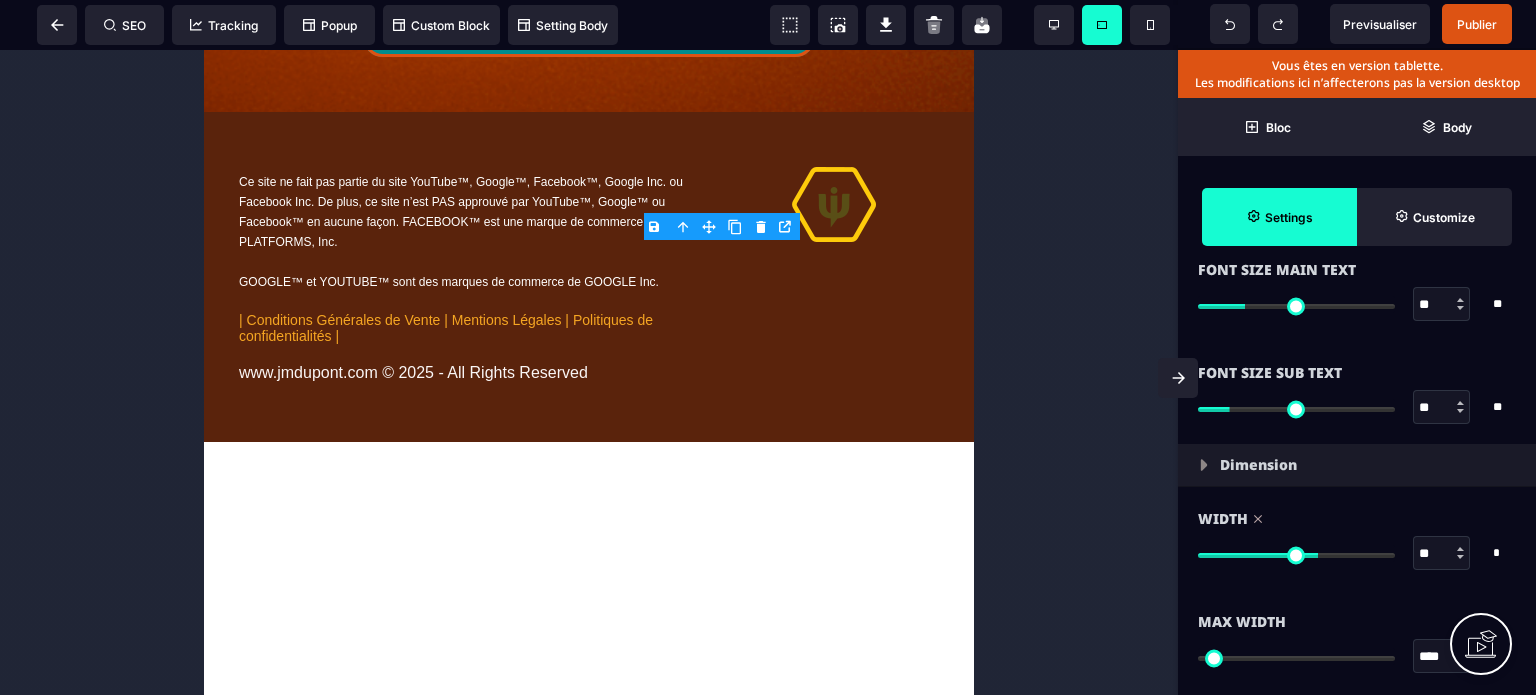 type on "**" 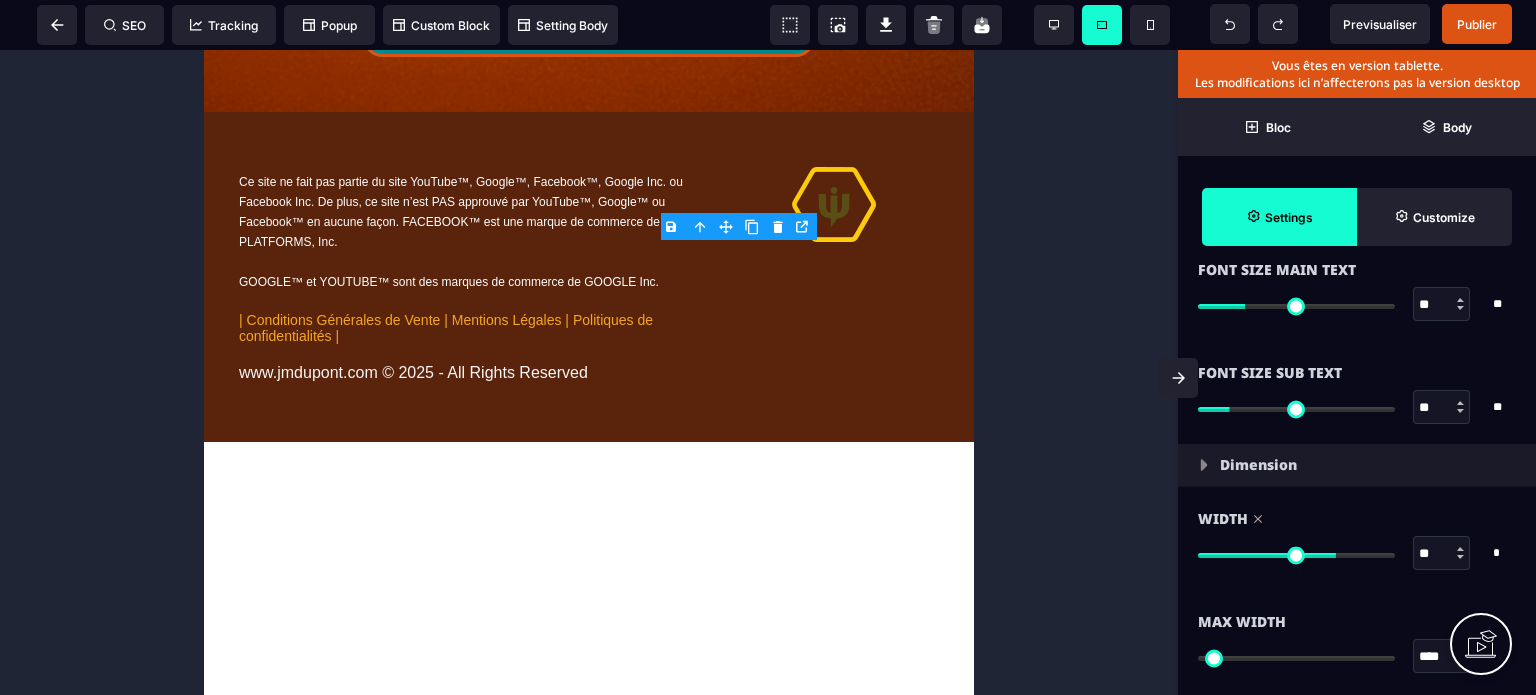 type on "**" 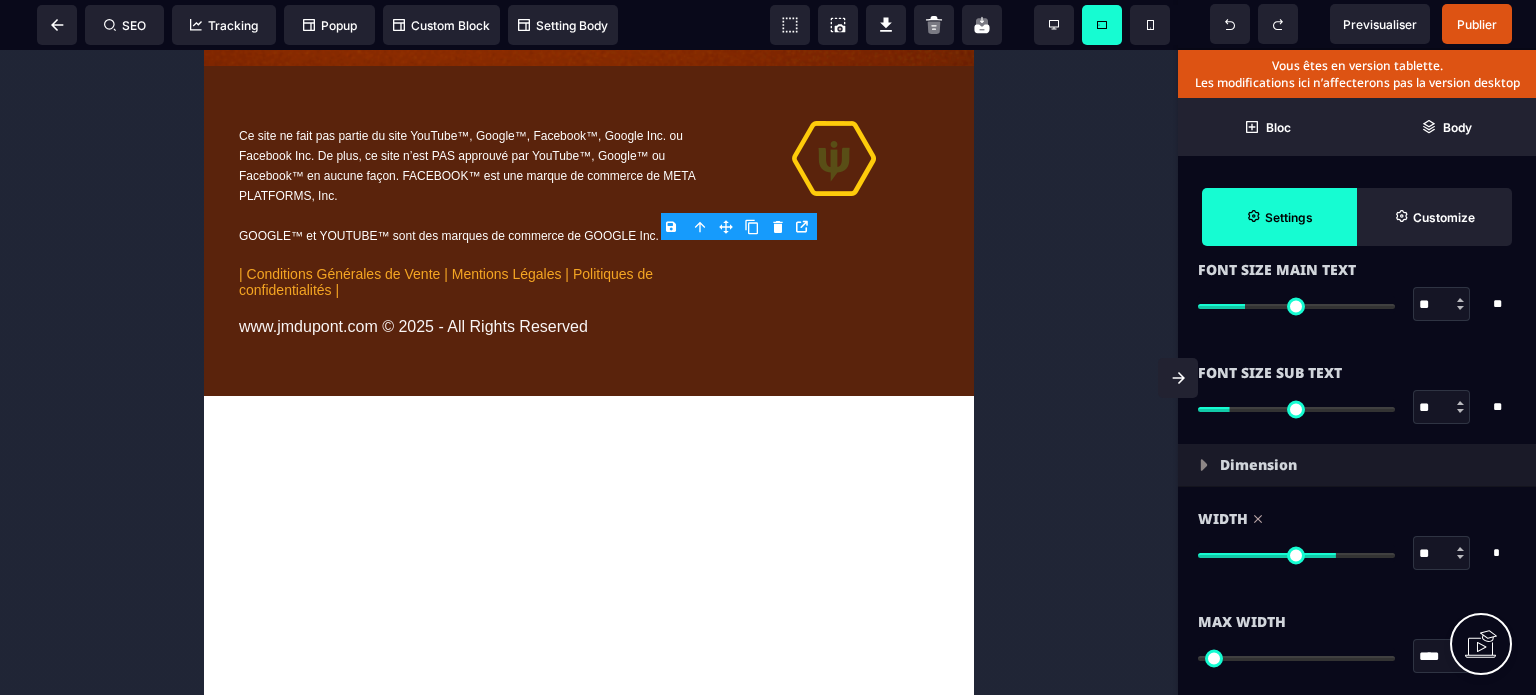 type on "**" 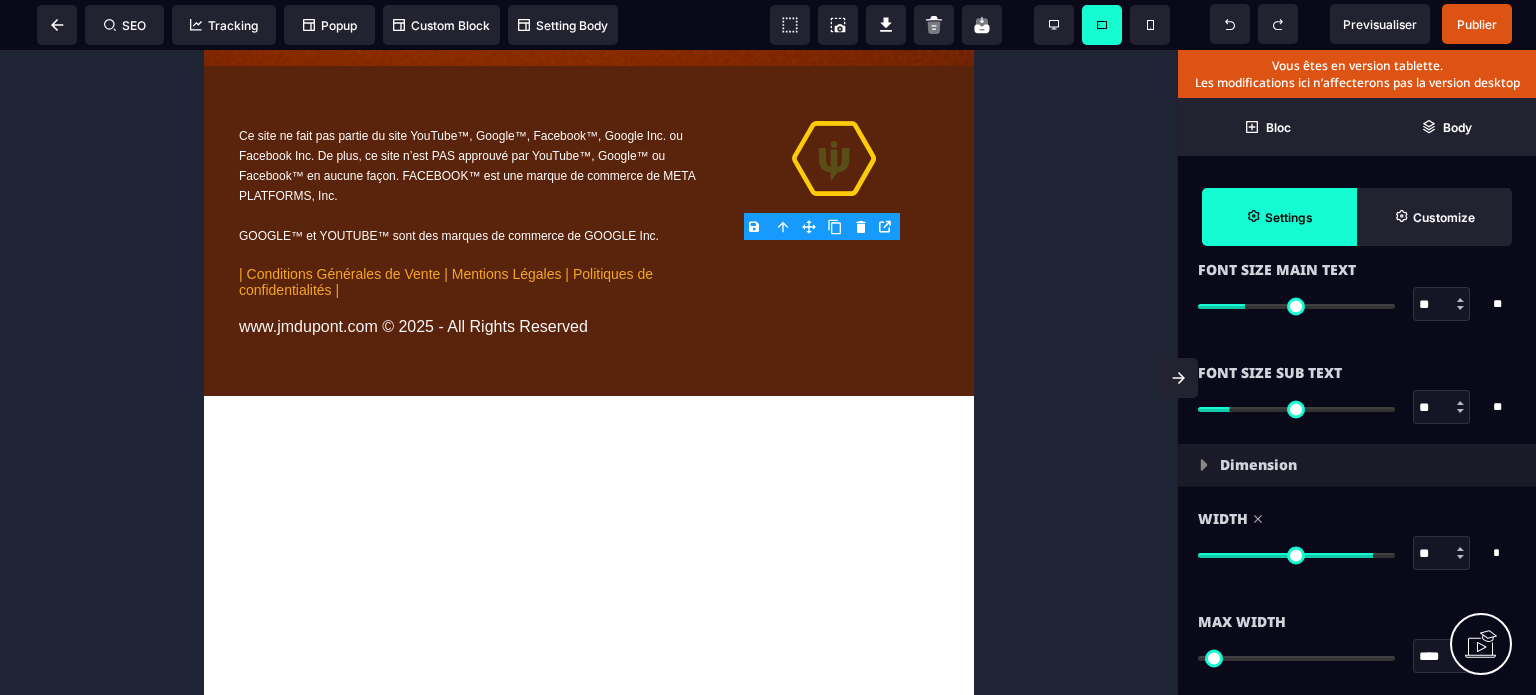 drag, startPoint x: 1288, startPoint y: 560, endPoint x: 1366, endPoint y: 558, distance: 78.025635 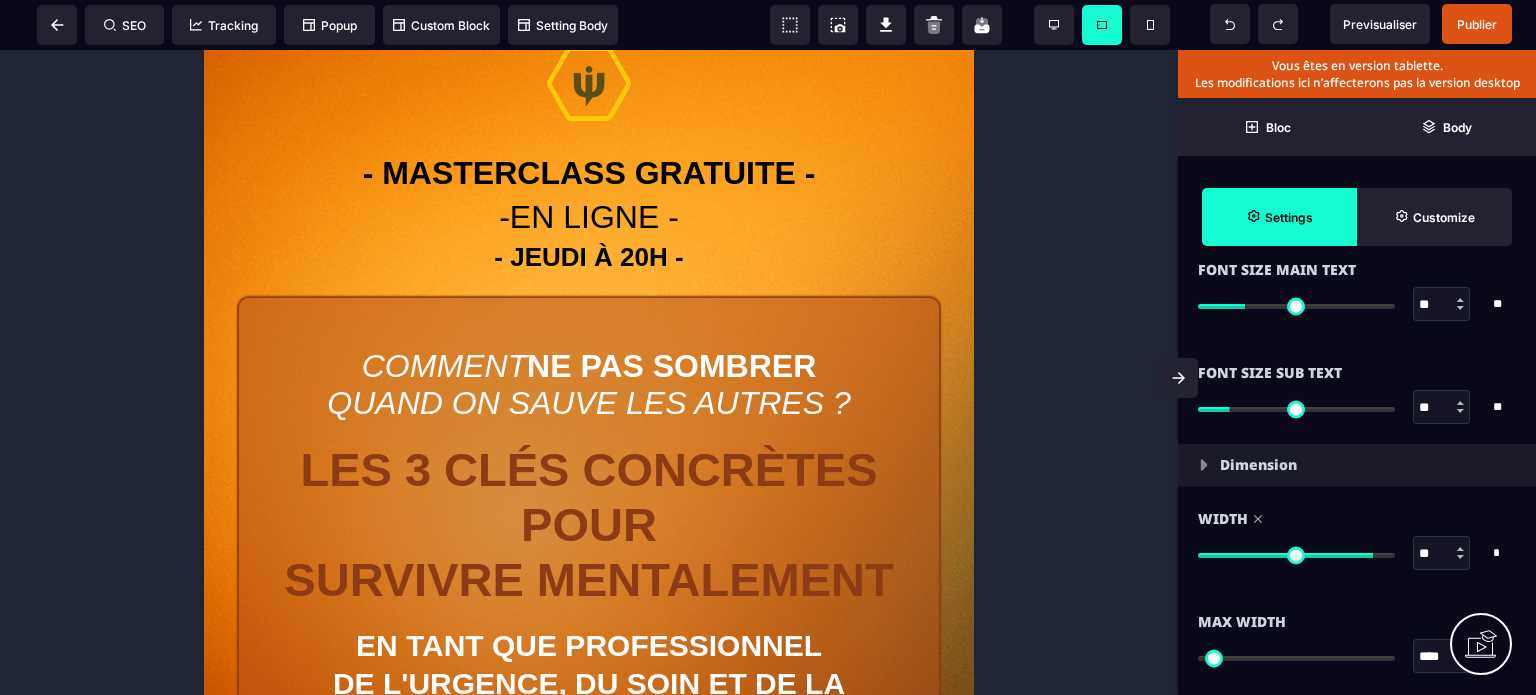 scroll, scrollTop: 0, scrollLeft: 0, axis: both 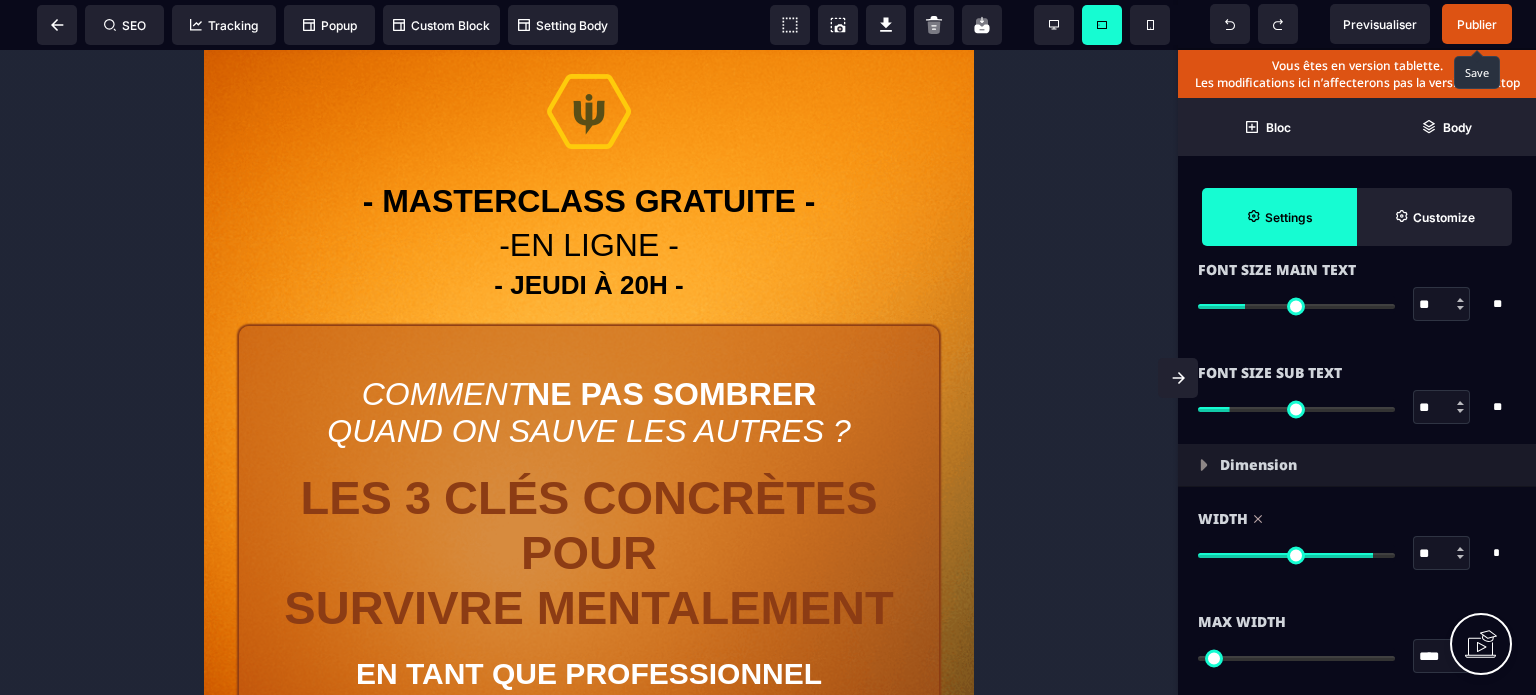 click on "Previsualiser Publier" at bounding box center (1361, 24) 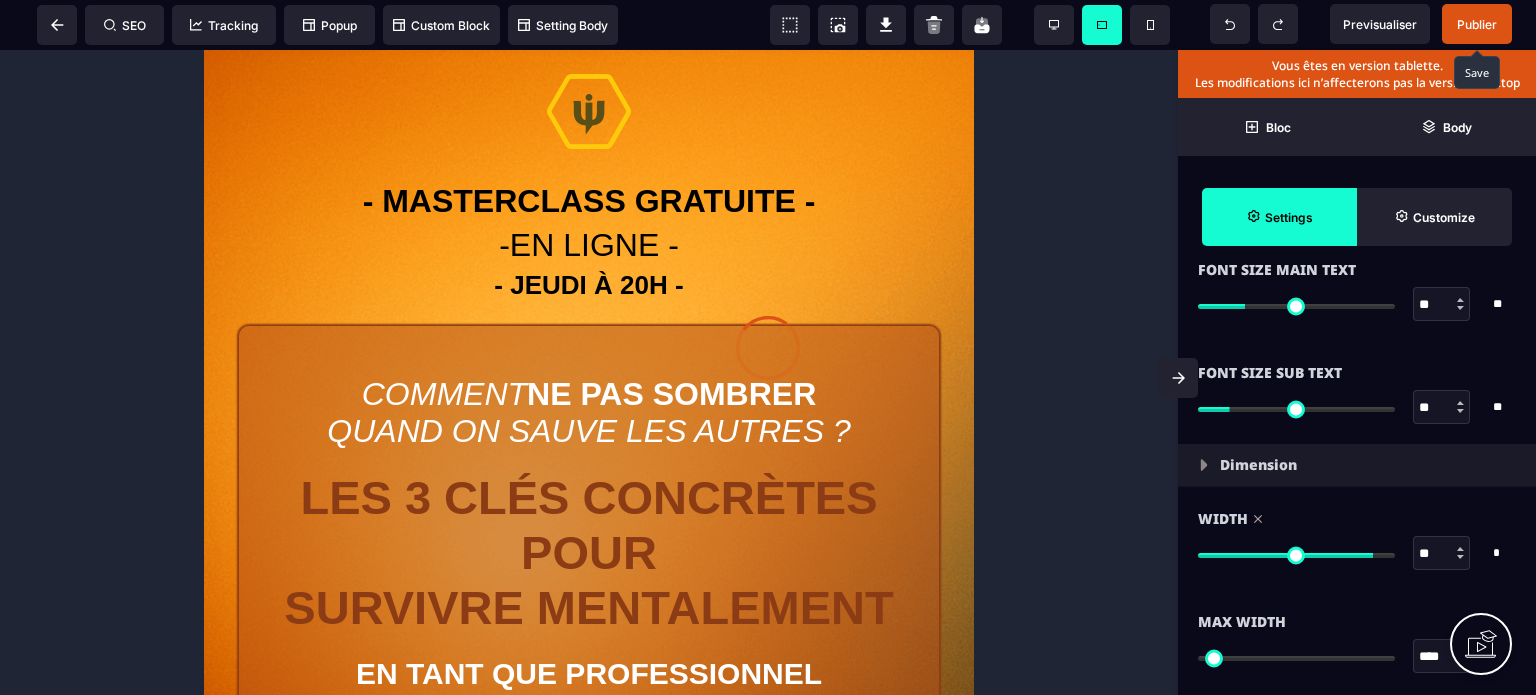 drag, startPoint x: 981, startPoint y: 335, endPoint x: 1028, endPoint y: 137, distance: 203.50185 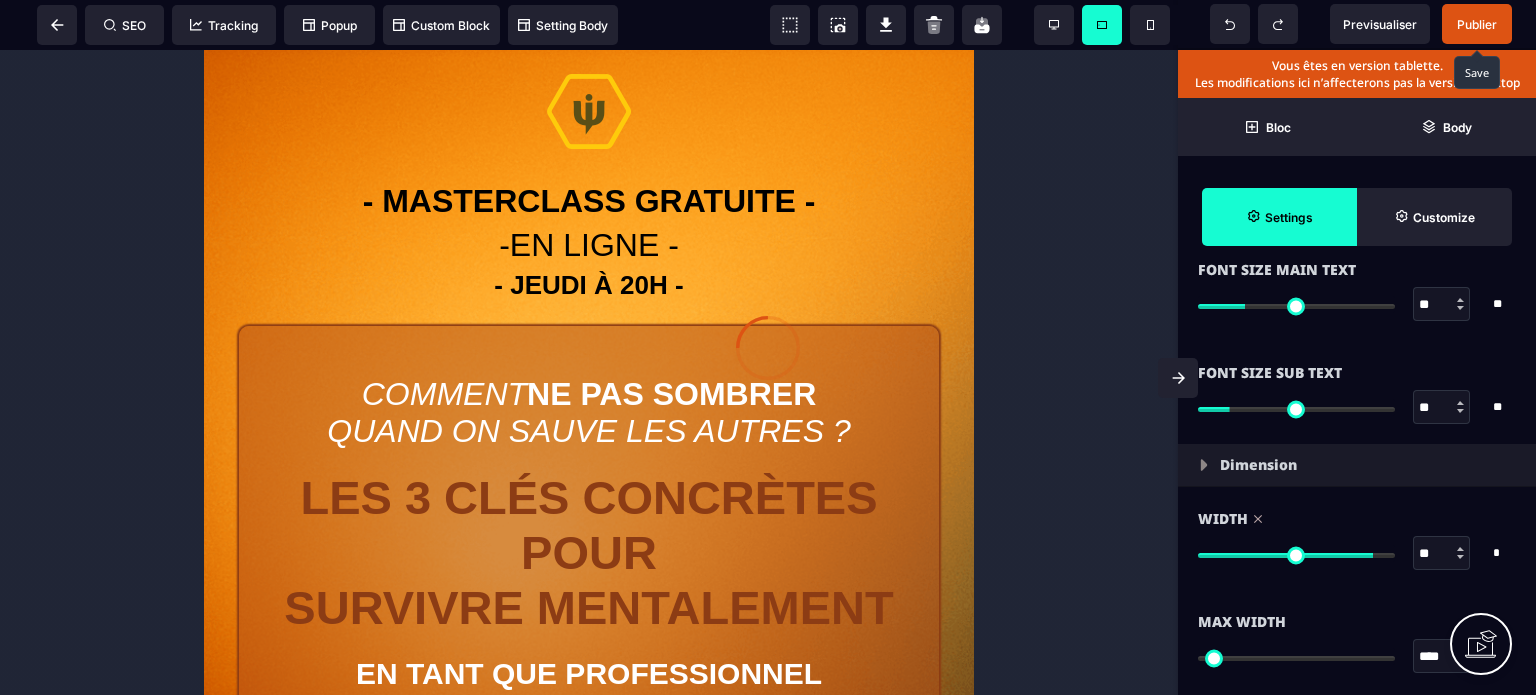 click 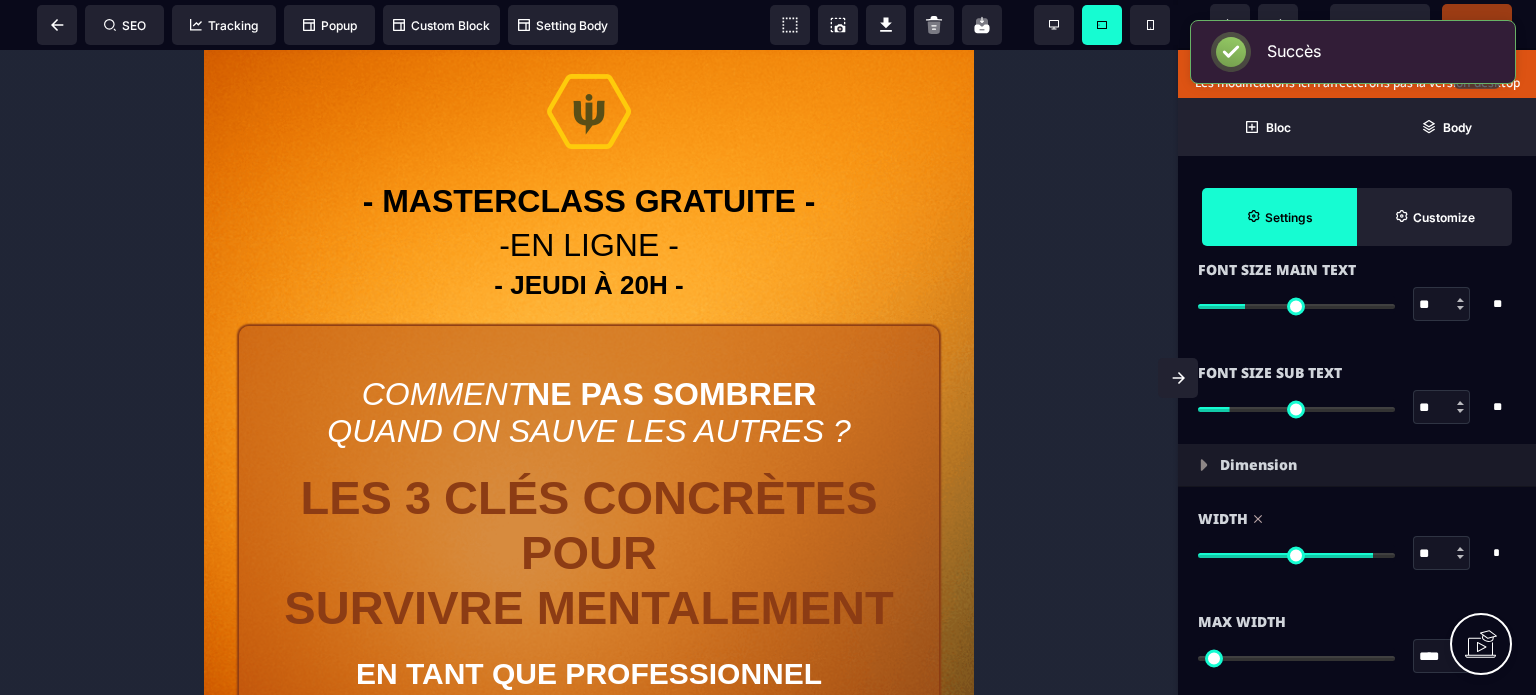 click at bounding box center [1150, 25] 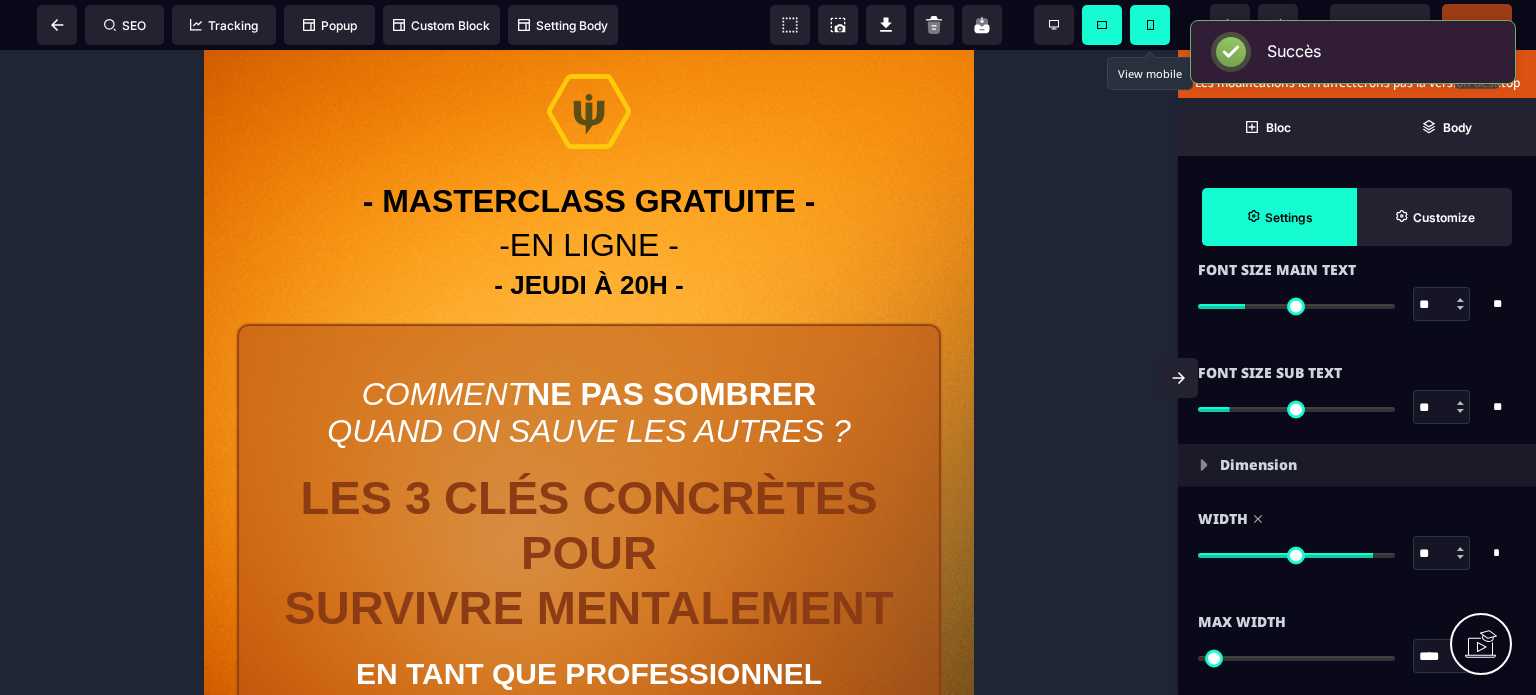 select on "*****" 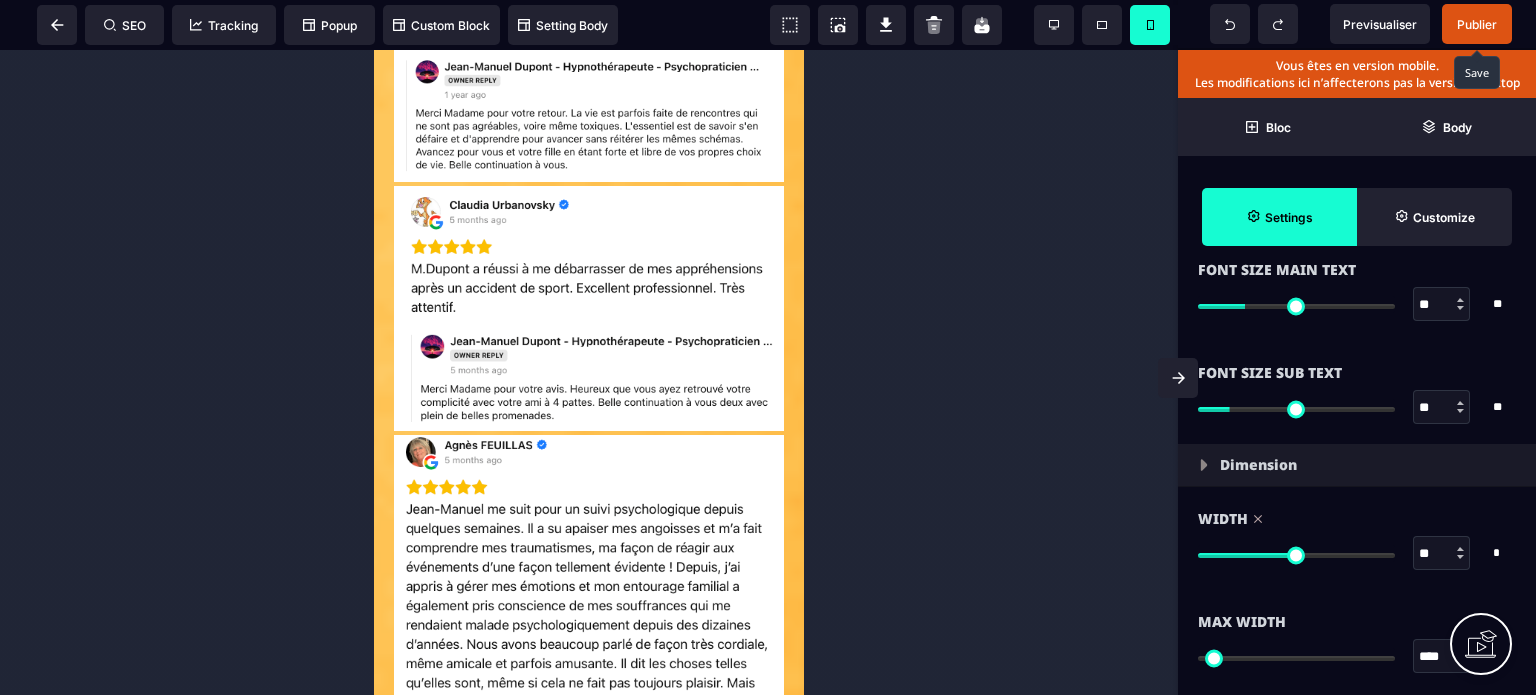 scroll, scrollTop: 10187, scrollLeft: 0, axis: vertical 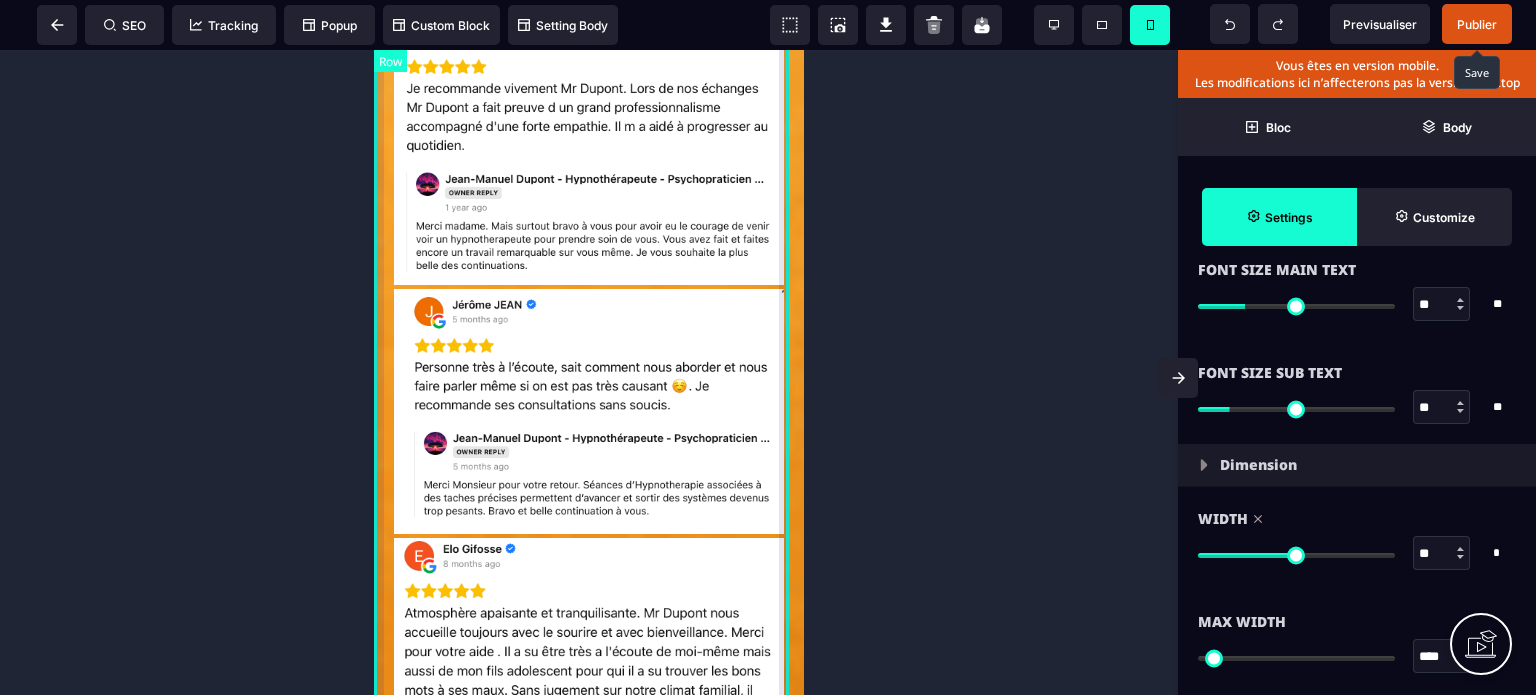click on "ILS PARTAGENT LEUR EXPÉRIENCE ... ACTIVEZ VOTRE ACCÈS GRATUIT ICI CONFÉRENCE INÉDITE OFFERTE DE 90 MINUTES" at bounding box center (589, -1055) 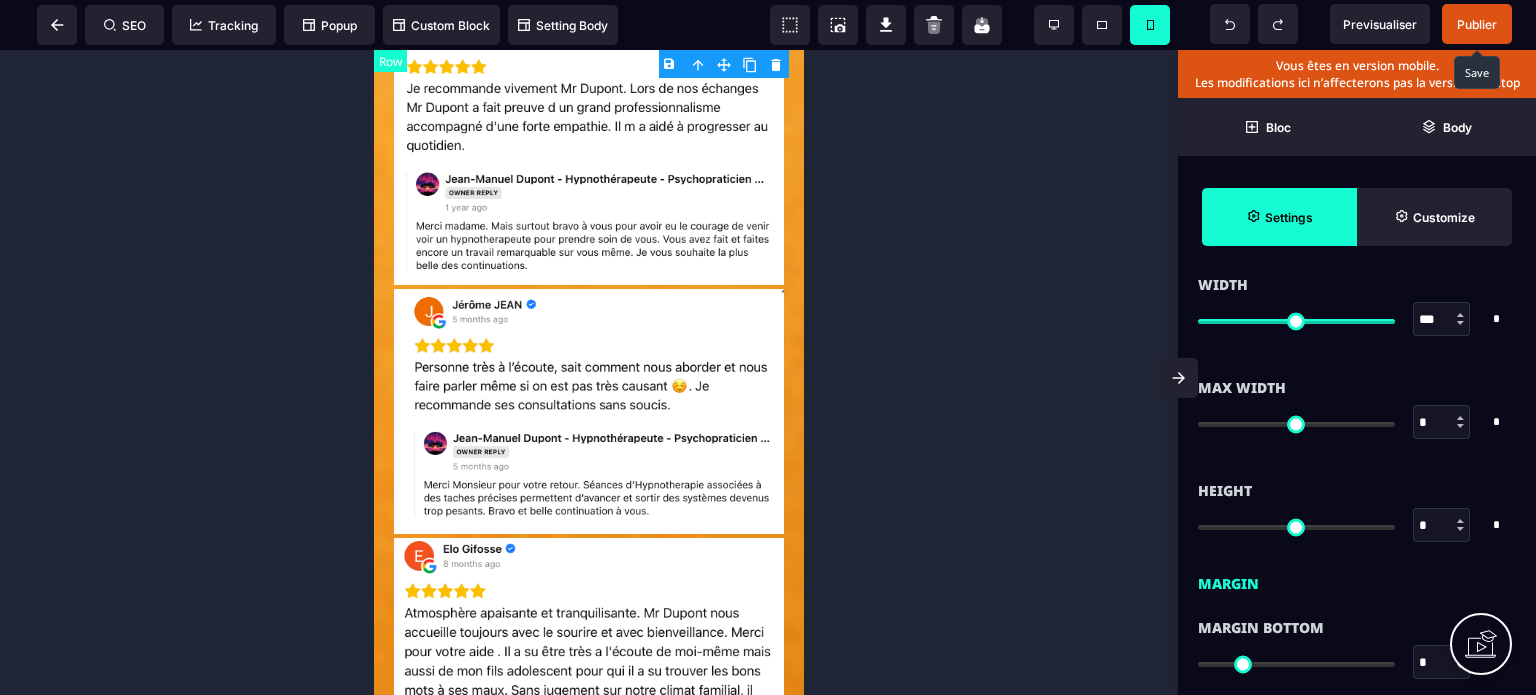 type on "*" 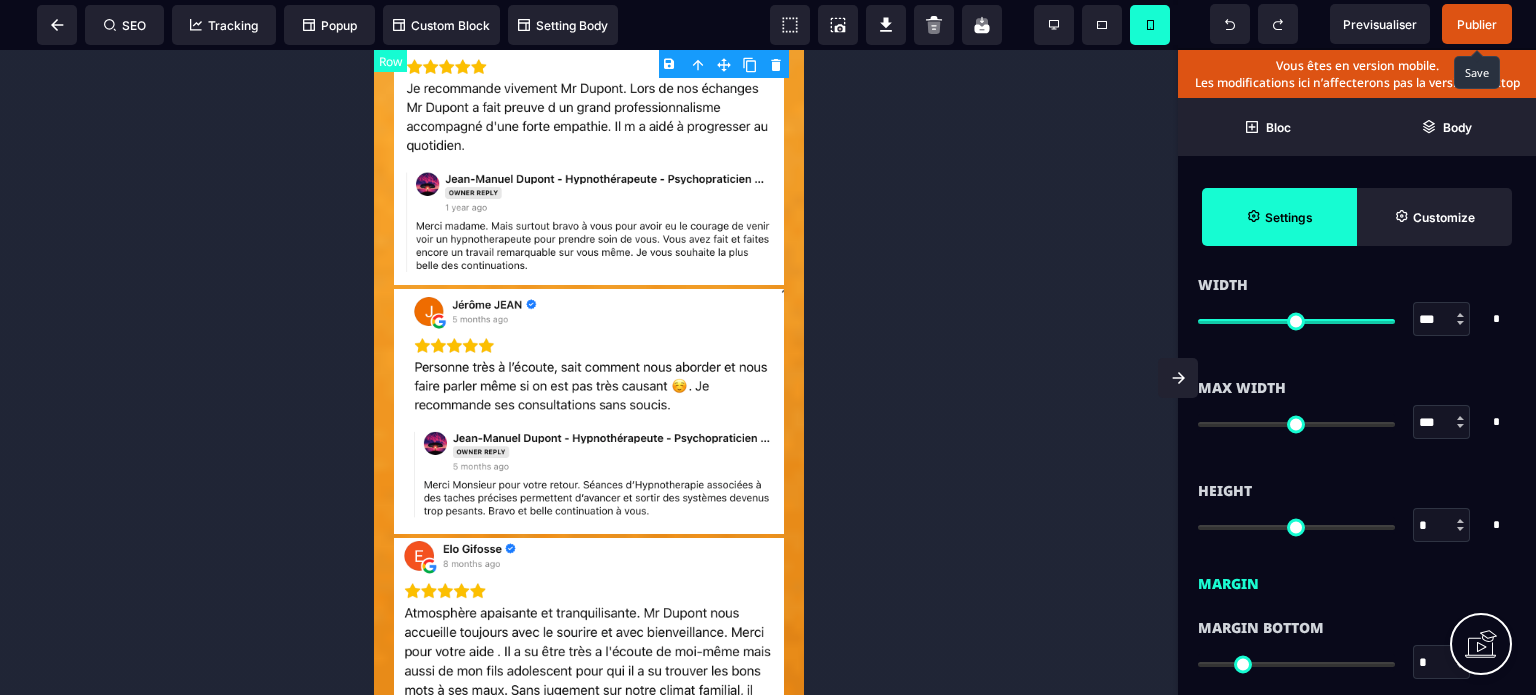type on "***" 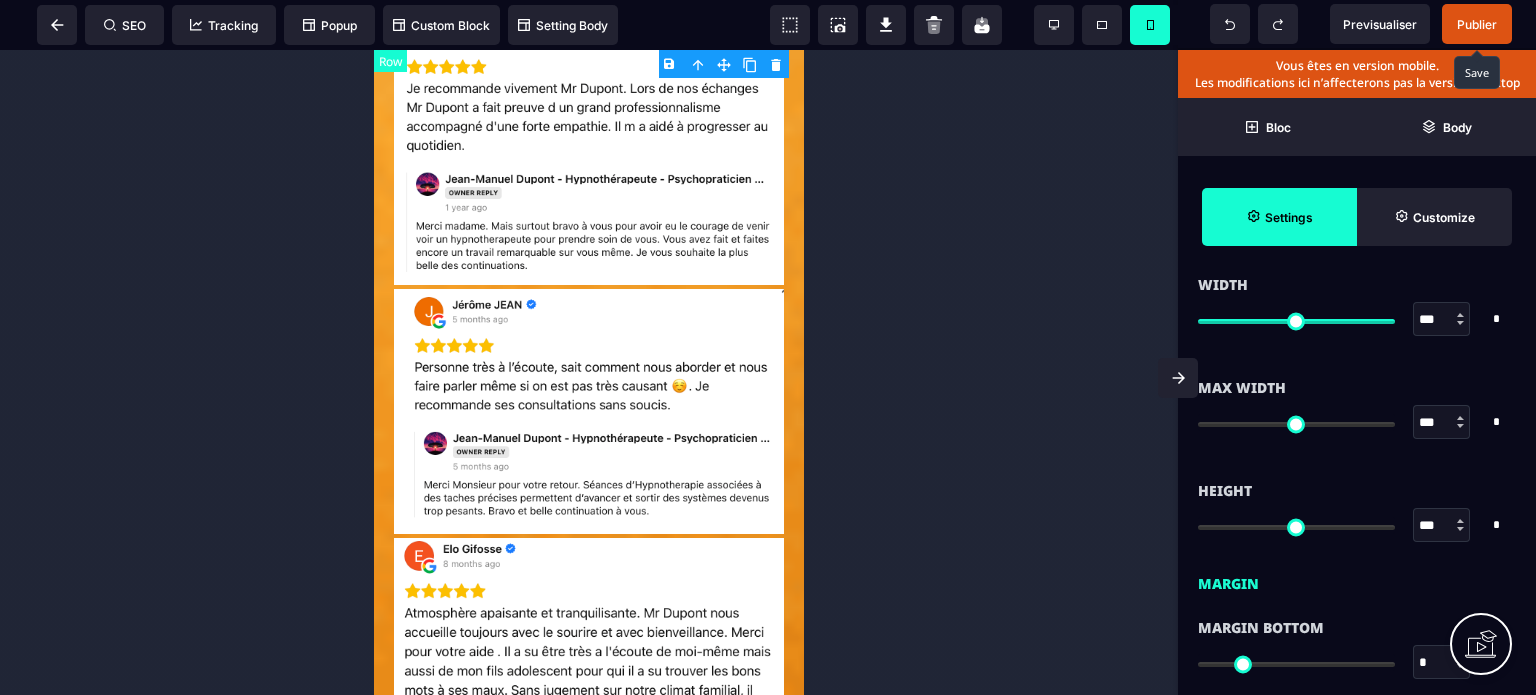 type on "*" 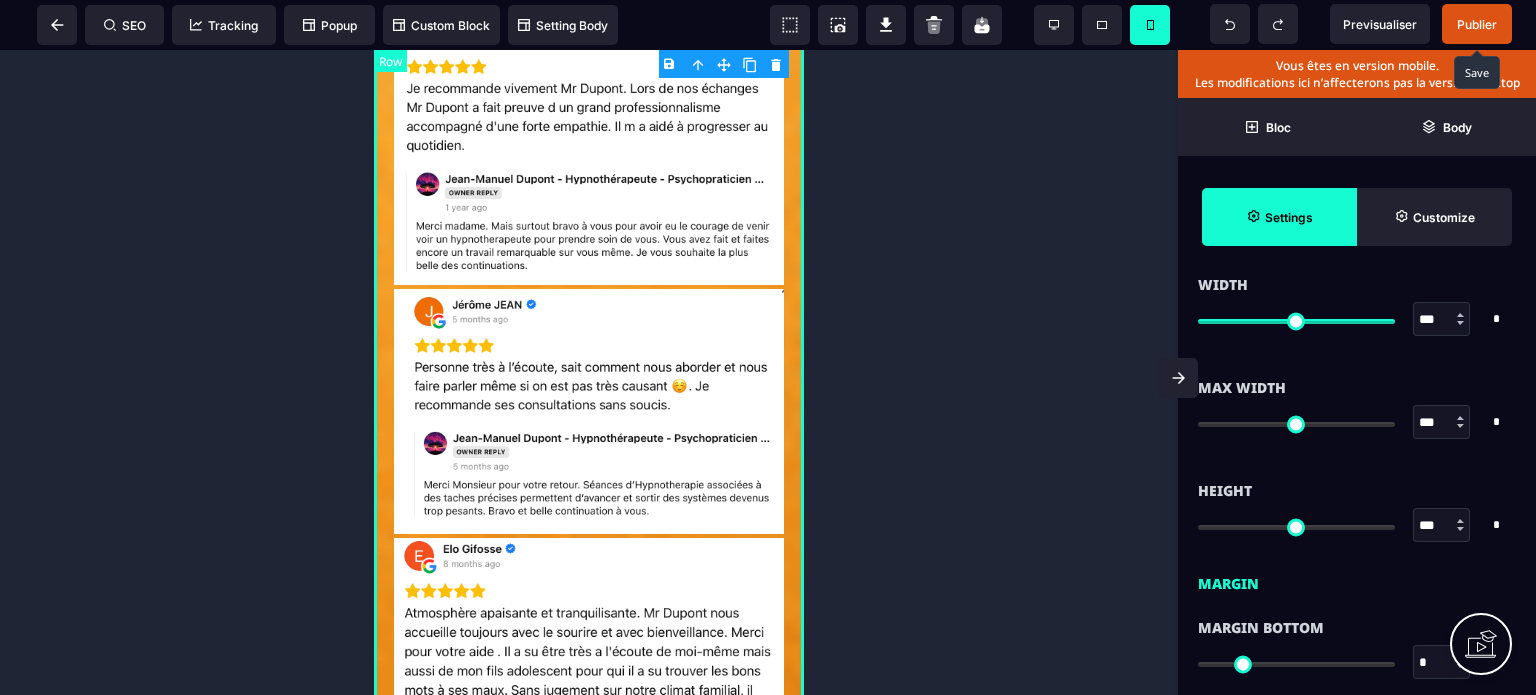 scroll, scrollTop: 0, scrollLeft: 0, axis: both 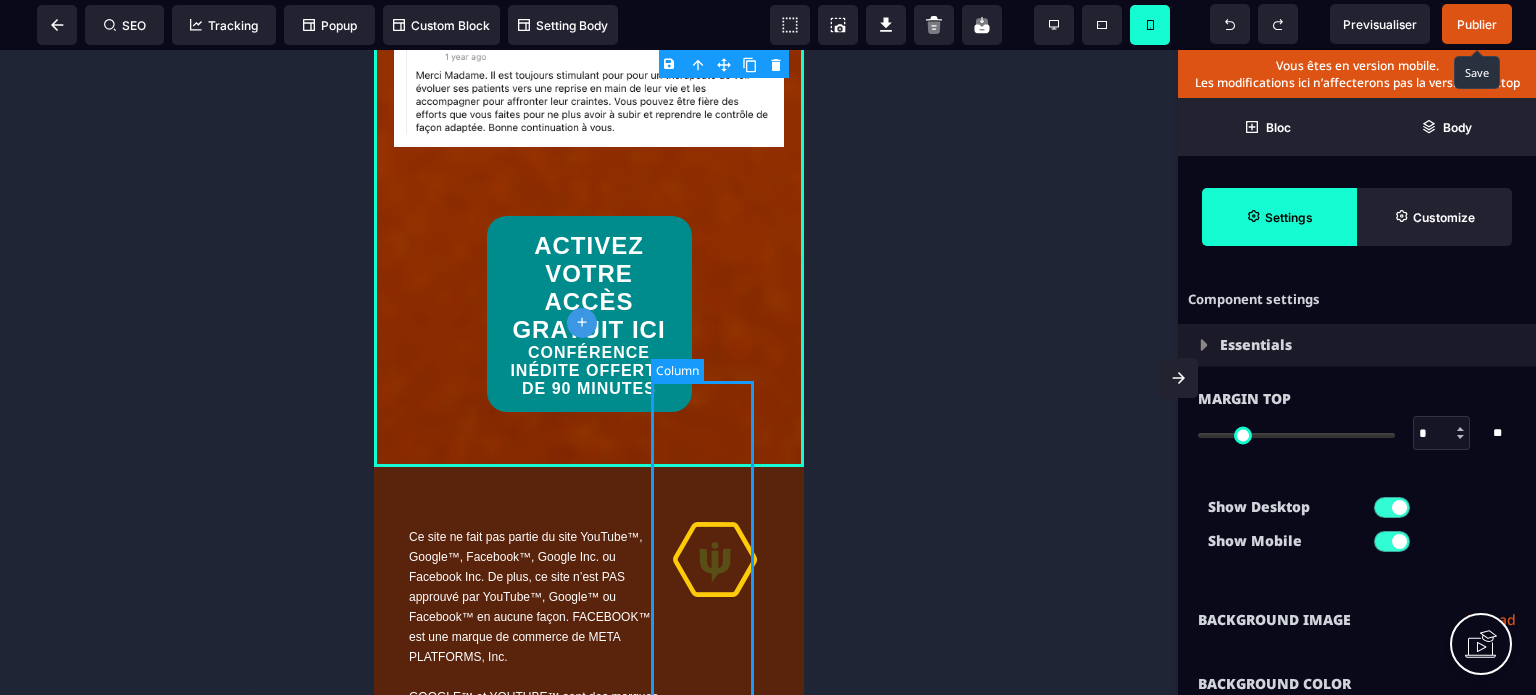 click at bounding box center (715, 689) 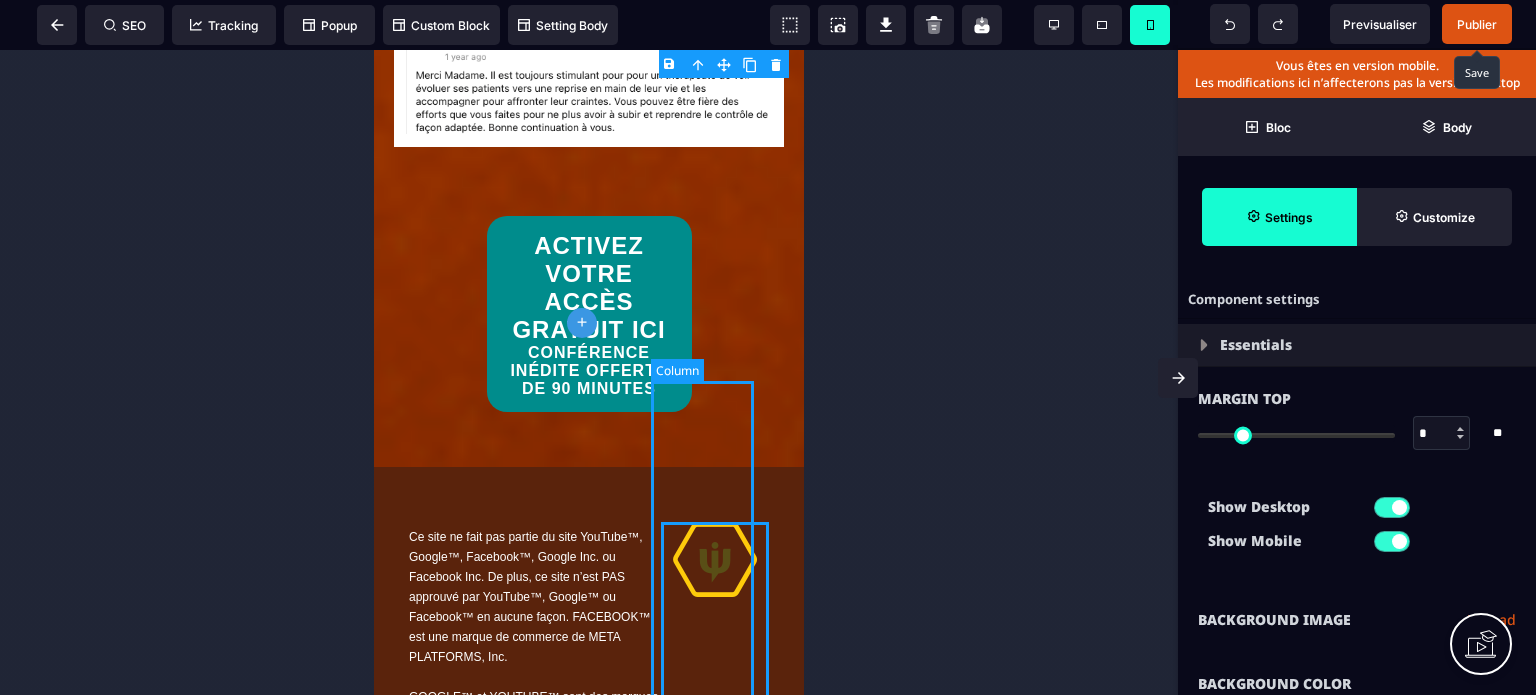 select on "*****" 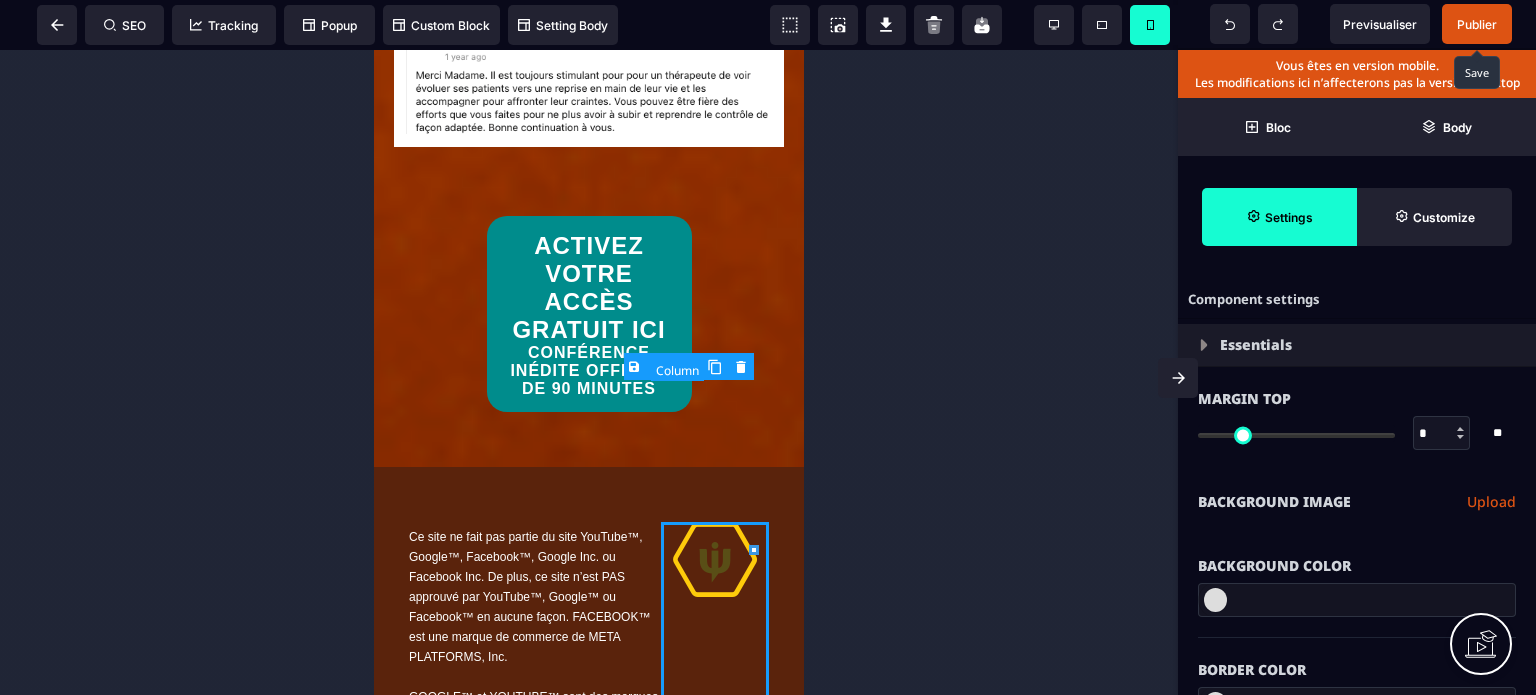 type on "*" 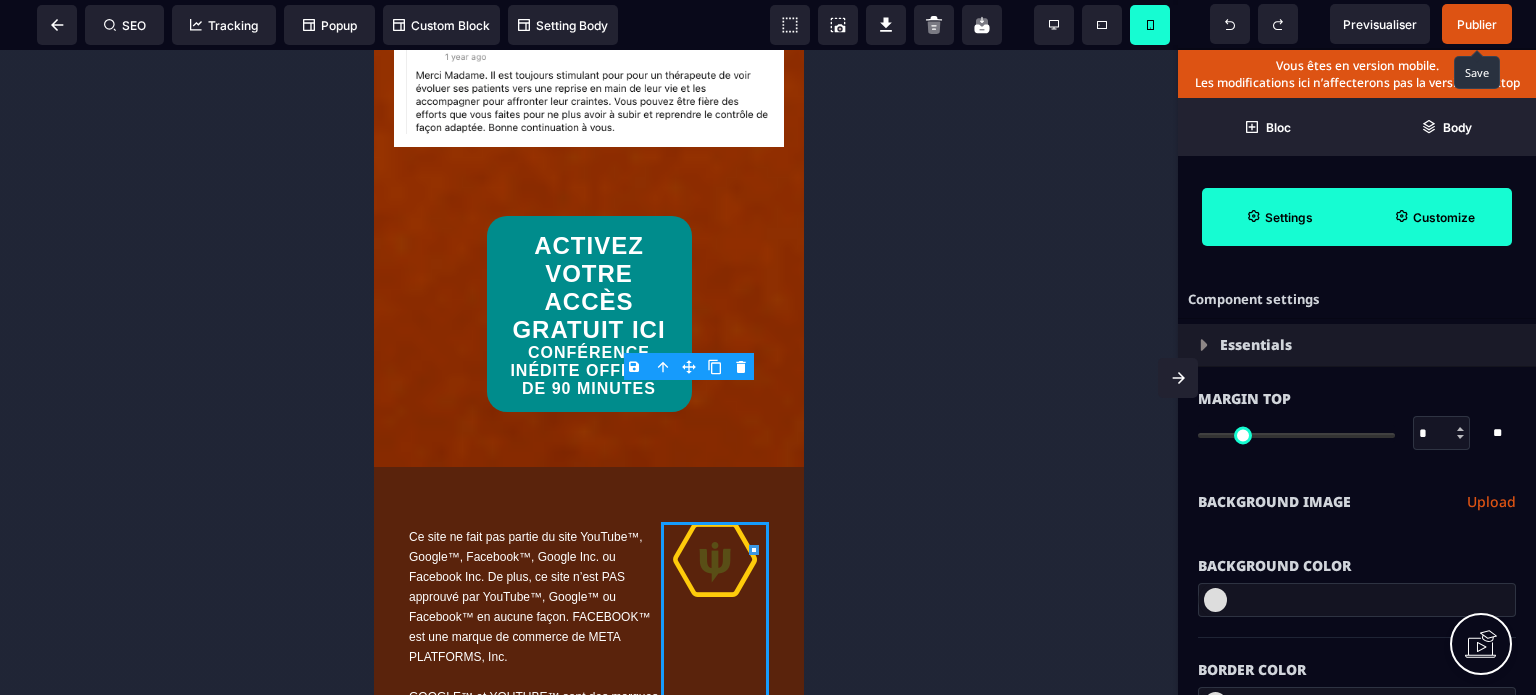 click on "Customize" at bounding box center [1434, 217] 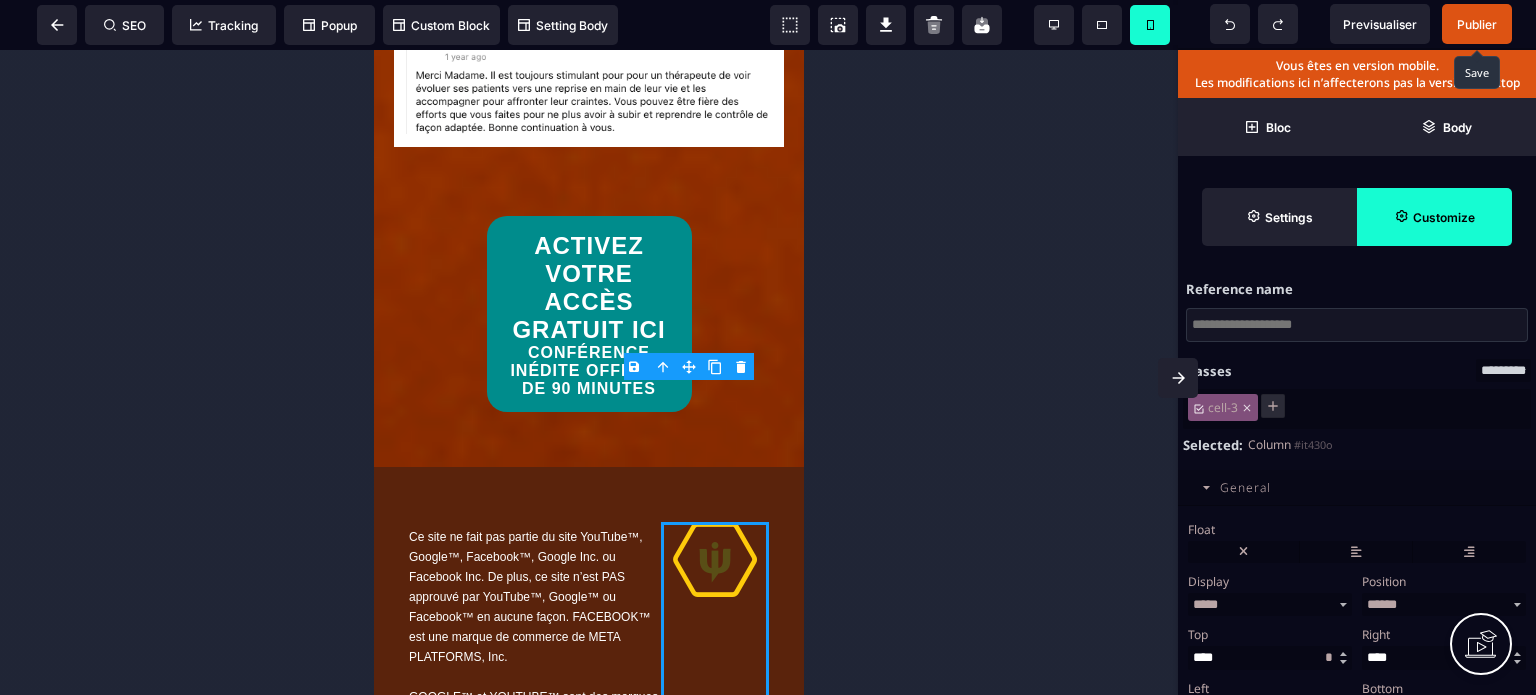 click on "Float" at bounding box center (1357, 539) 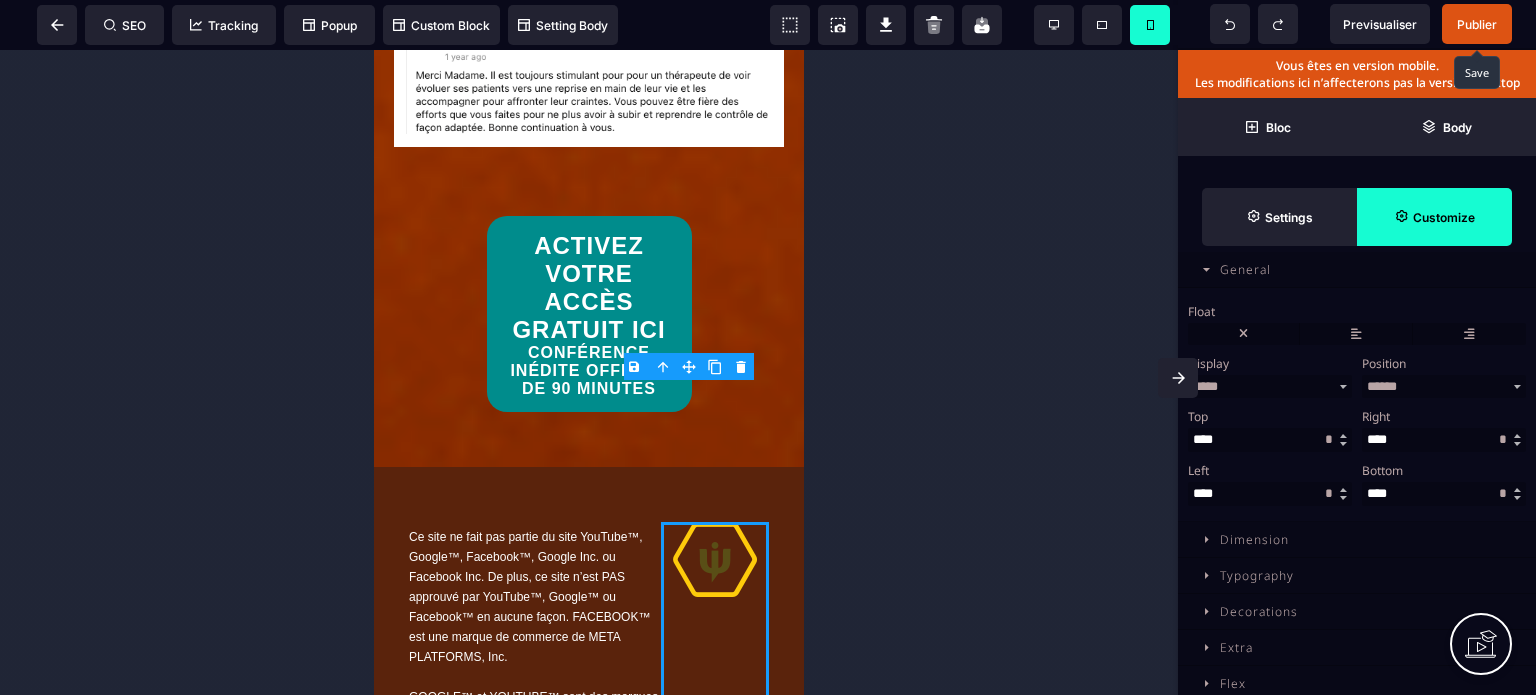 scroll, scrollTop: 230, scrollLeft: 0, axis: vertical 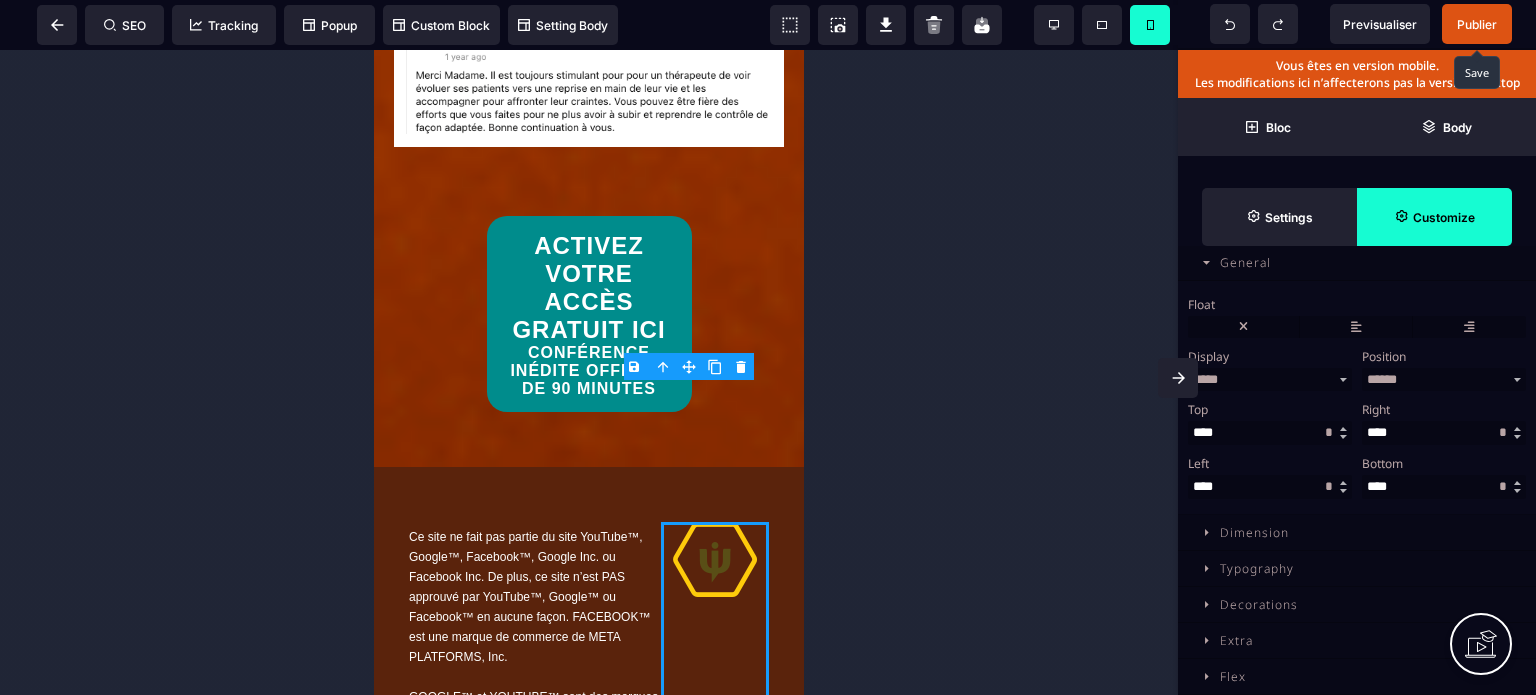 click on "Dimension" at bounding box center (1254, 532) 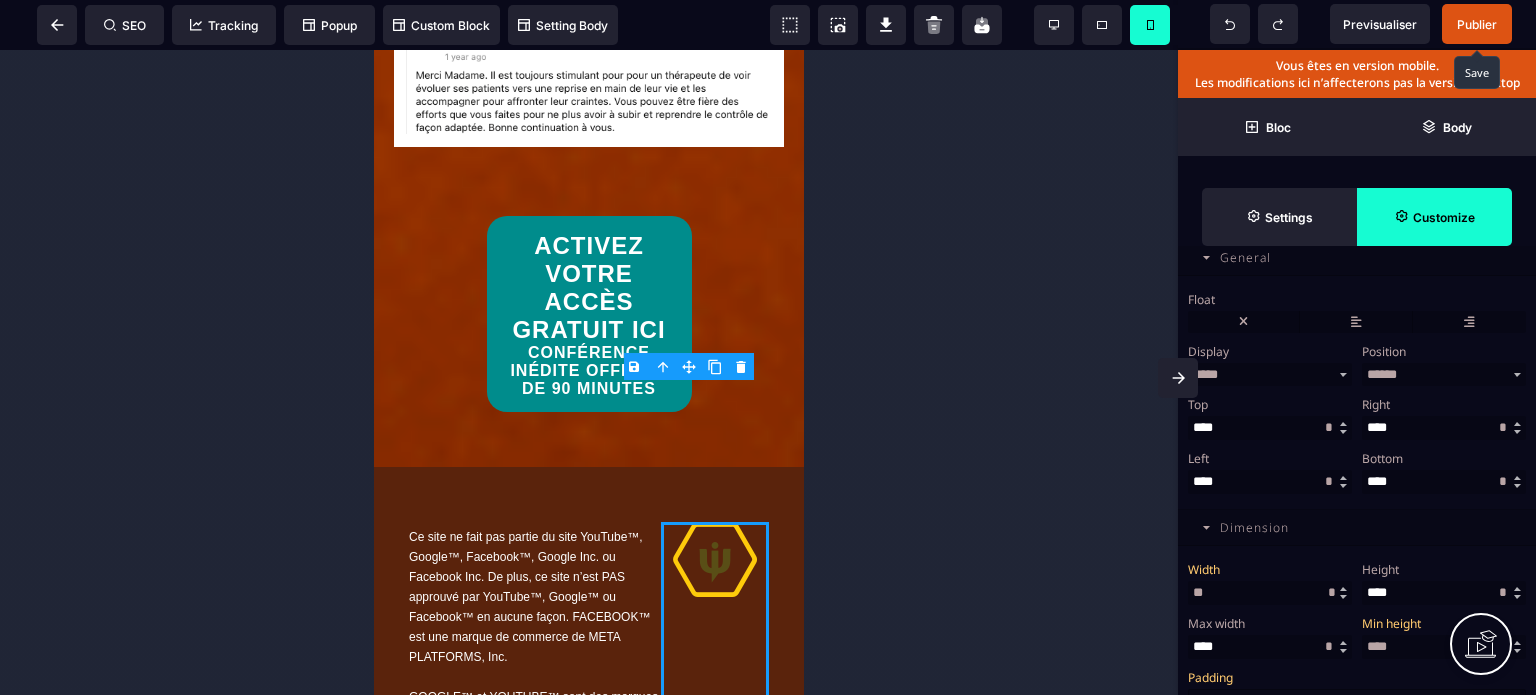 drag, startPoint x: 1220, startPoint y: 592, endPoint x: 1180, endPoint y: 606, distance: 42.379242 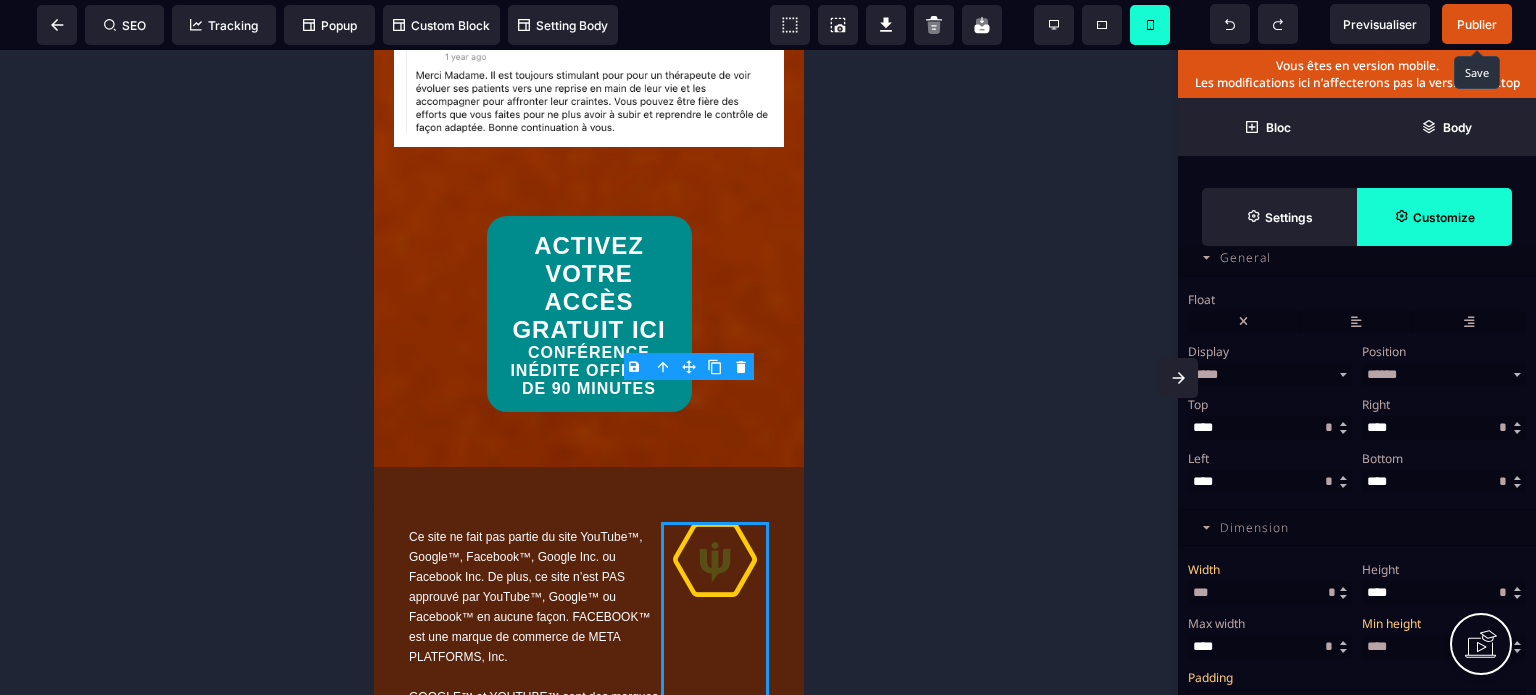 type on "***" 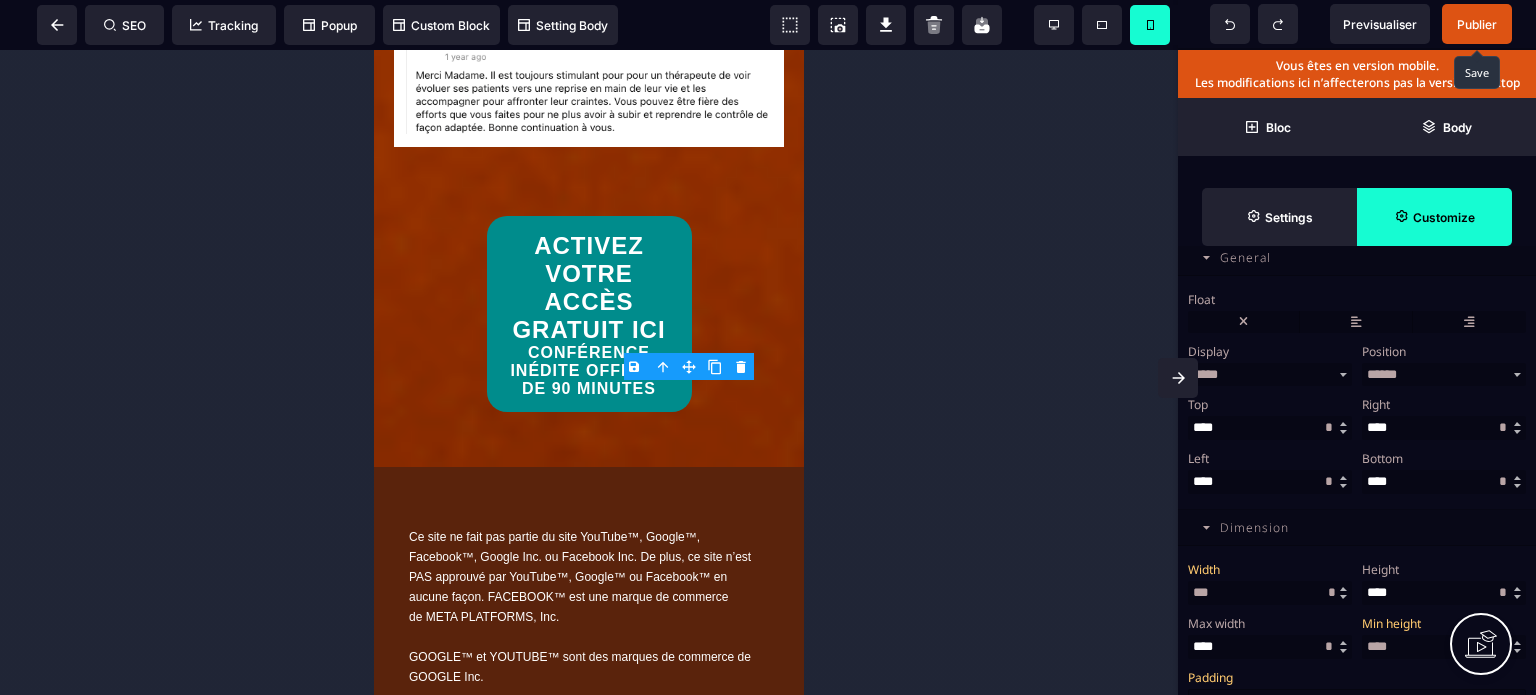 click on "Width" at bounding box center (1267, 569) 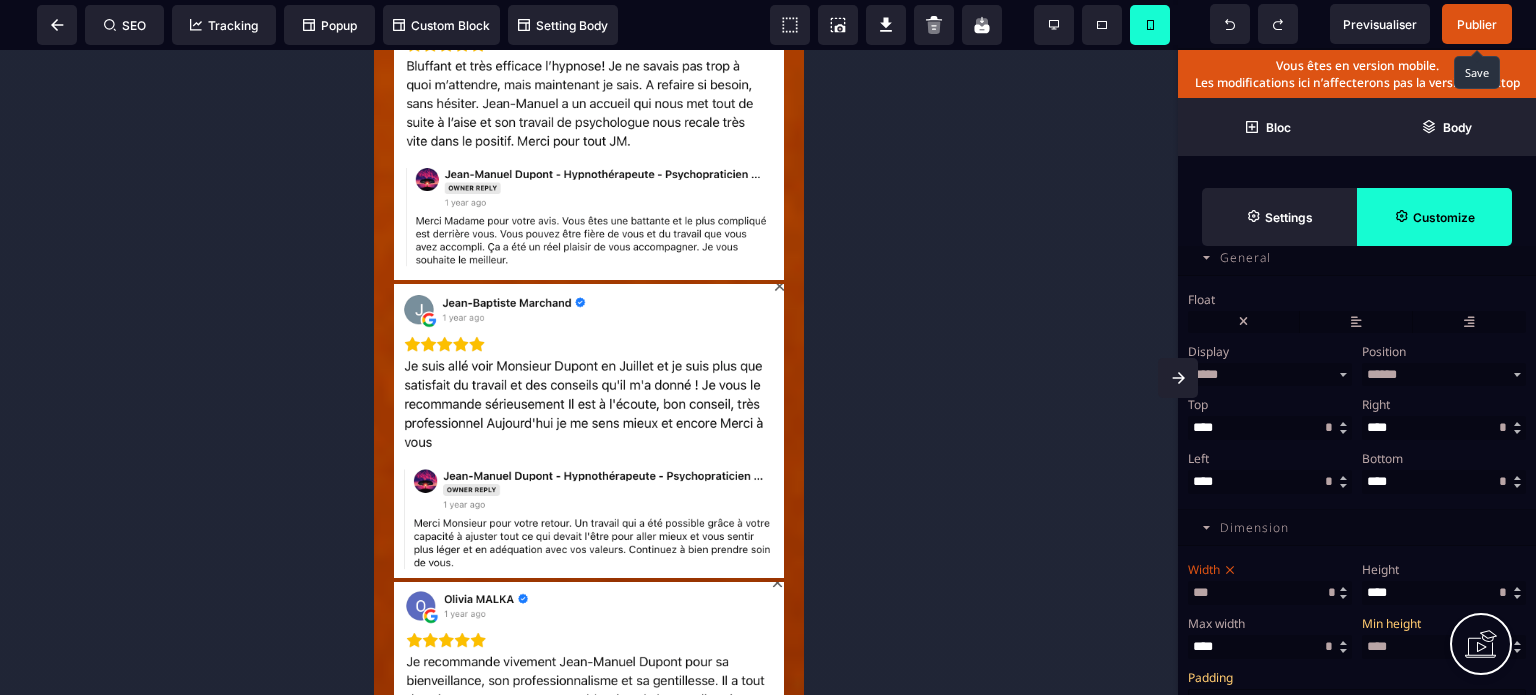 scroll, scrollTop: 13728, scrollLeft: 0, axis: vertical 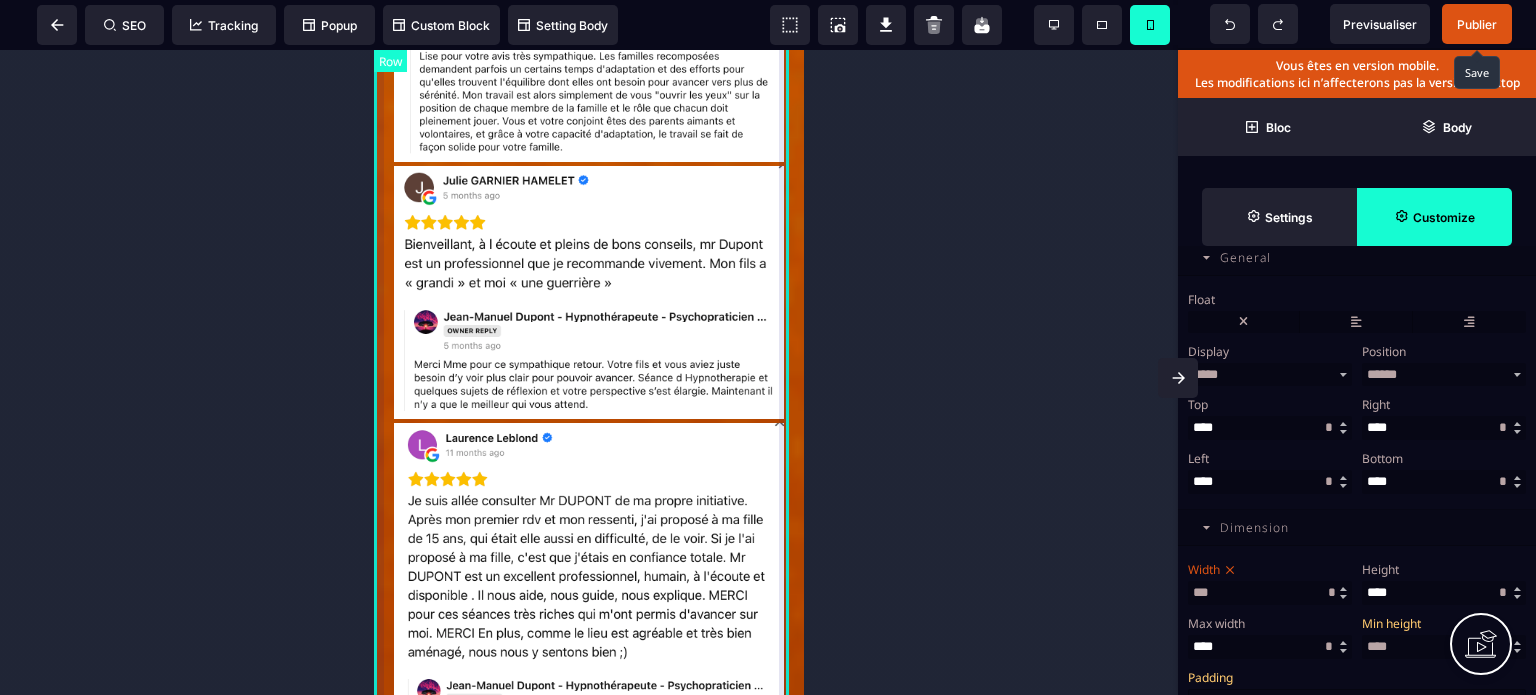 click on "ILS PARTAGENT LEUR EXPÉRIENCE ... ACTIVEZ VOTRE ACCÈS GRATUIT ICI CONFÉRENCE INÉDITE OFFERTE DE 90 MINUTES" at bounding box center [589, -3040] 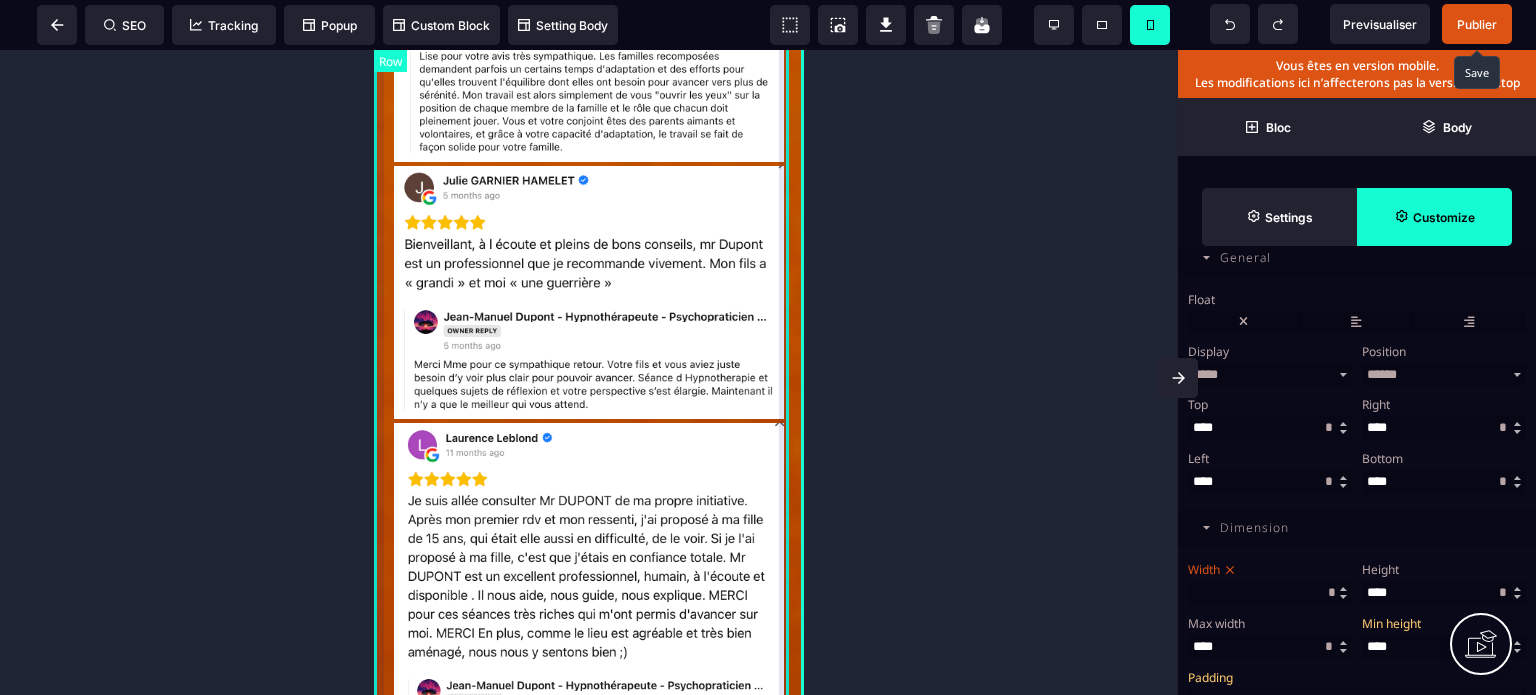select on "*" 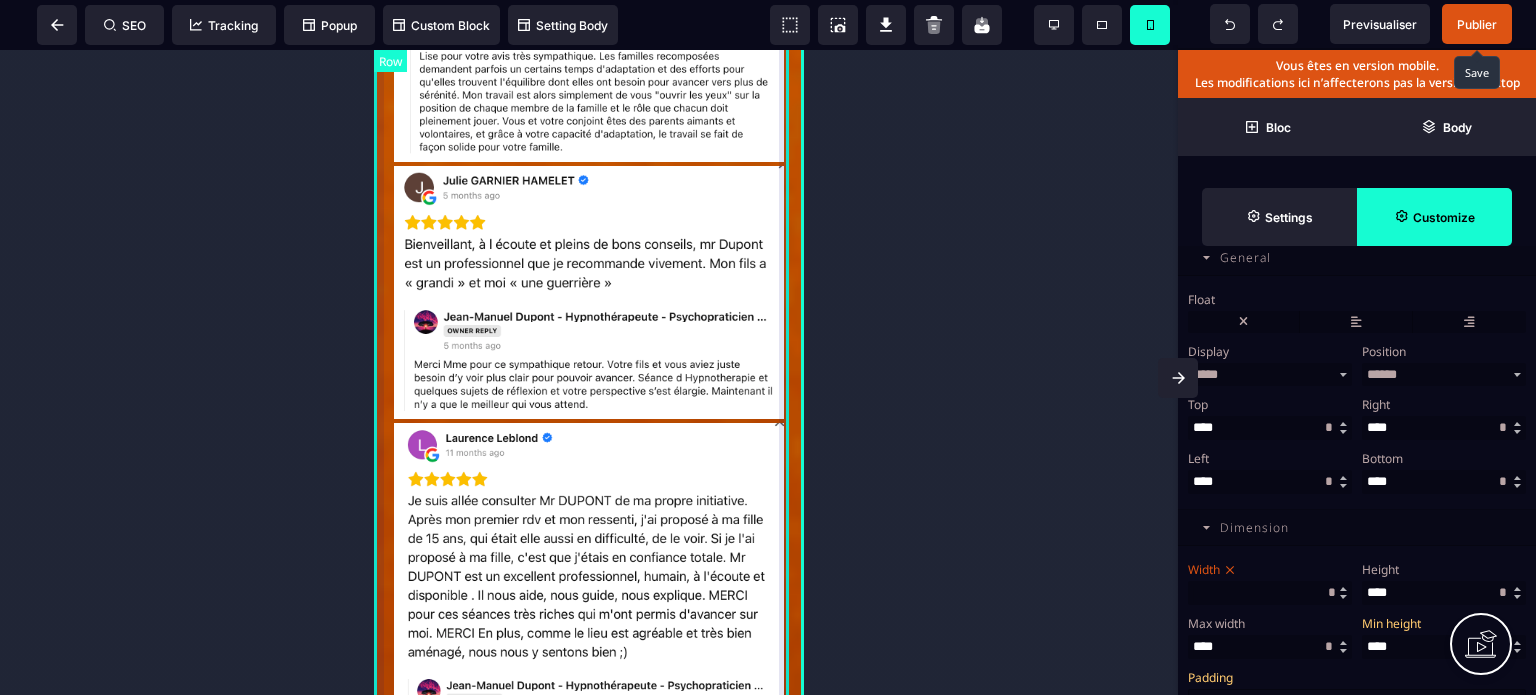 select on "**" 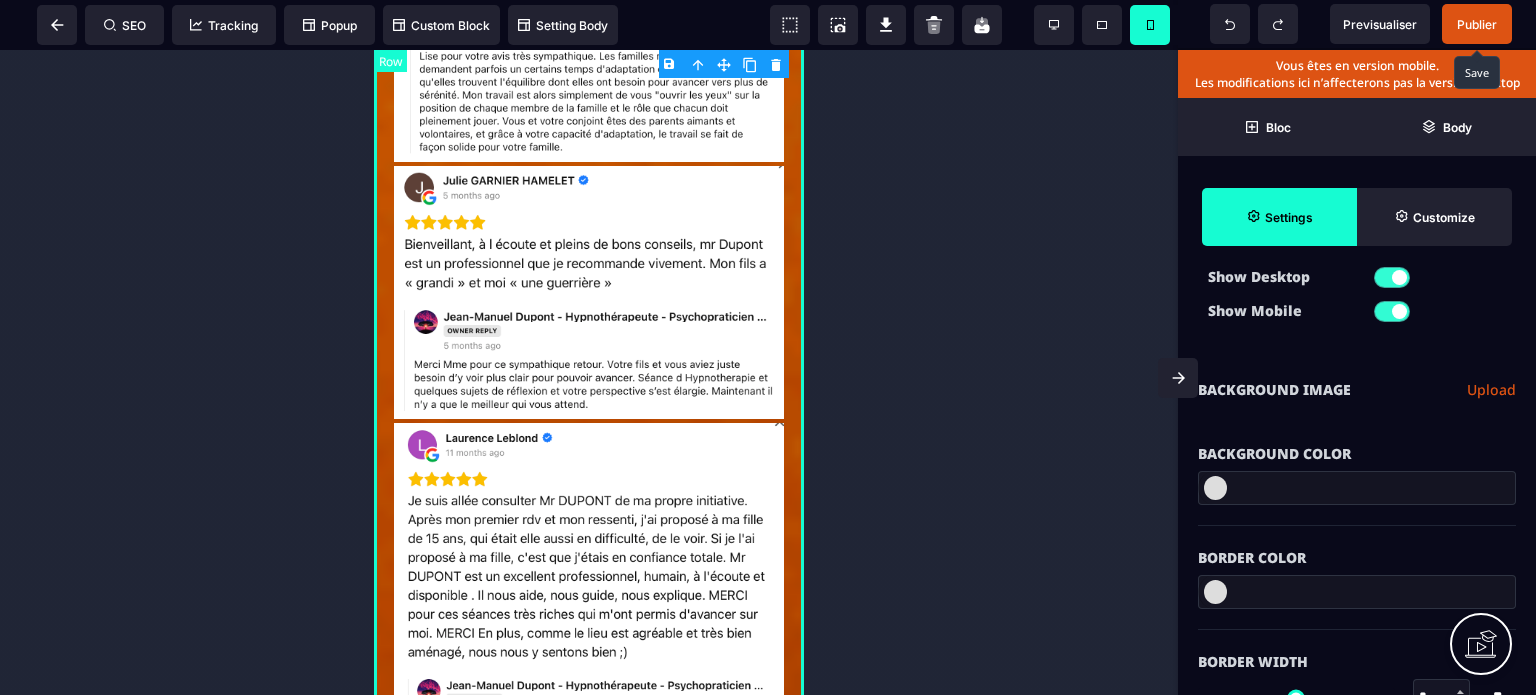 scroll, scrollTop: 0, scrollLeft: 0, axis: both 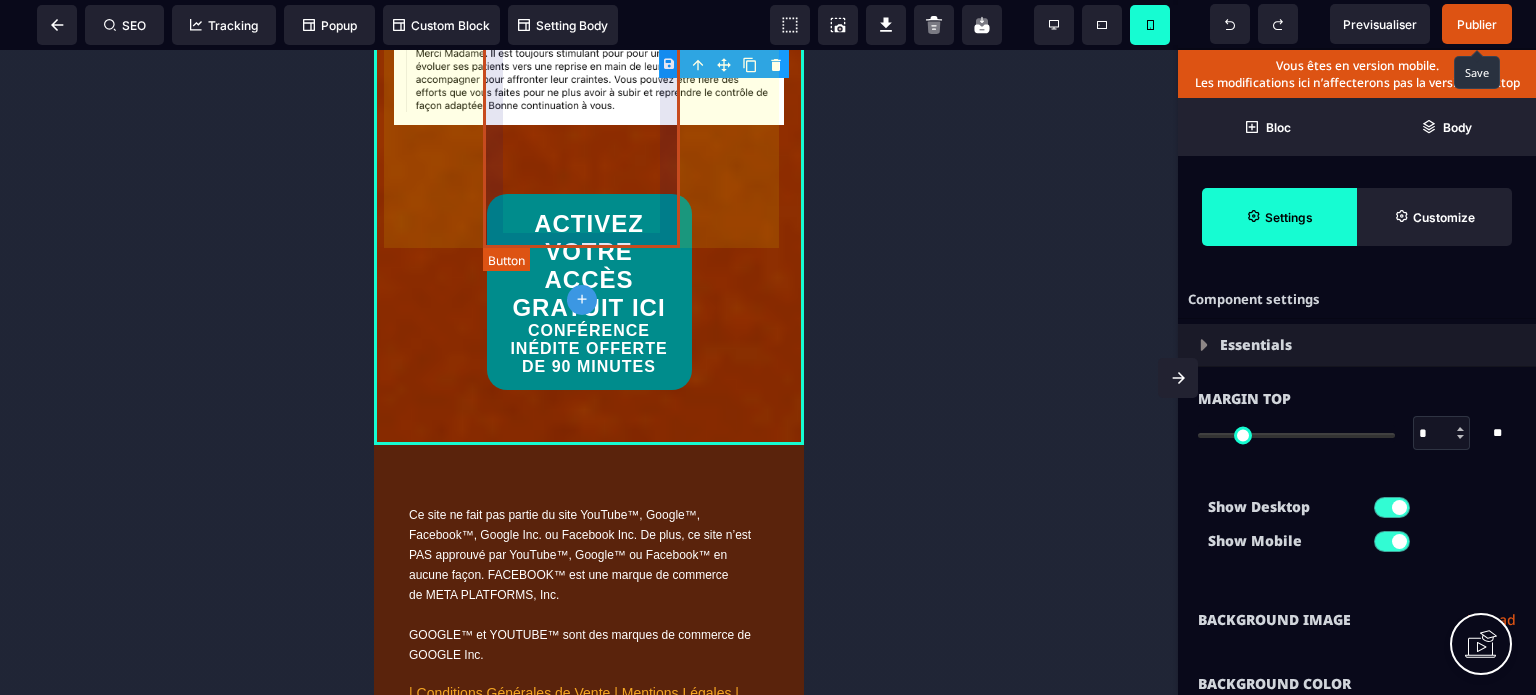 click on "ACTIVEZ VOTRE ACCÈS GRATUIT ICI CONFÉRENCE INÉDITE OFFERTE DE 90 MINUTES" at bounding box center [589, 293] 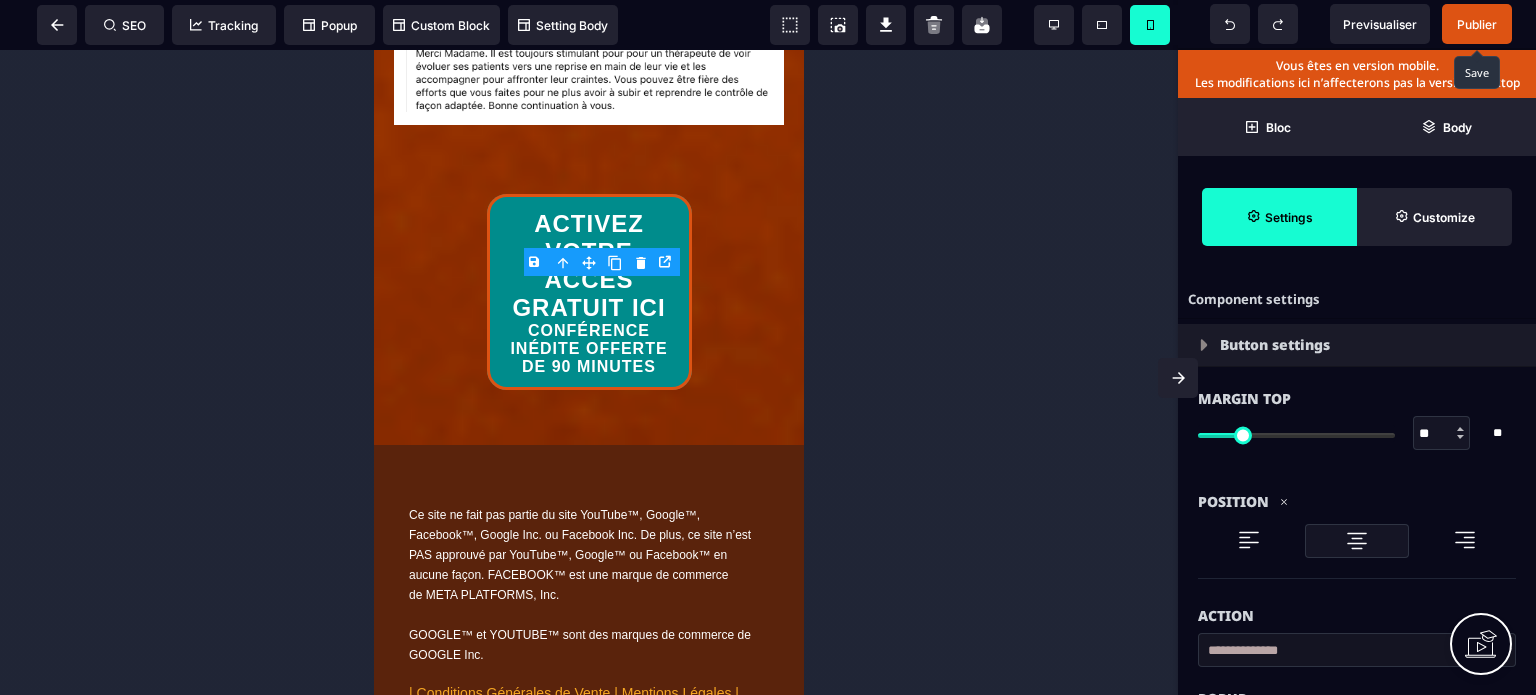click on "Position" at bounding box center [1357, 502] 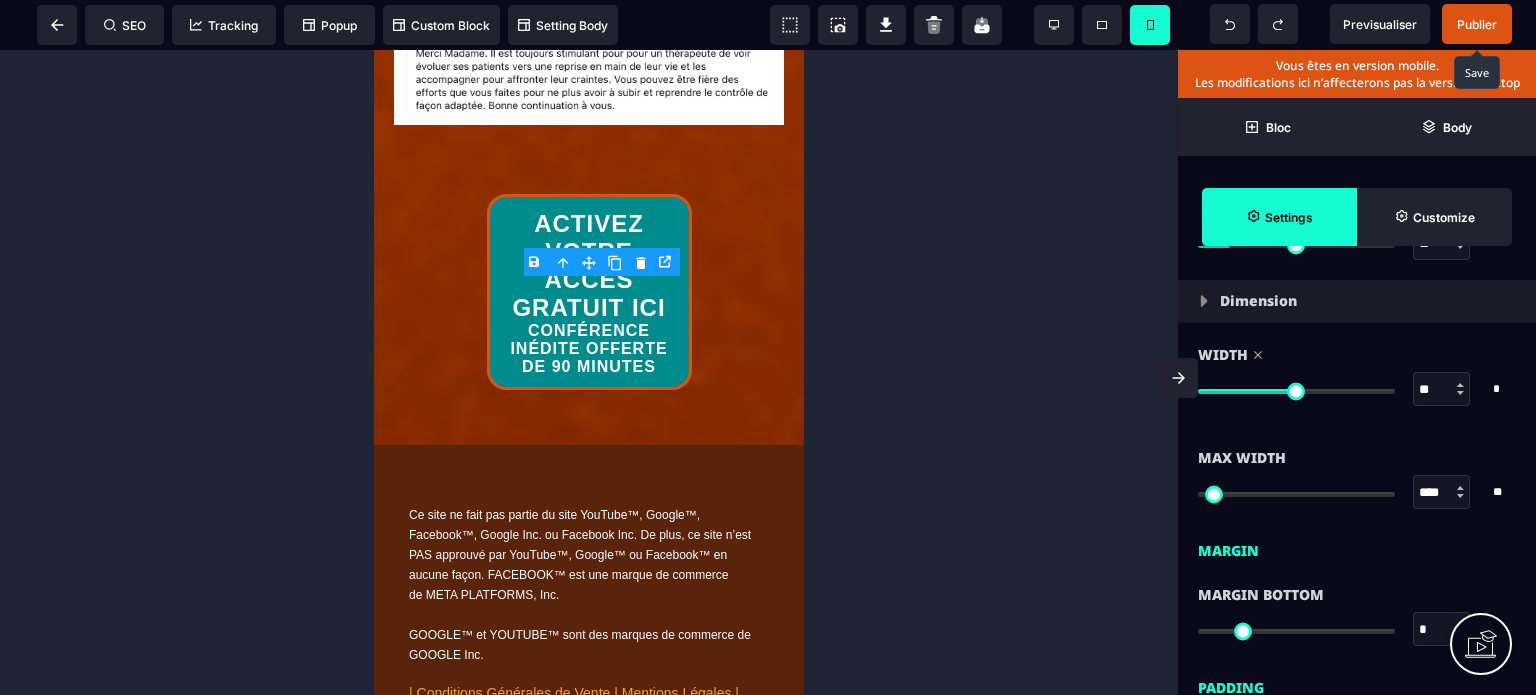 scroll, scrollTop: 1520, scrollLeft: 0, axis: vertical 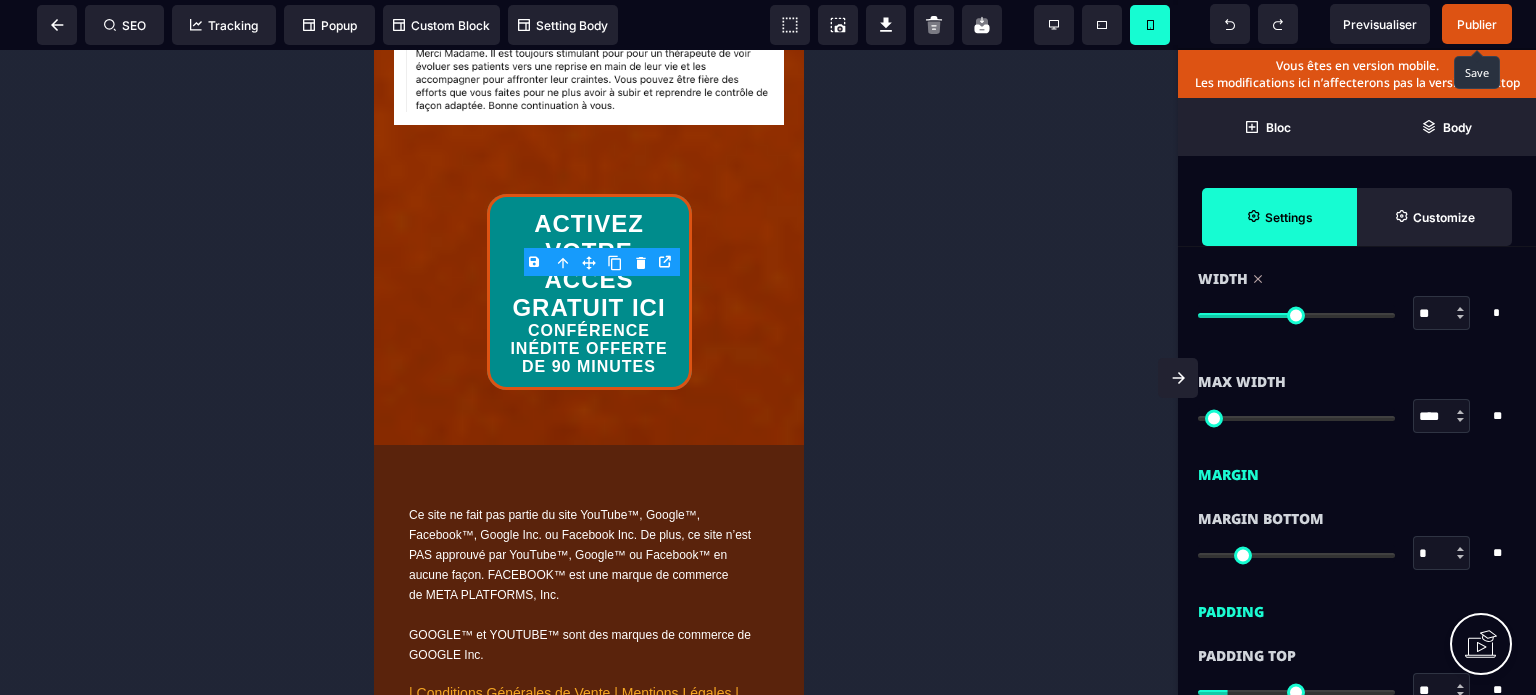 type on "***" 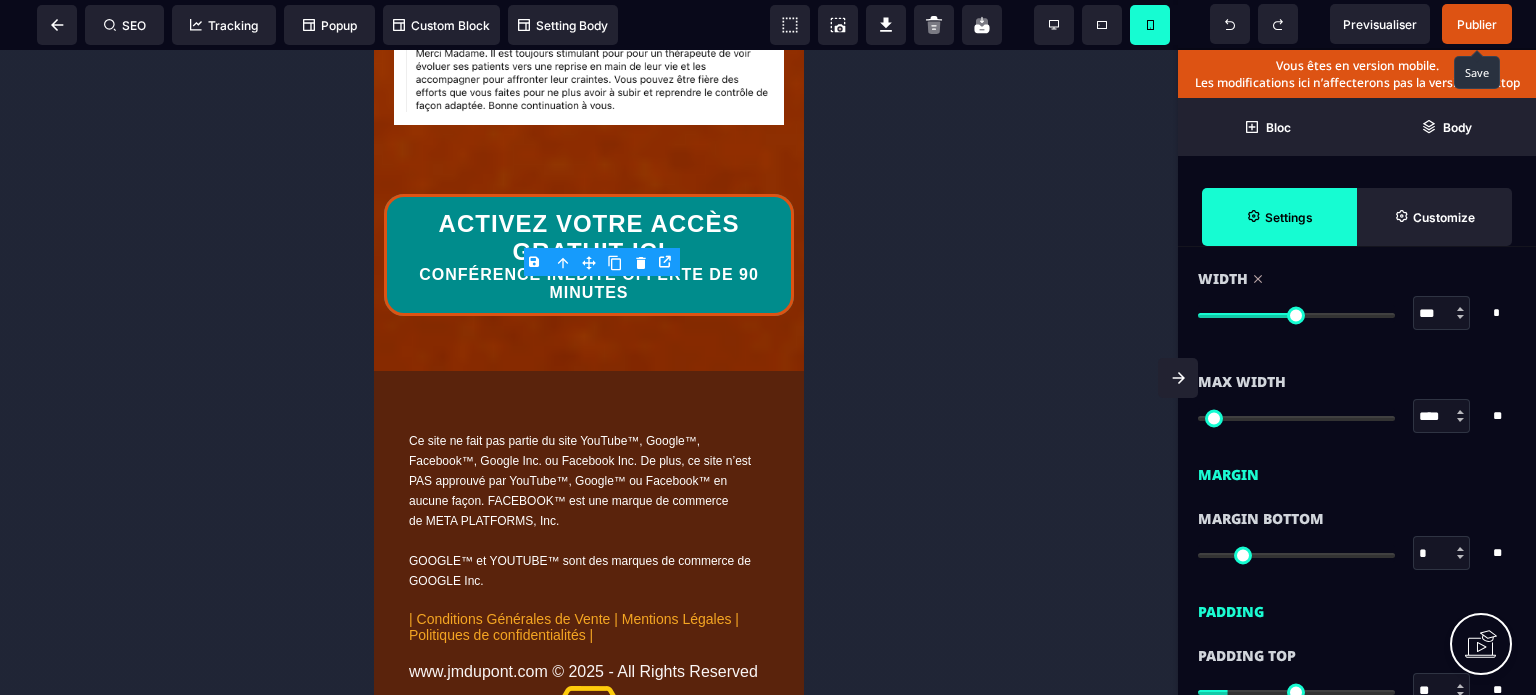 scroll, scrollTop: 15199, scrollLeft: 0, axis: vertical 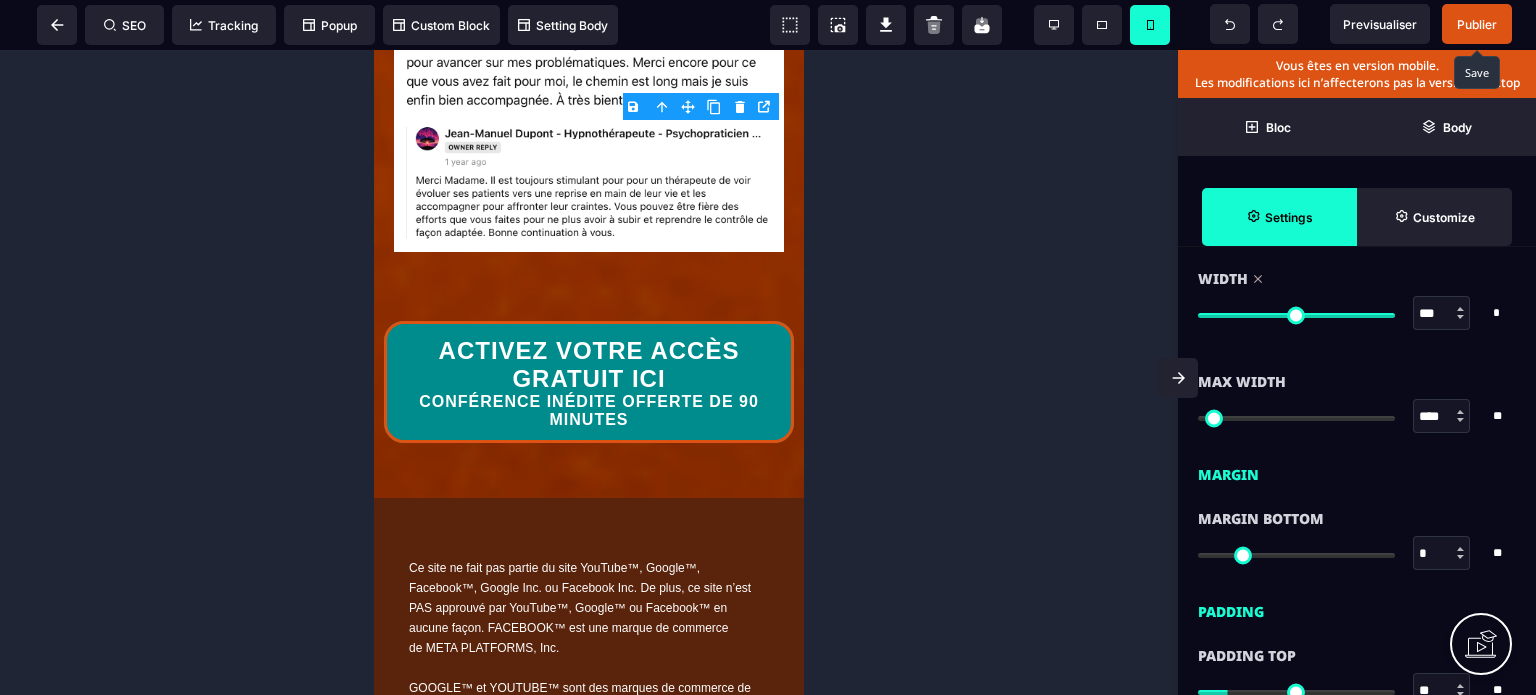 drag, startPoint x: 1293, startPoint y: 313, endPoint x: 1451, endPoint y: 351, distance: 162.50539 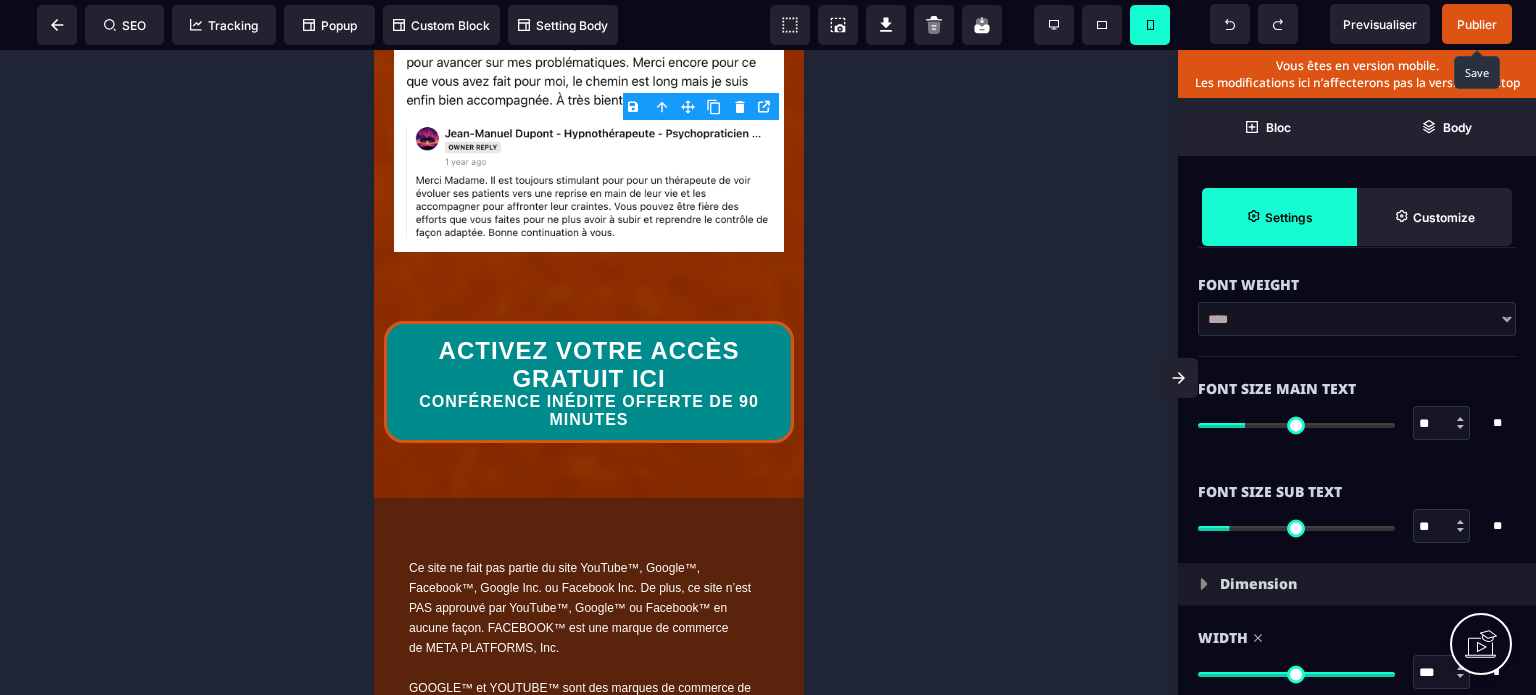scroll, scrollTop: 1160, scrollLeft: 0, axis: vertical 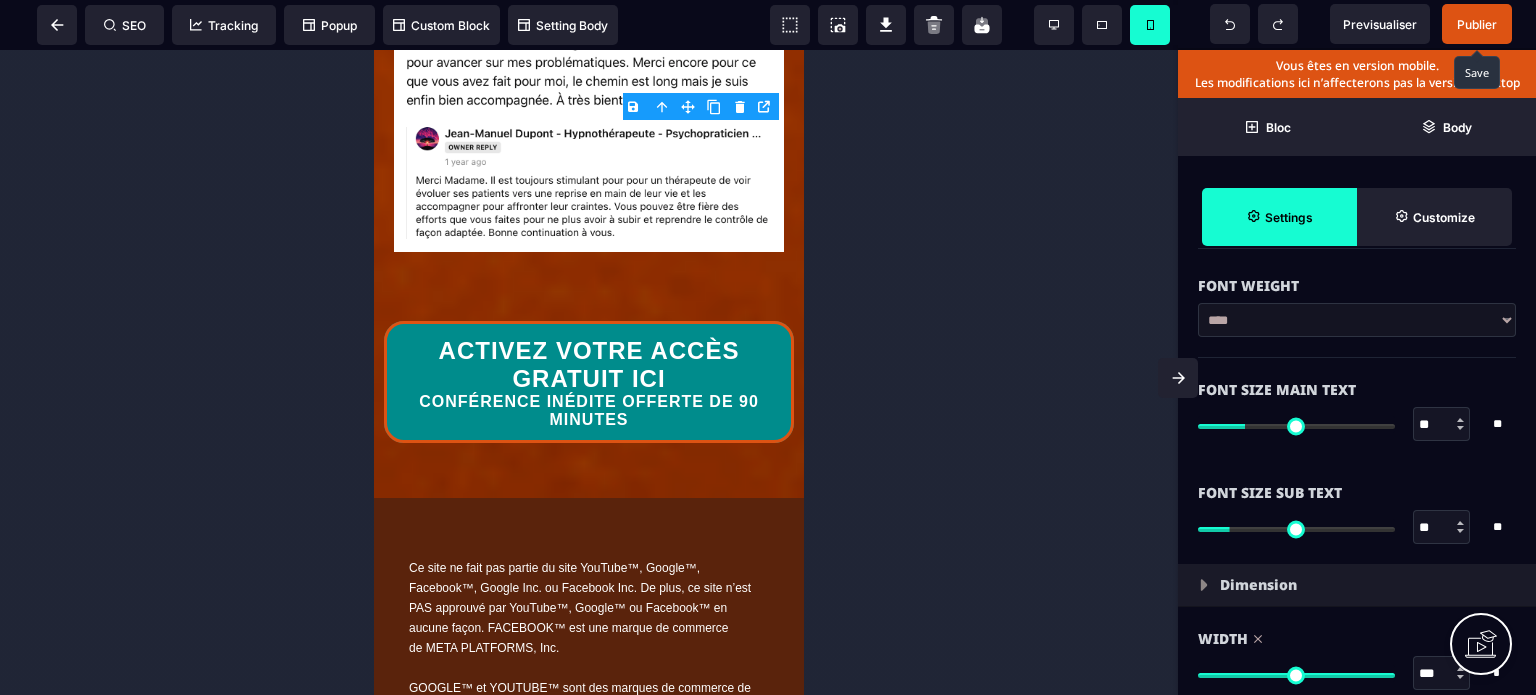 type on "**" 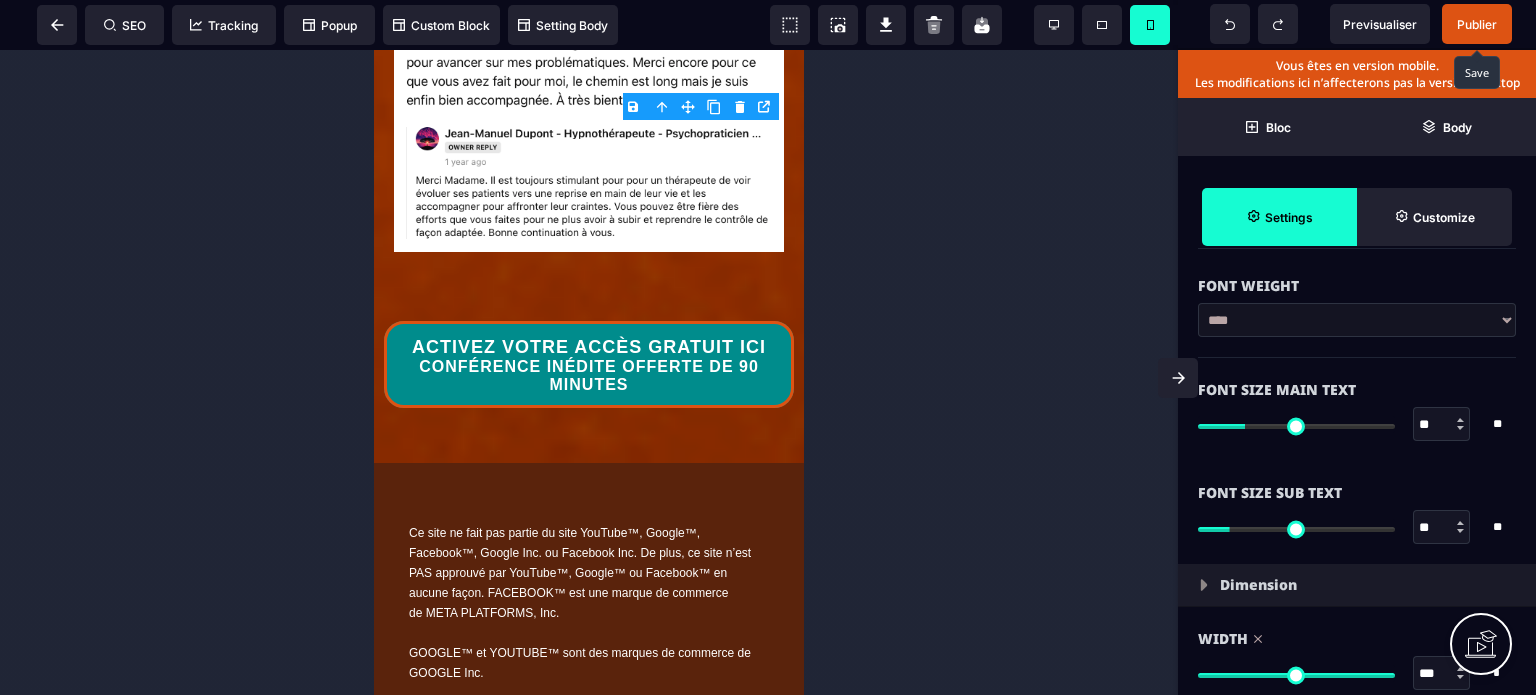 type on "**" 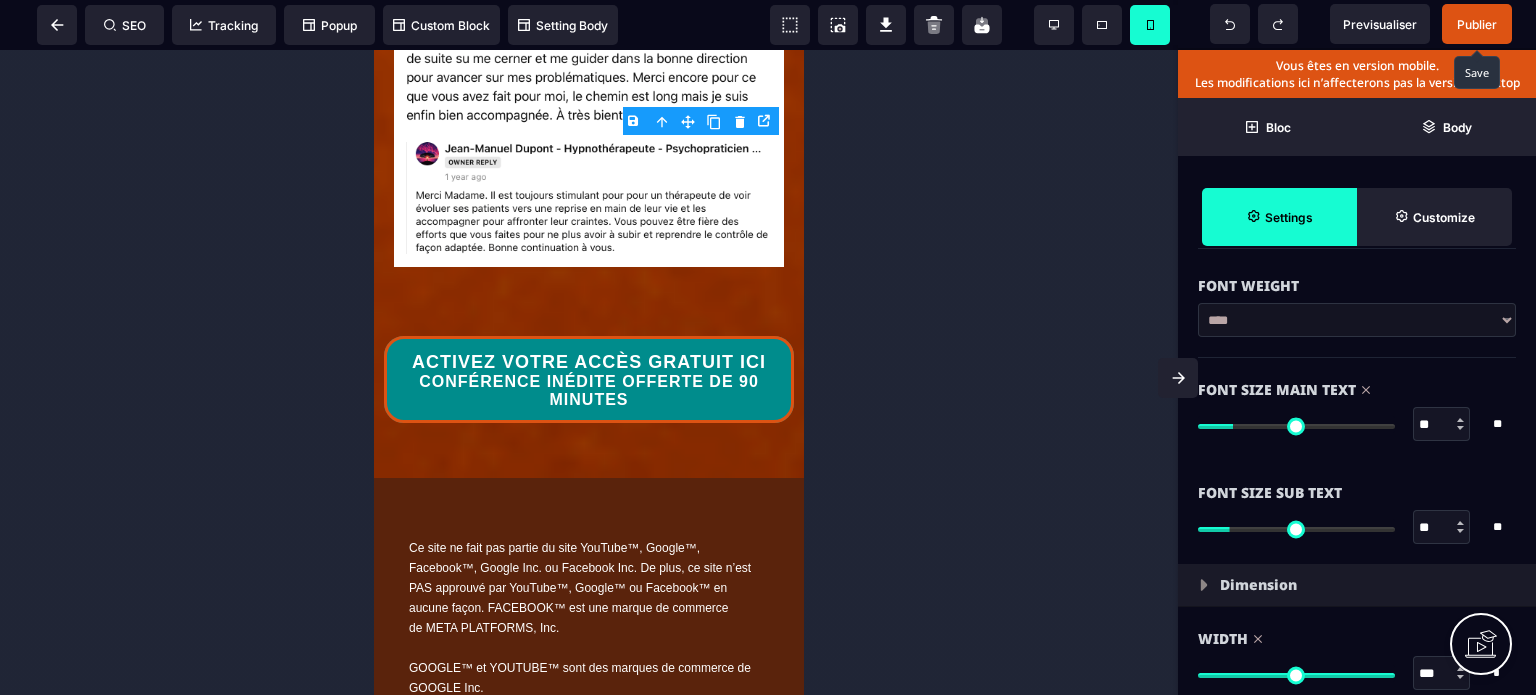 type on "**" 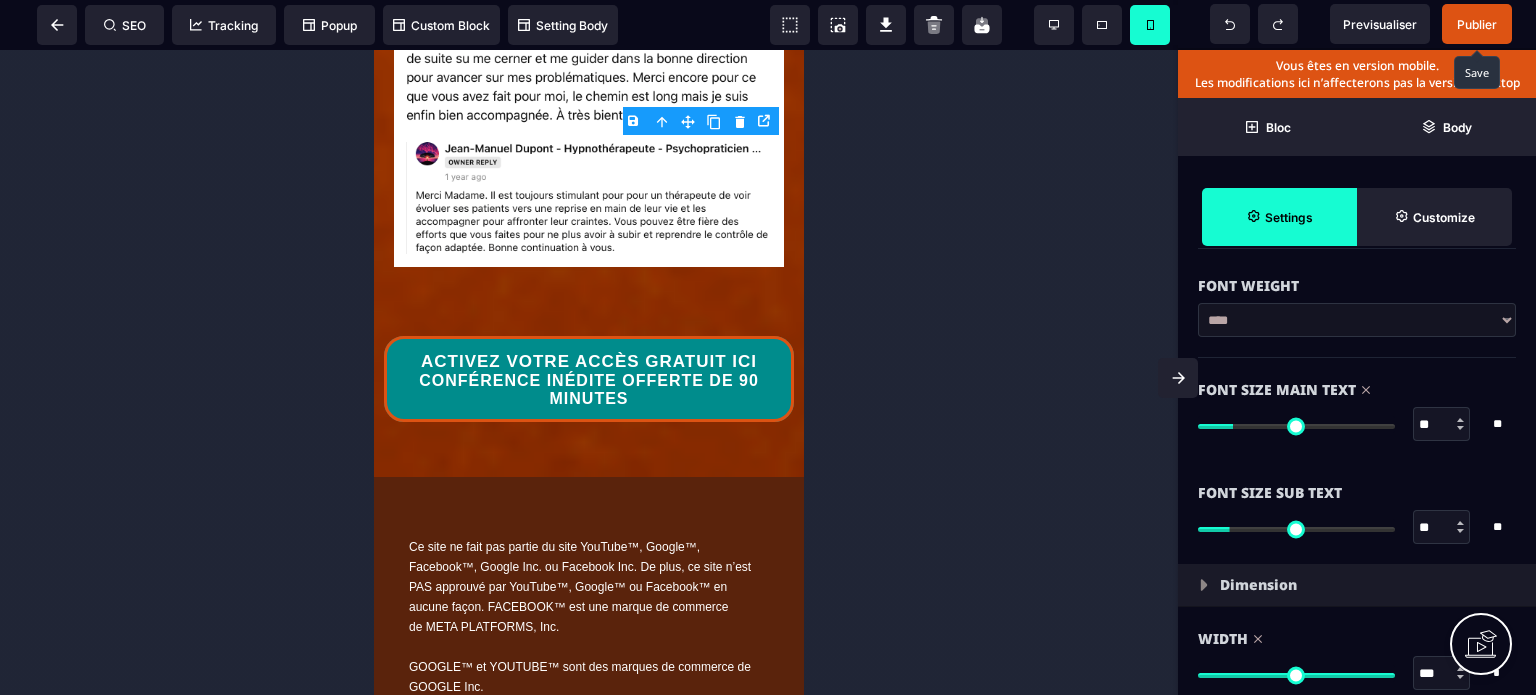 type on "**" 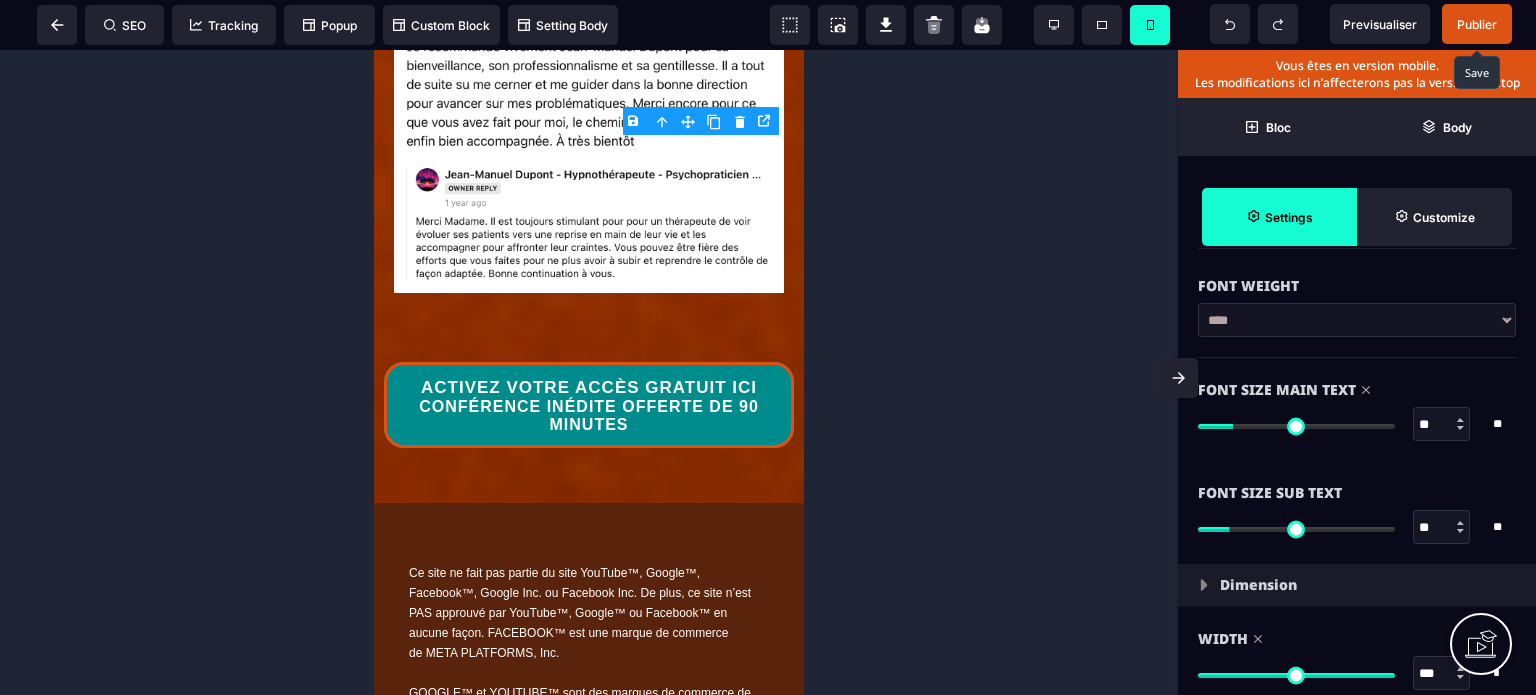 type on "**" 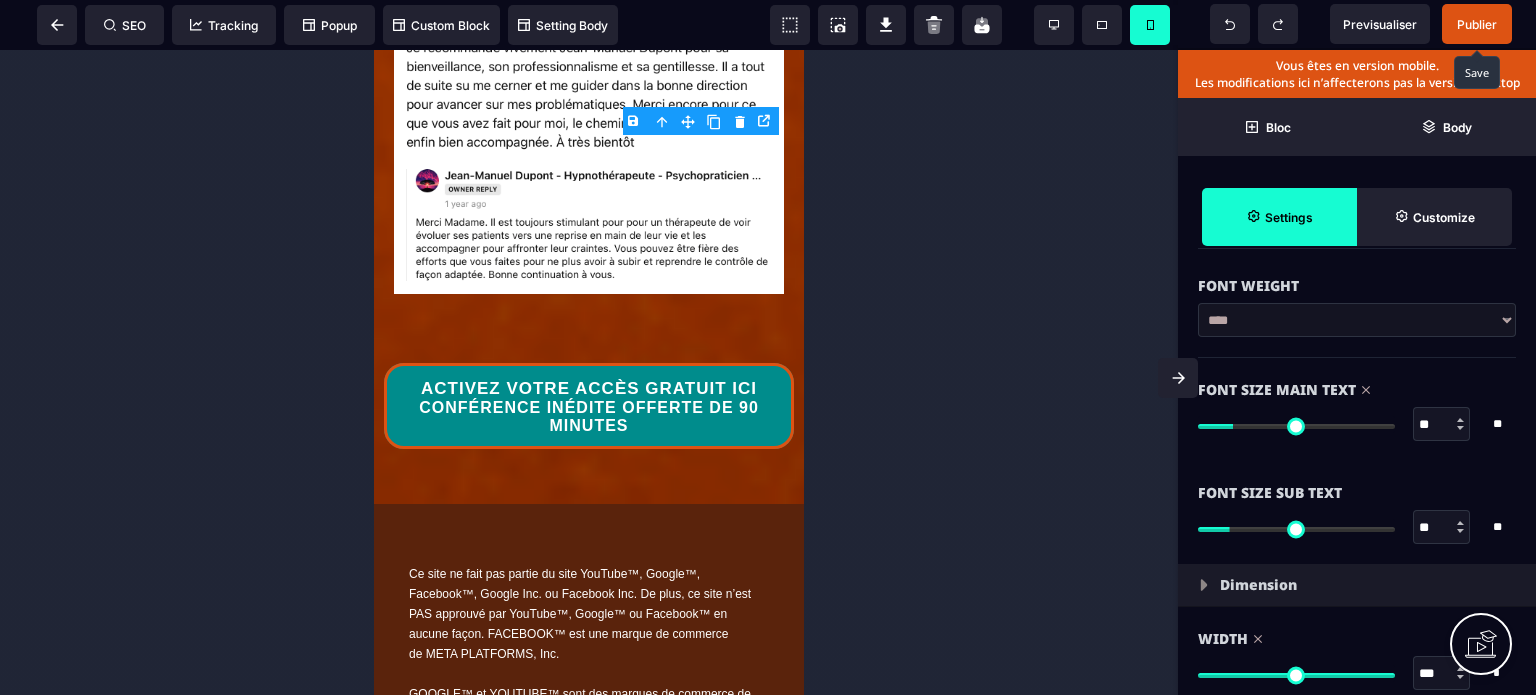type on "**" 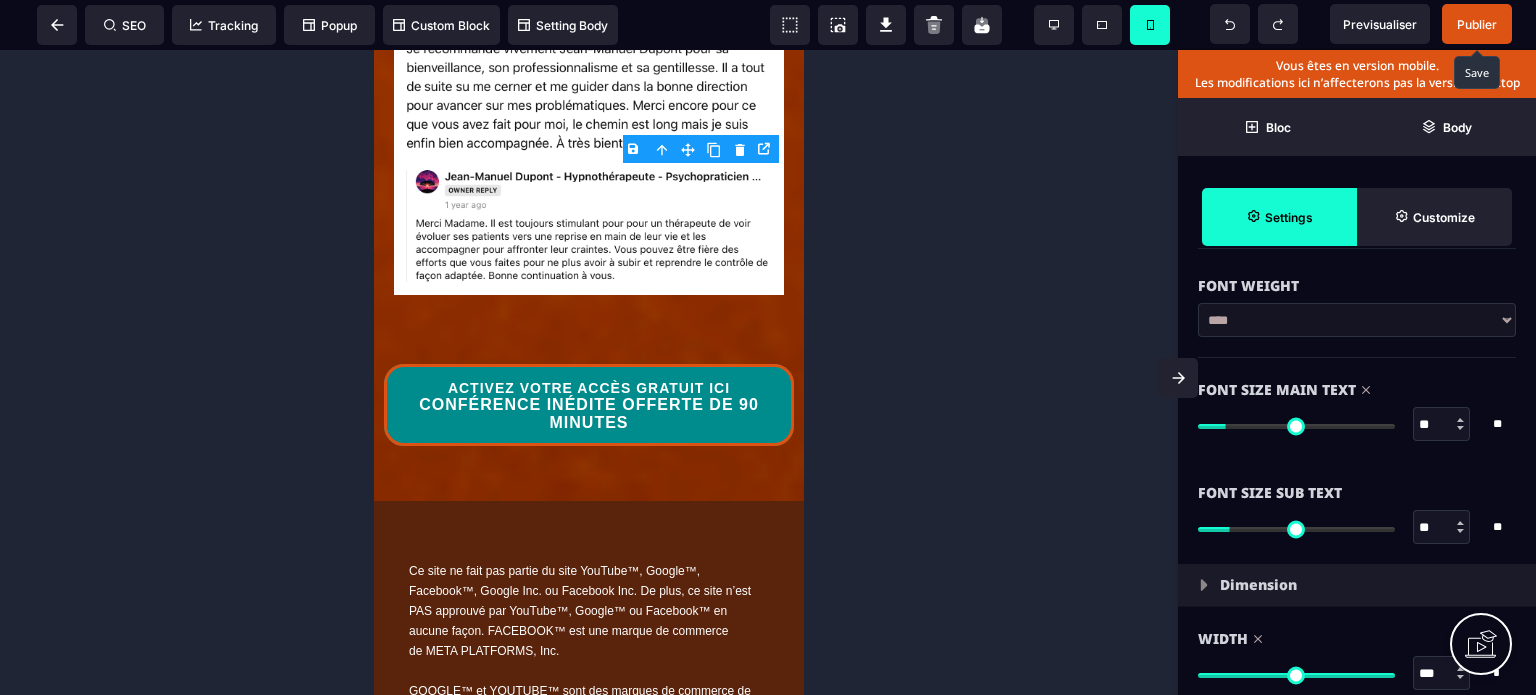 type on "**" 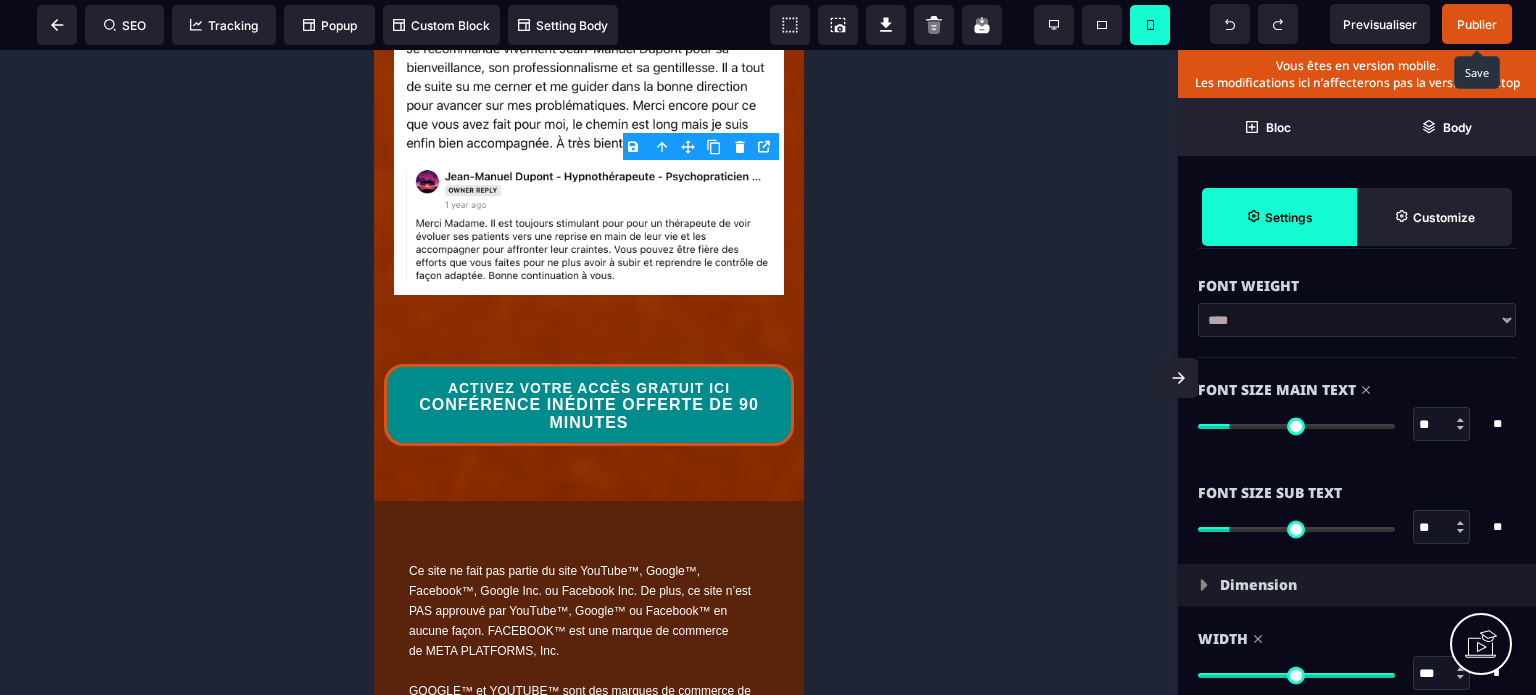 type on "**" 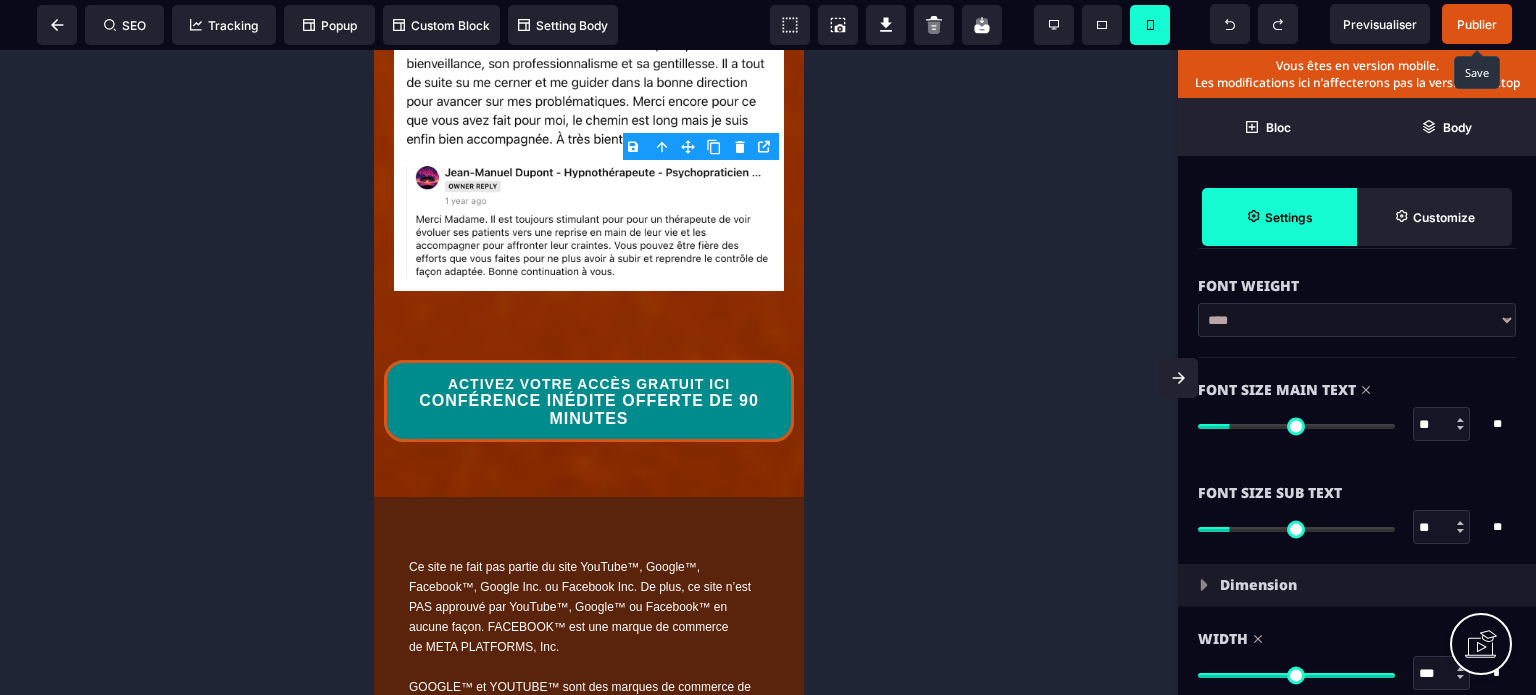type on "**" 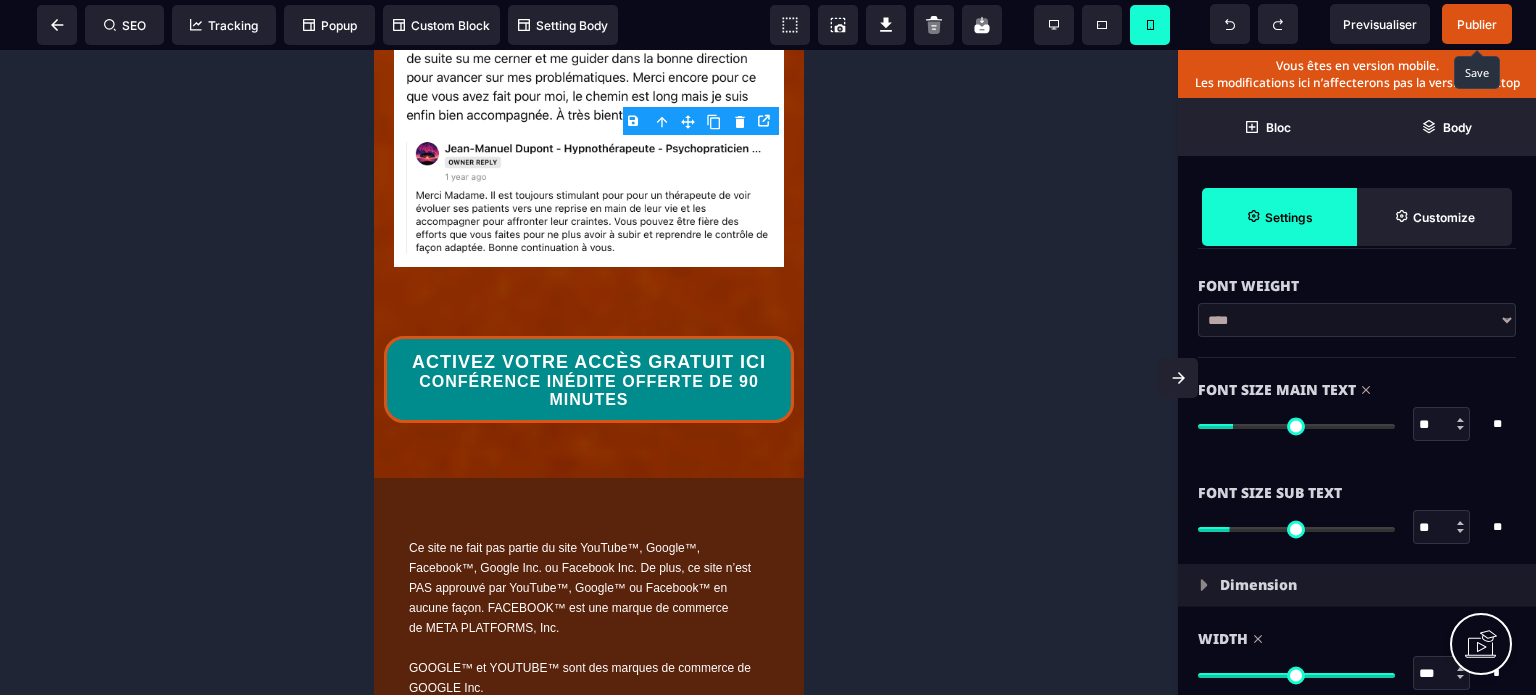 type on "**" 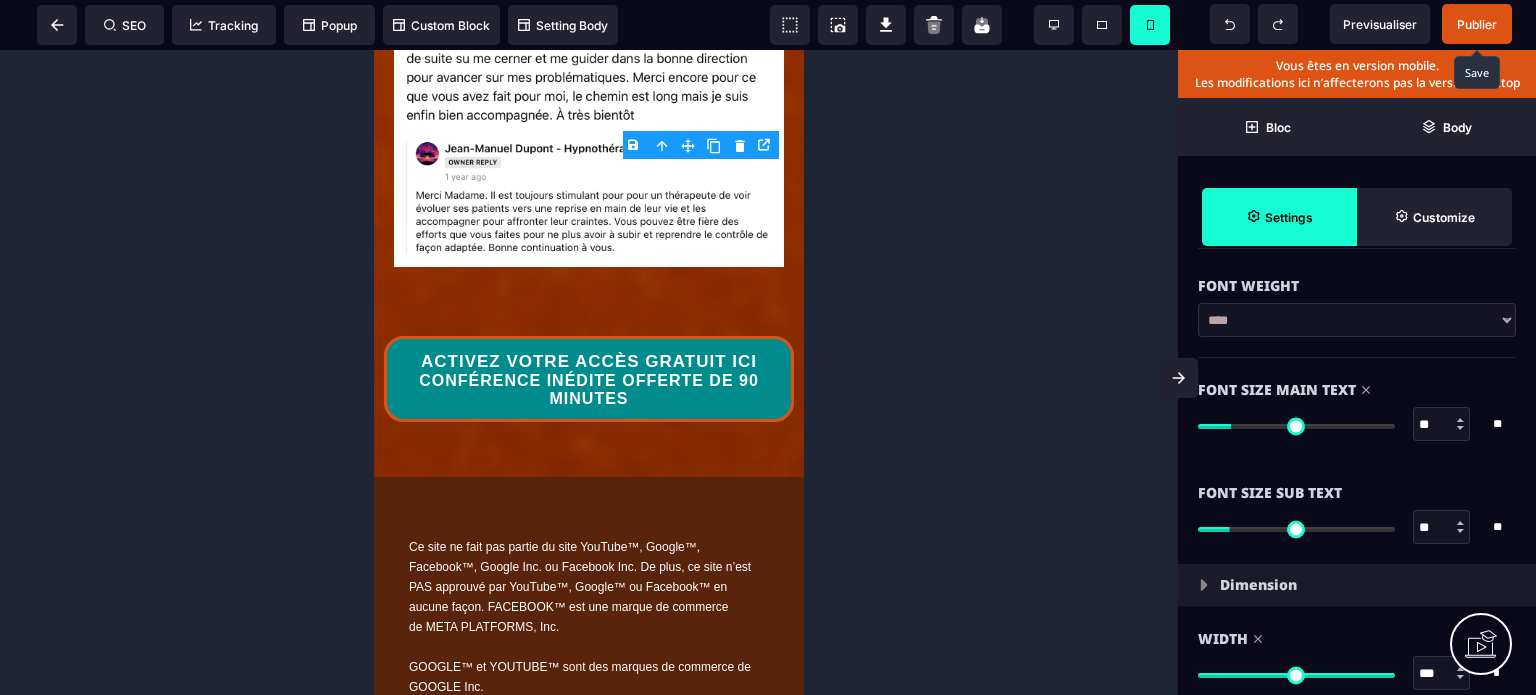 scroll, scrollTop: 15160, scrollLeft: 0, axis: vertical 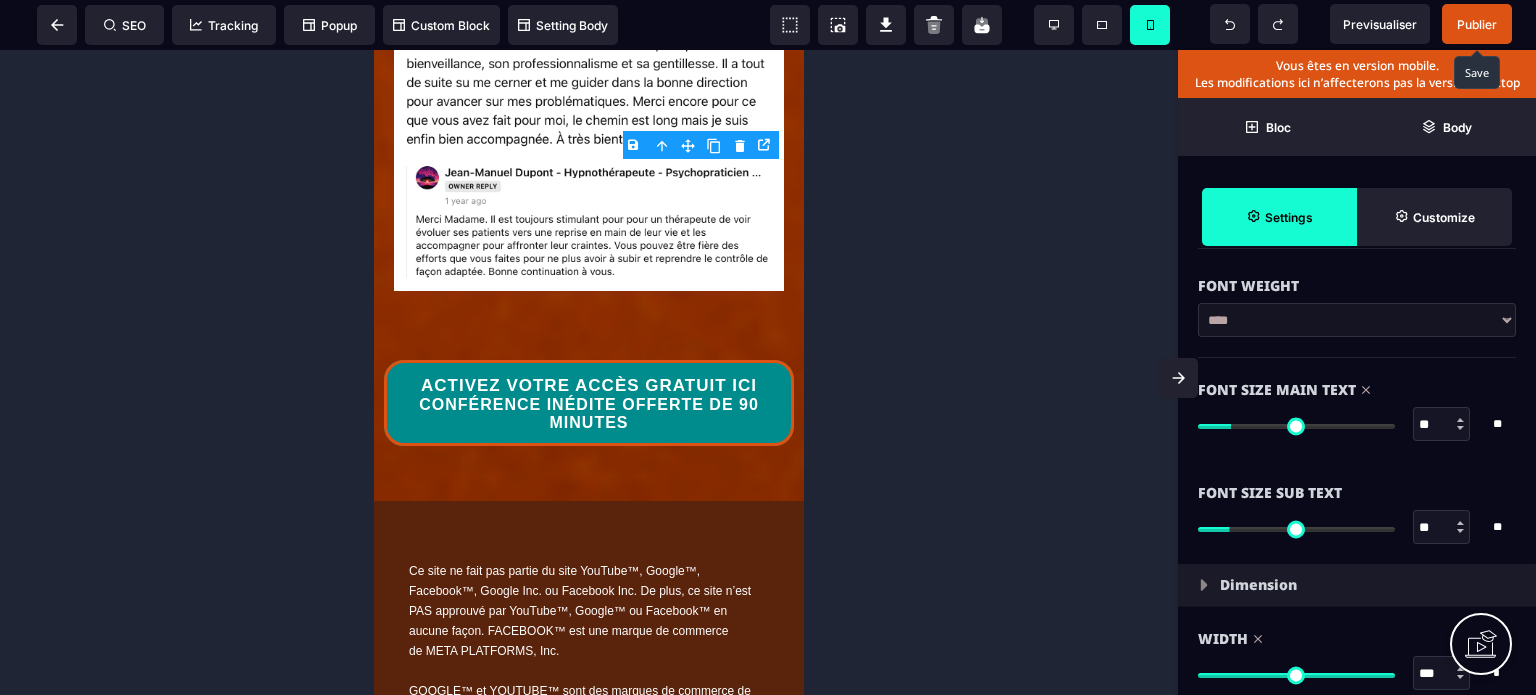 type on "**" 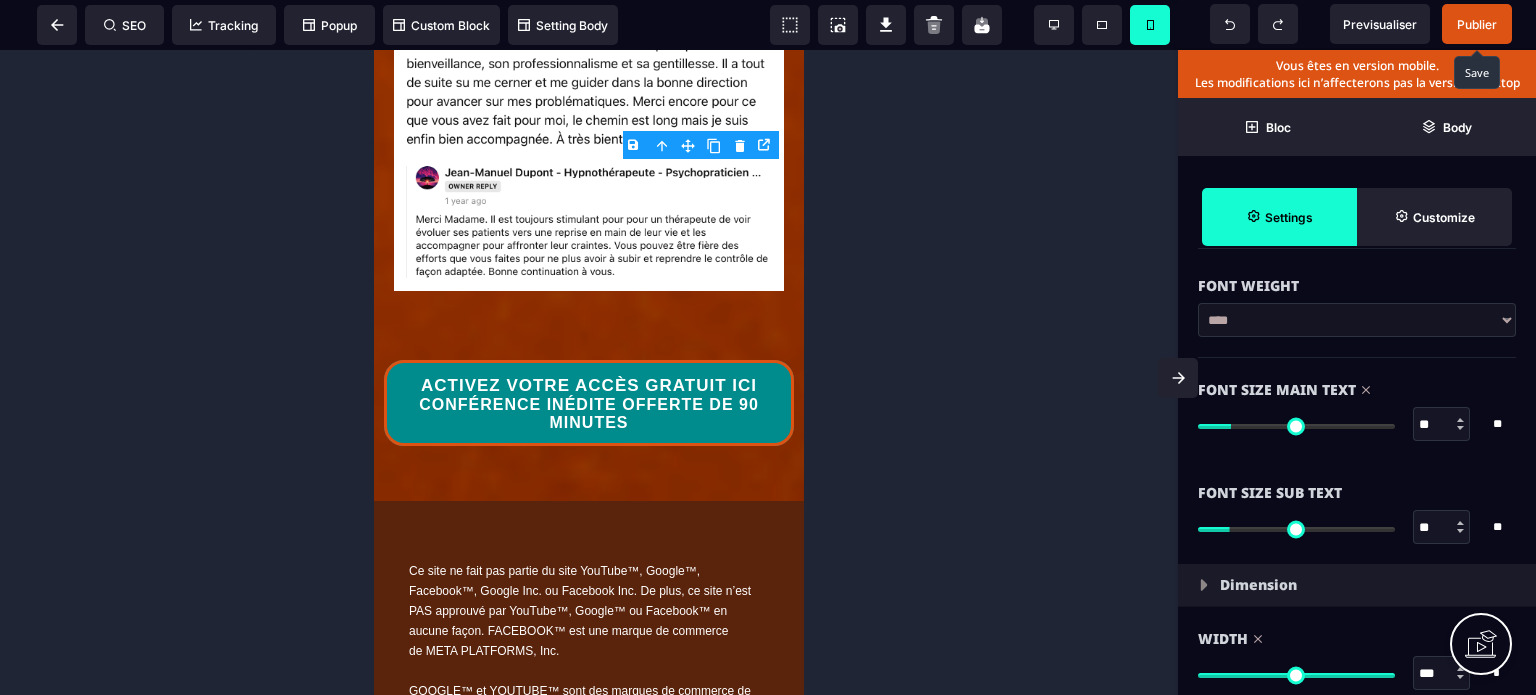 type on "**" 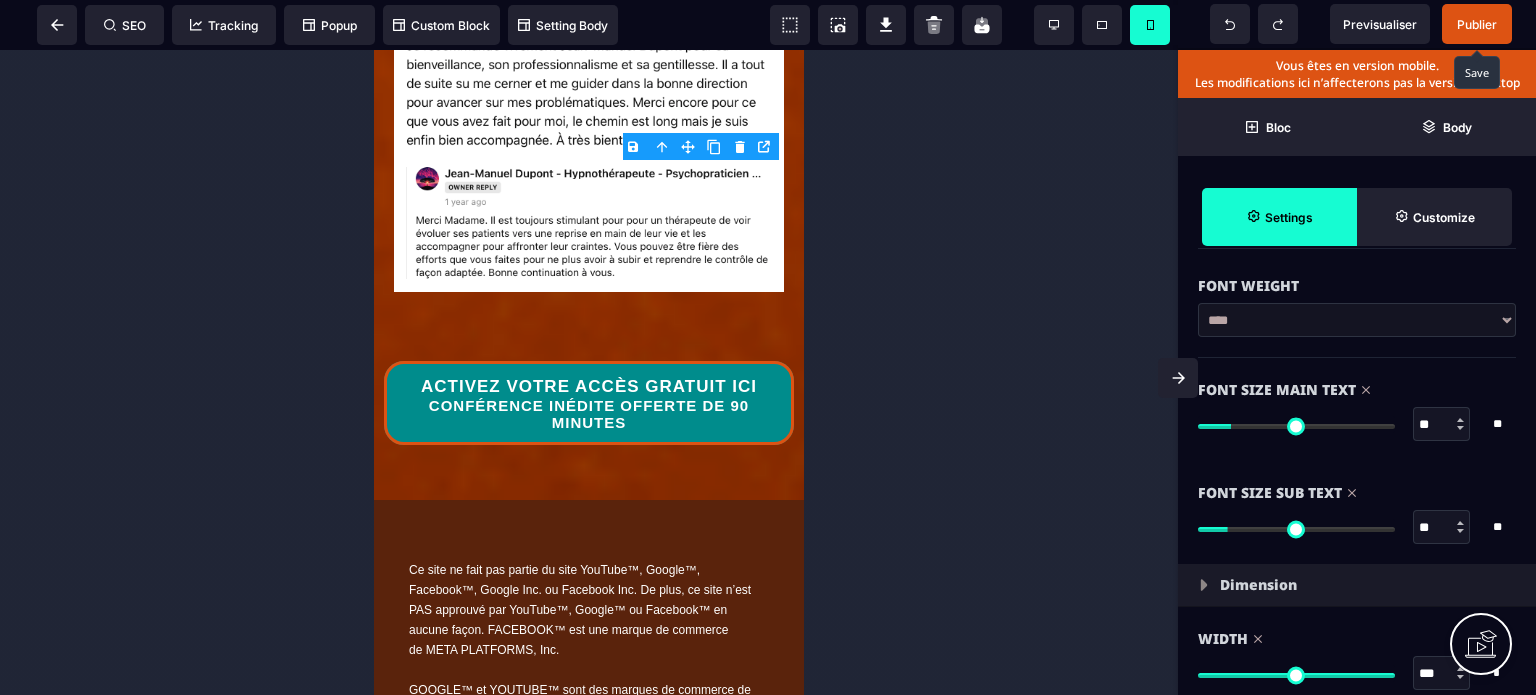 type on "**" 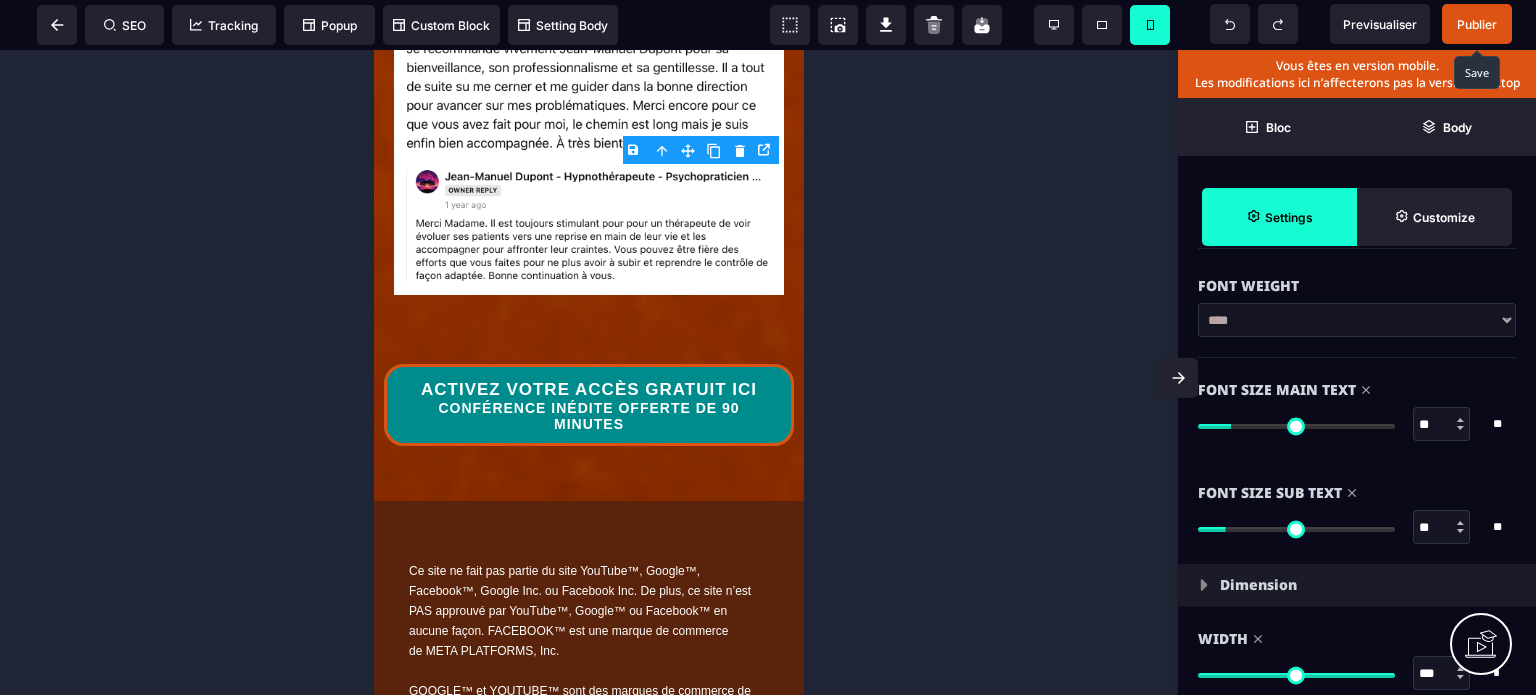 type on "**" 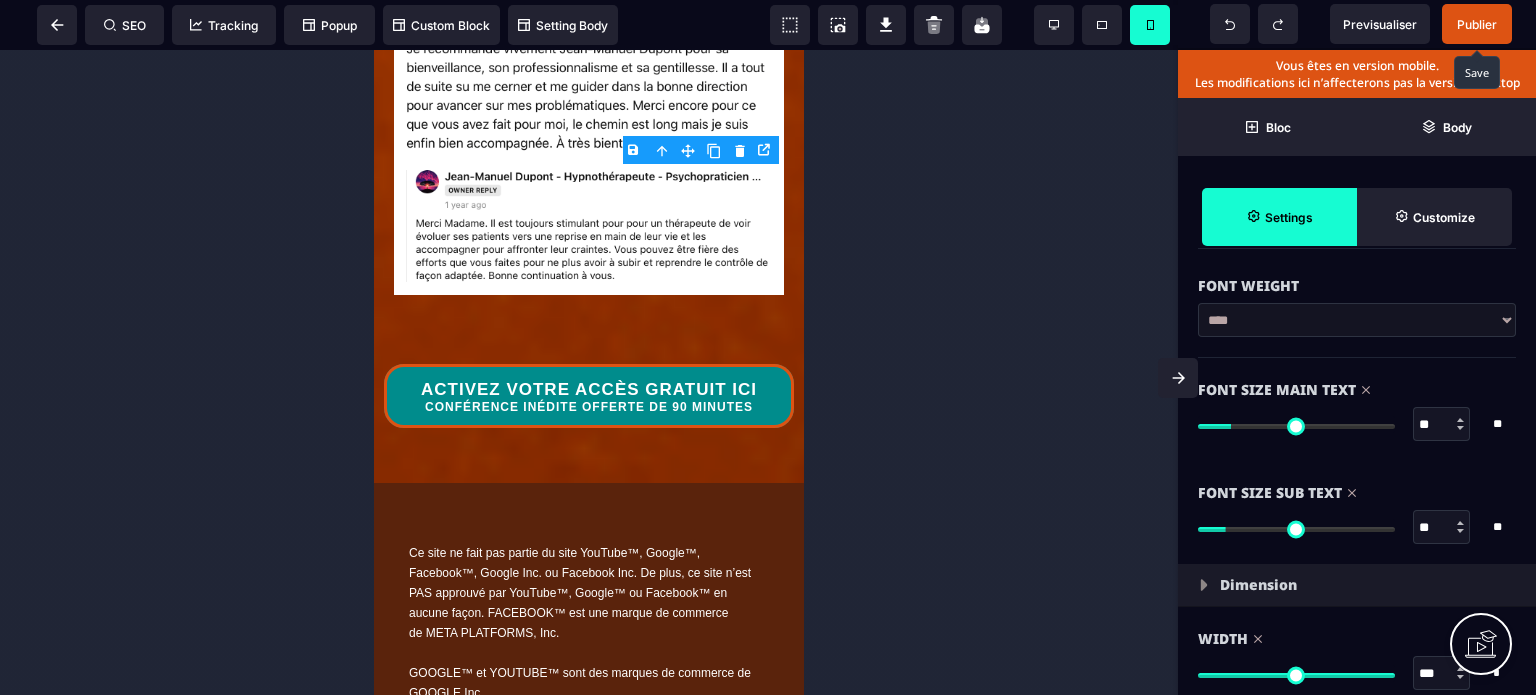 scroll, scrollTop: 15137, scrollLeft: 0, axis: vertical 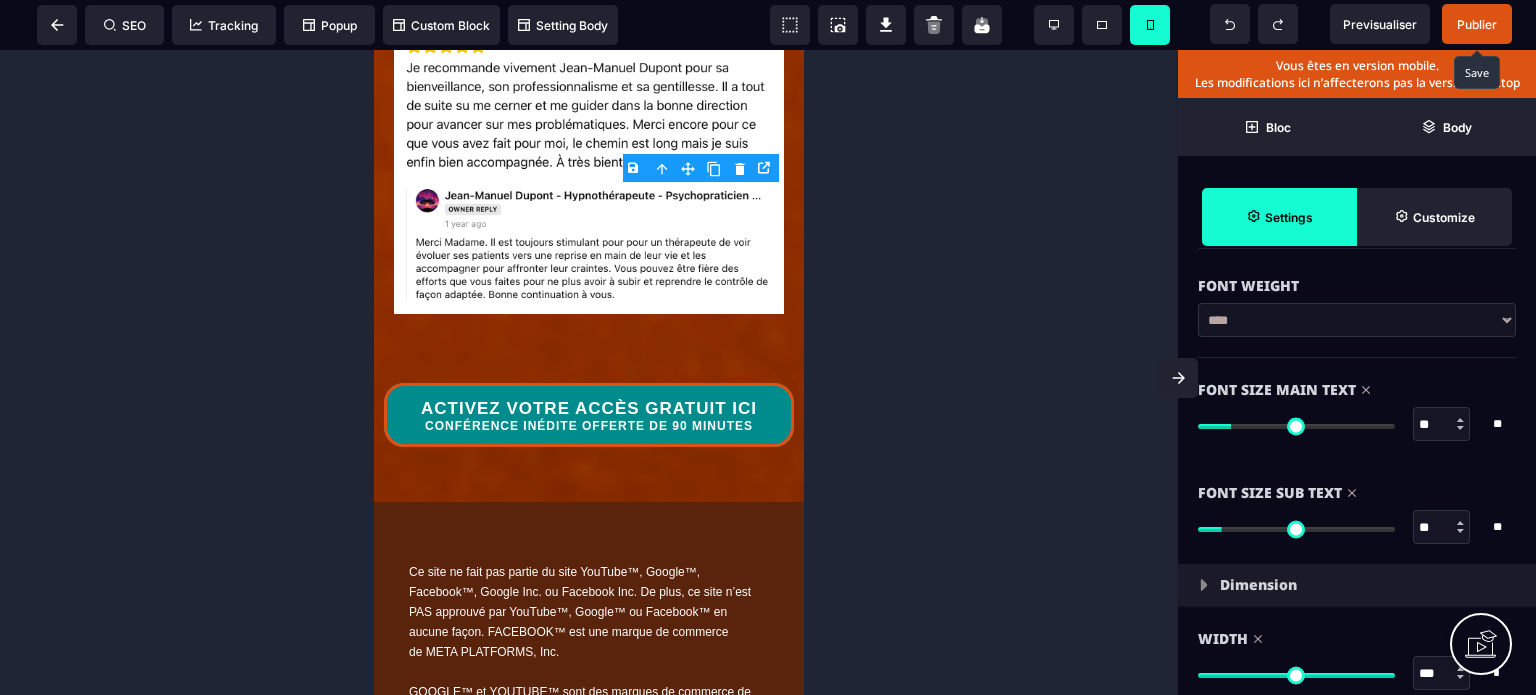 type on "**" 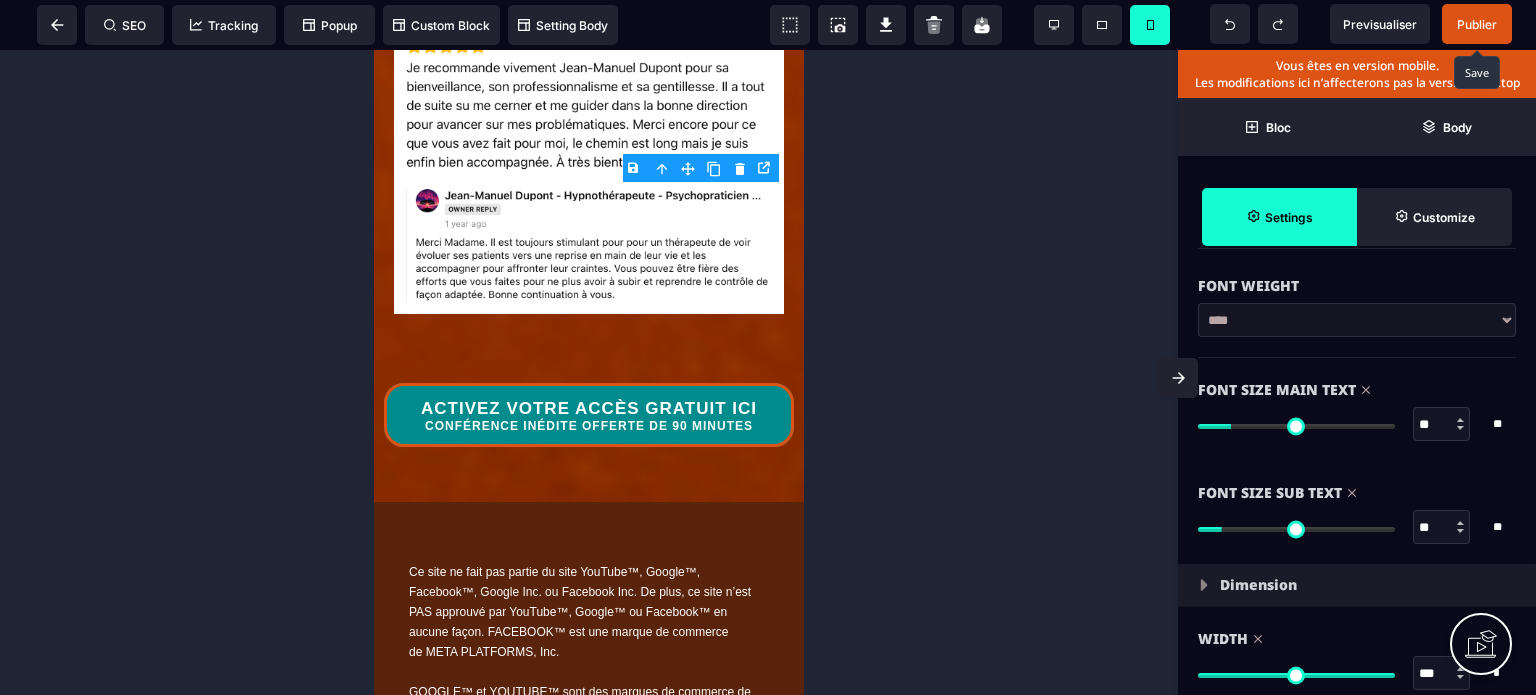click on "**" at bounding box center (1442, 425) 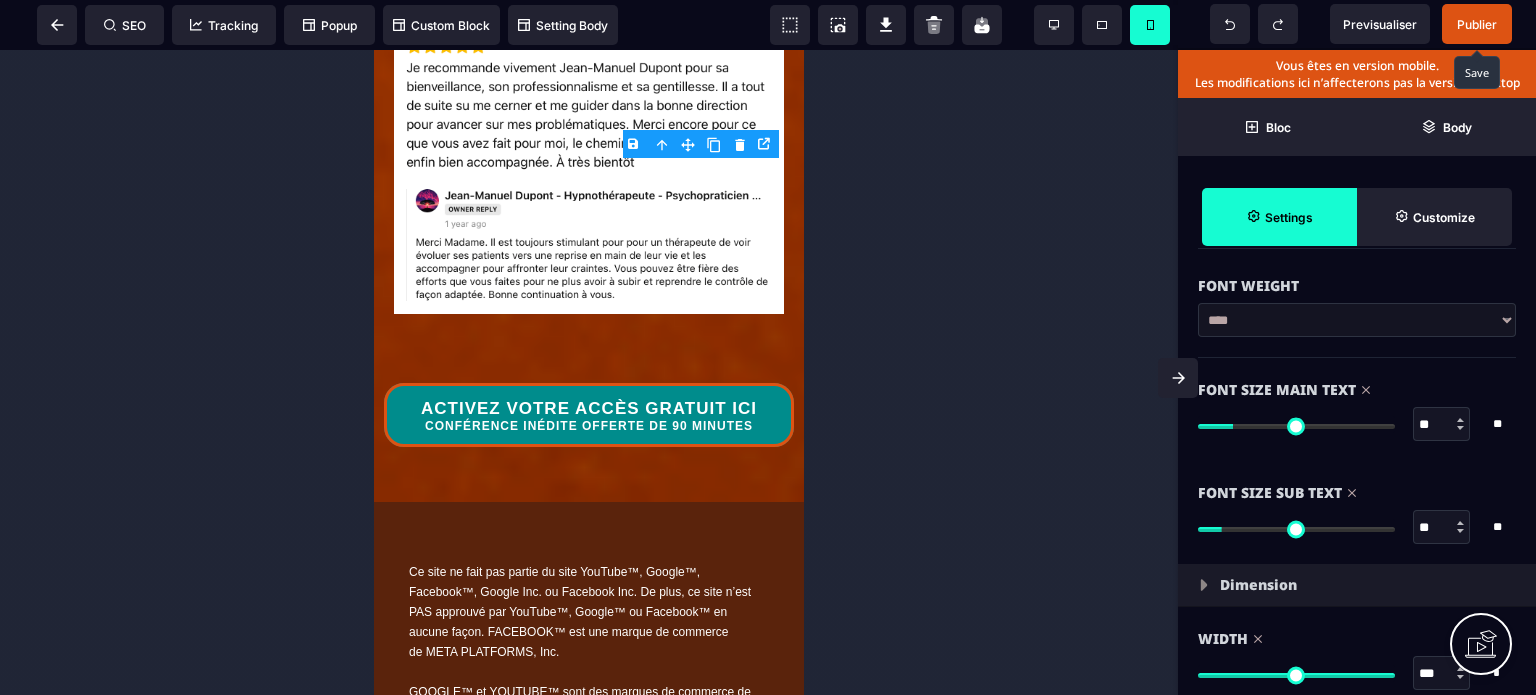 click on "Publier" at bounding box center [1477, 24] 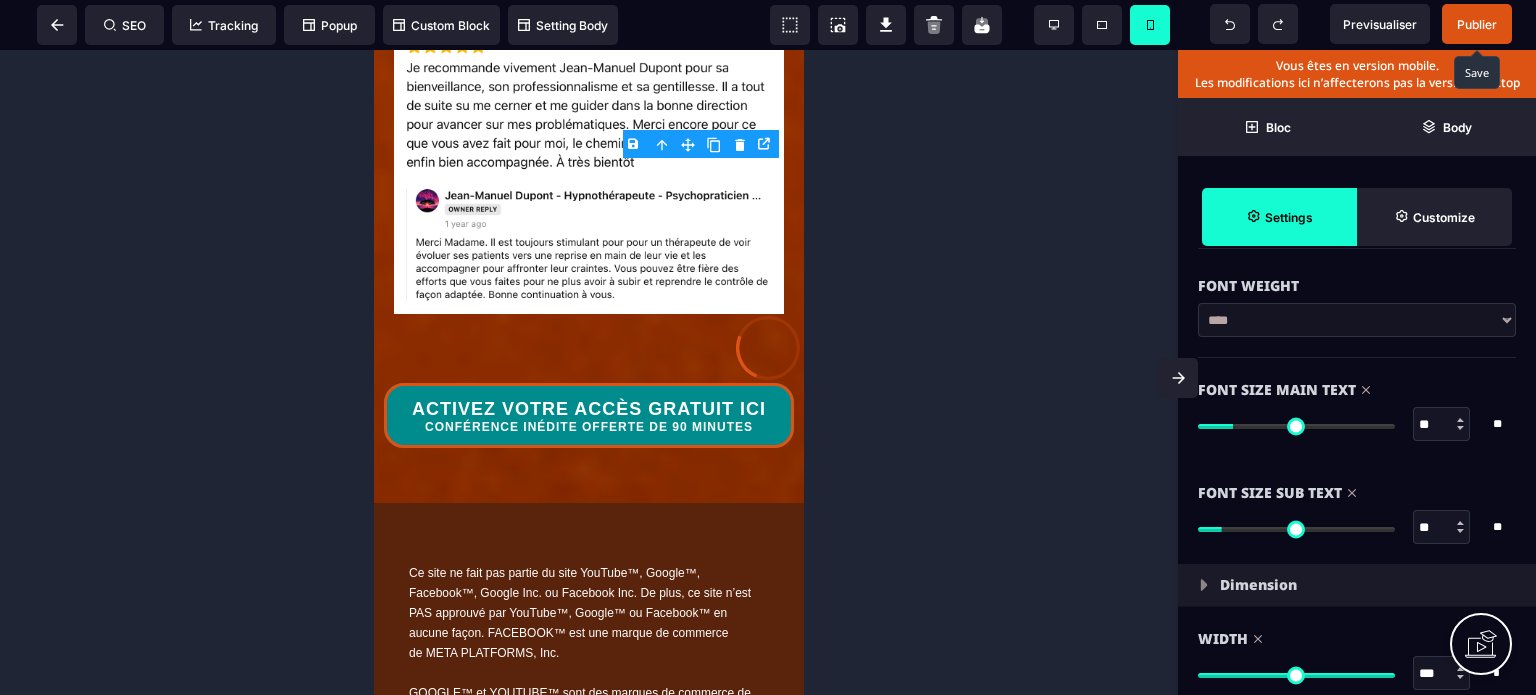 scroll, scrollTop: 15161, scrollLeft: 0, axis: vertical 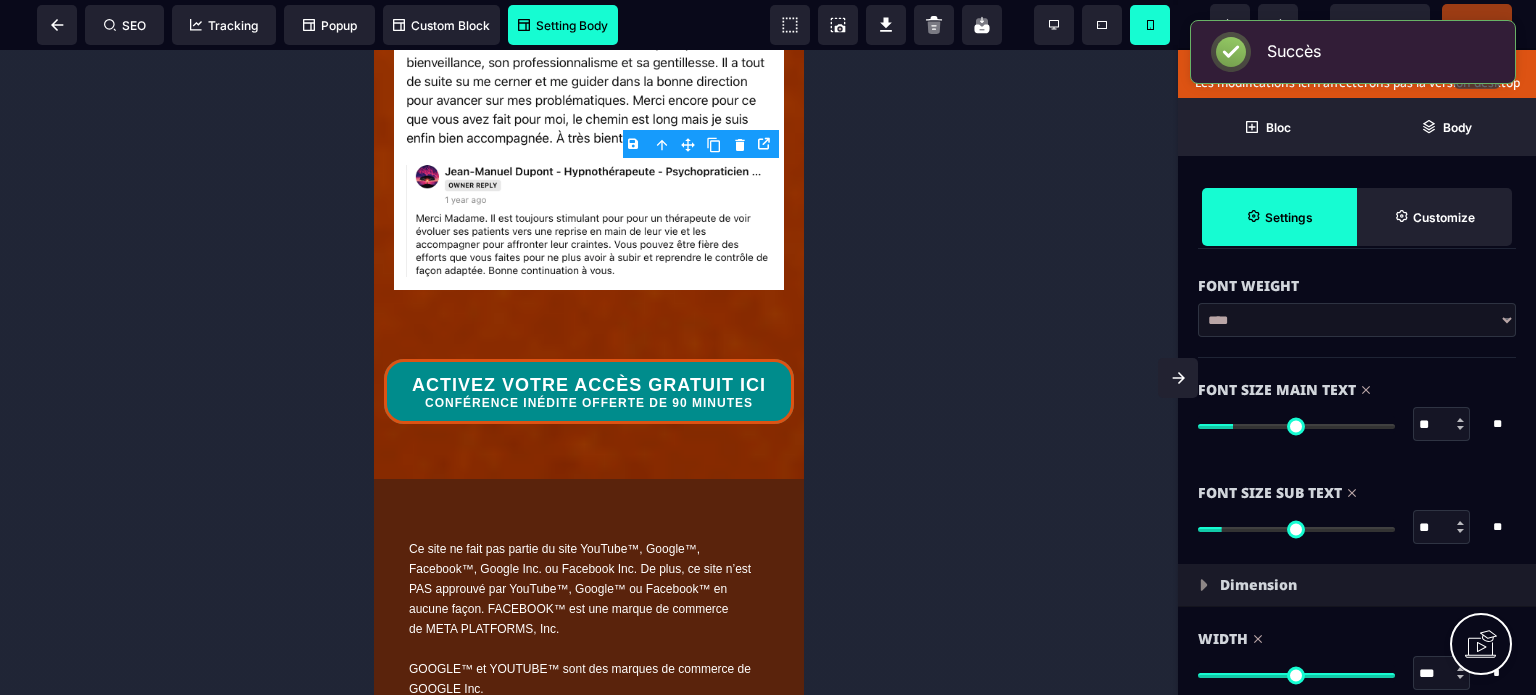 click 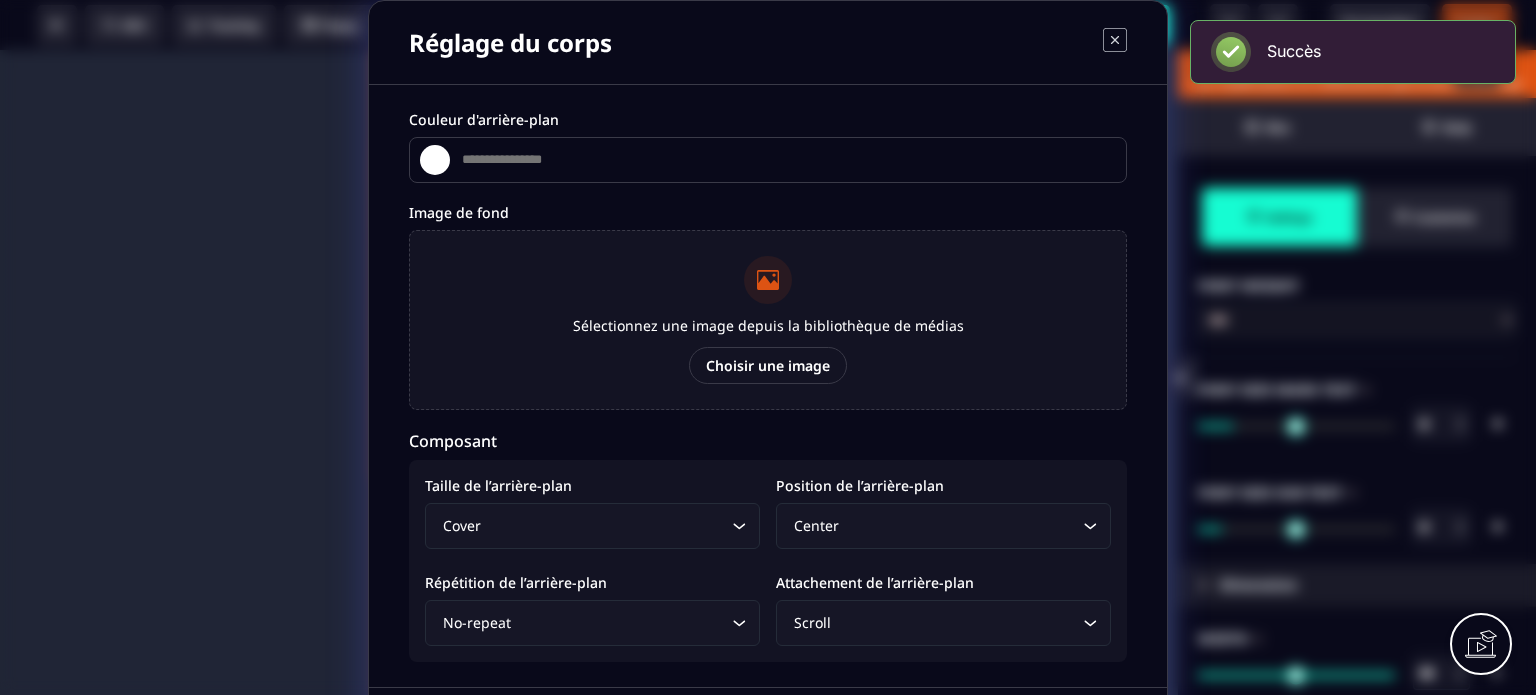 click on "Choisir une image" at bounding box center (768, 365) 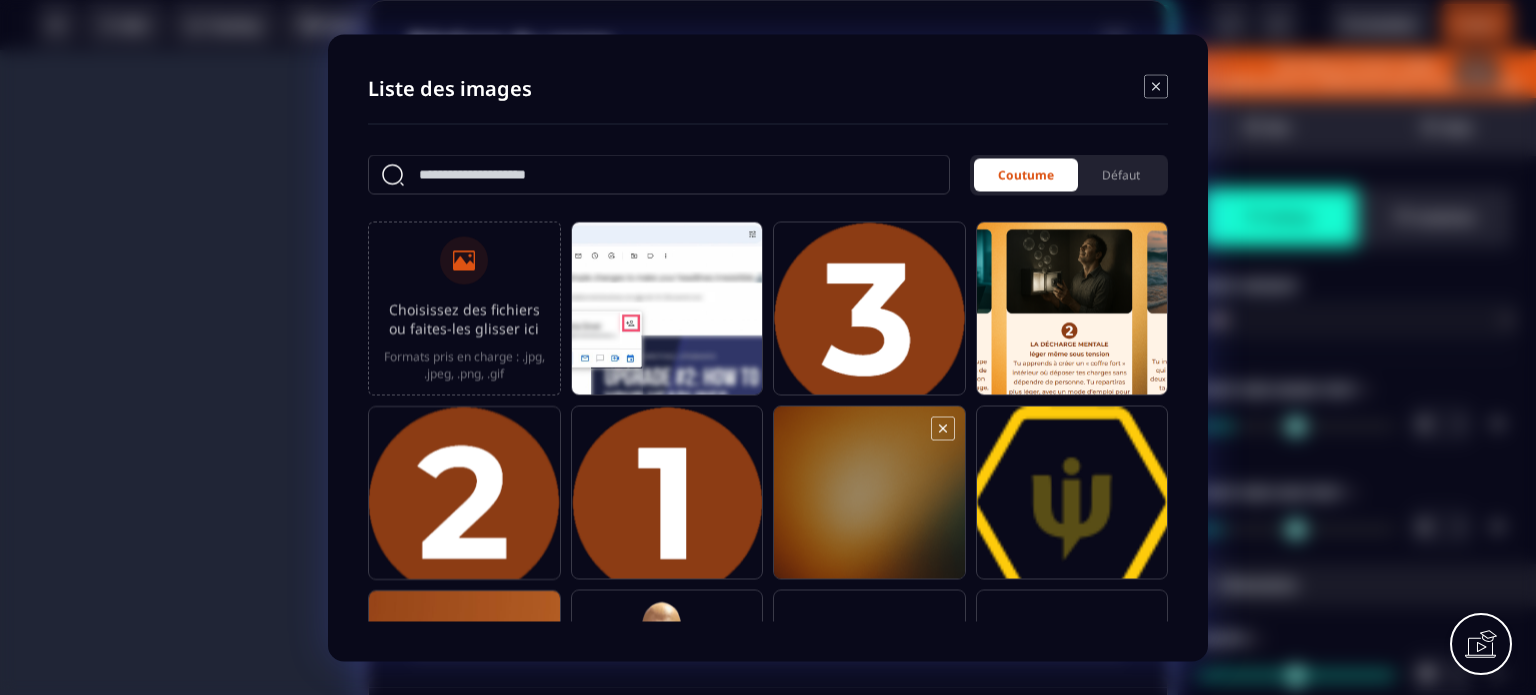 click at bounding box center (869, 501) 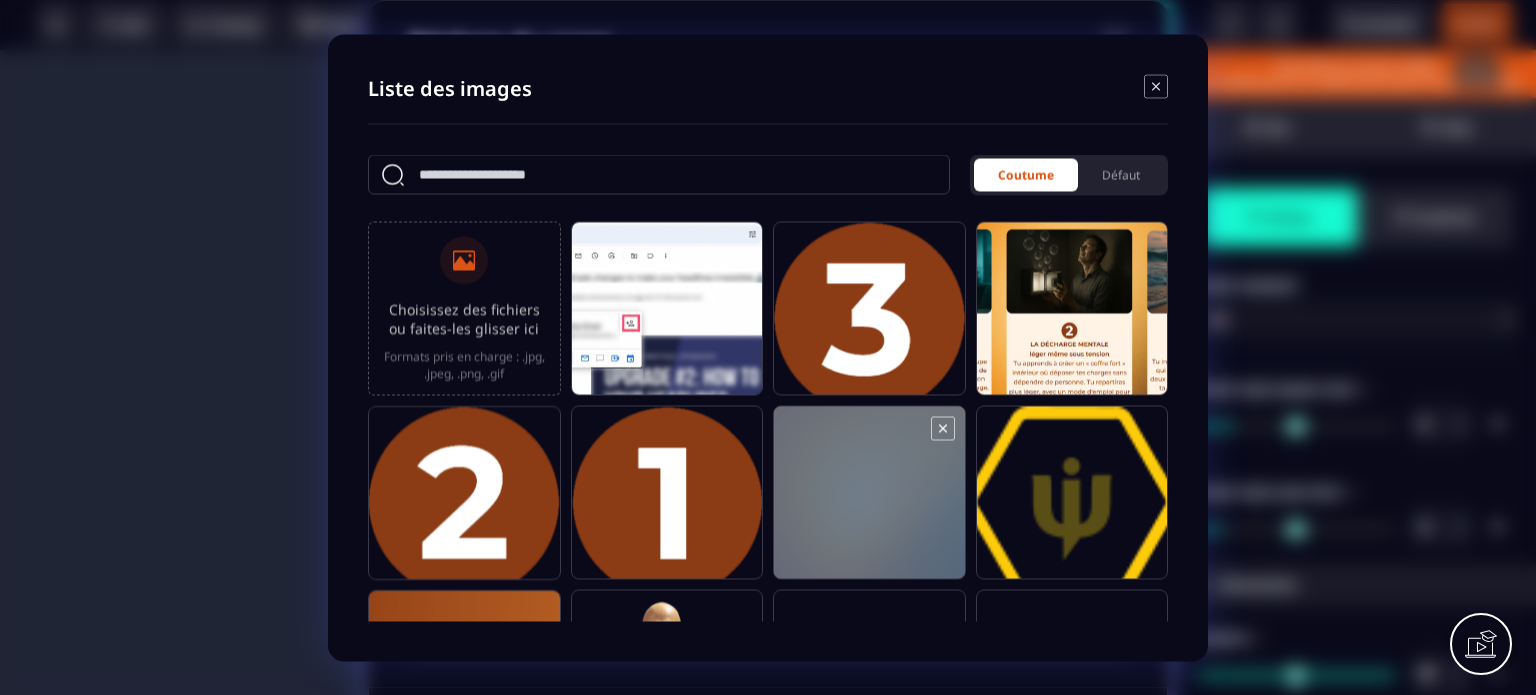 click at bounding box center (869, 501) 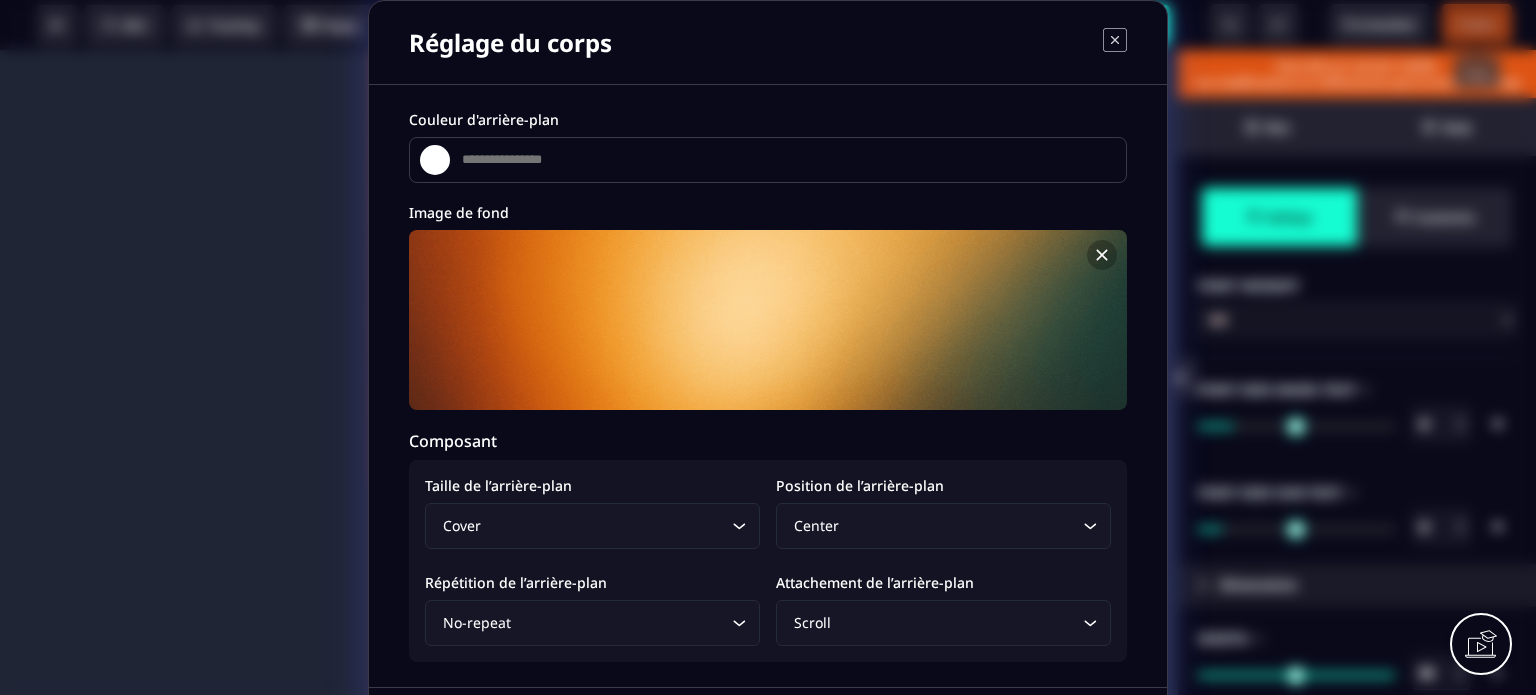click on "Composant" at bounding box center (768, 441) 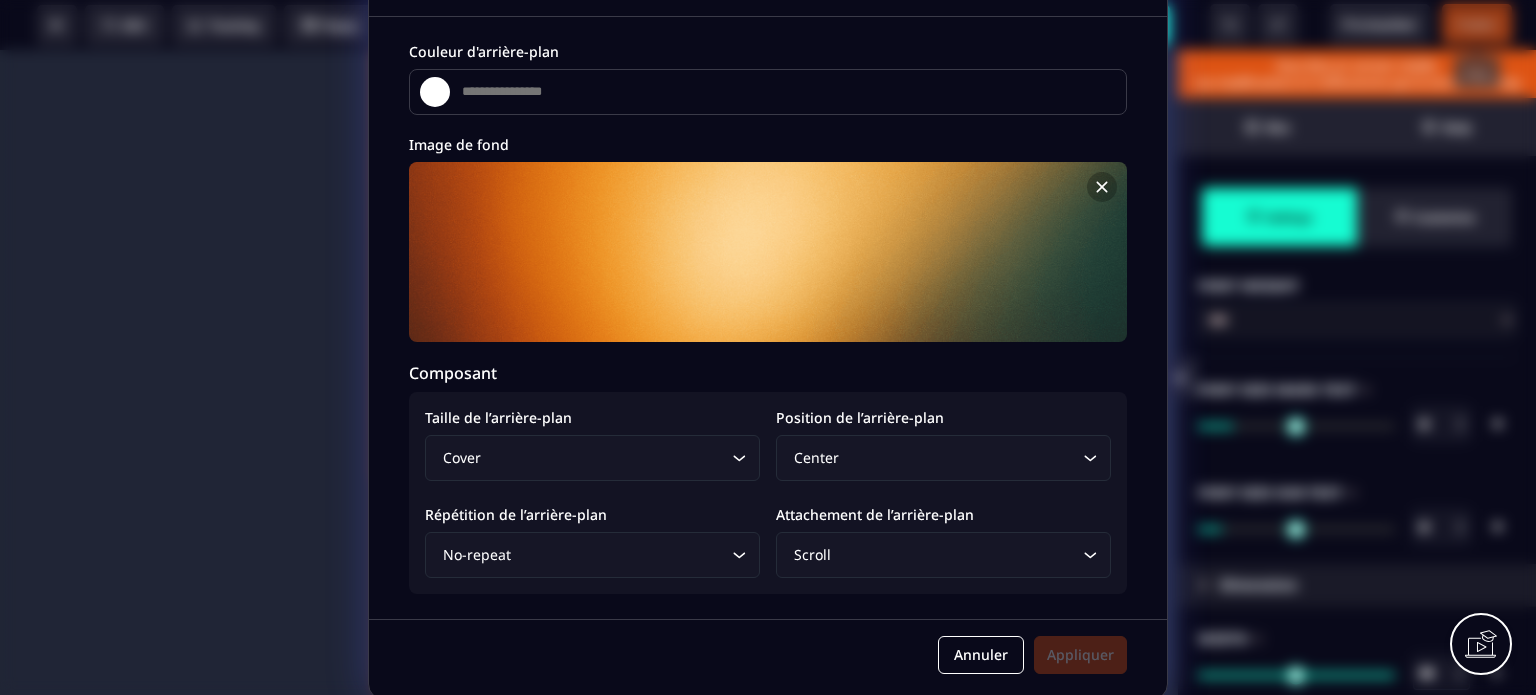 scroll, scrollTop: 71, scrollLeft: 0, axis: vertical 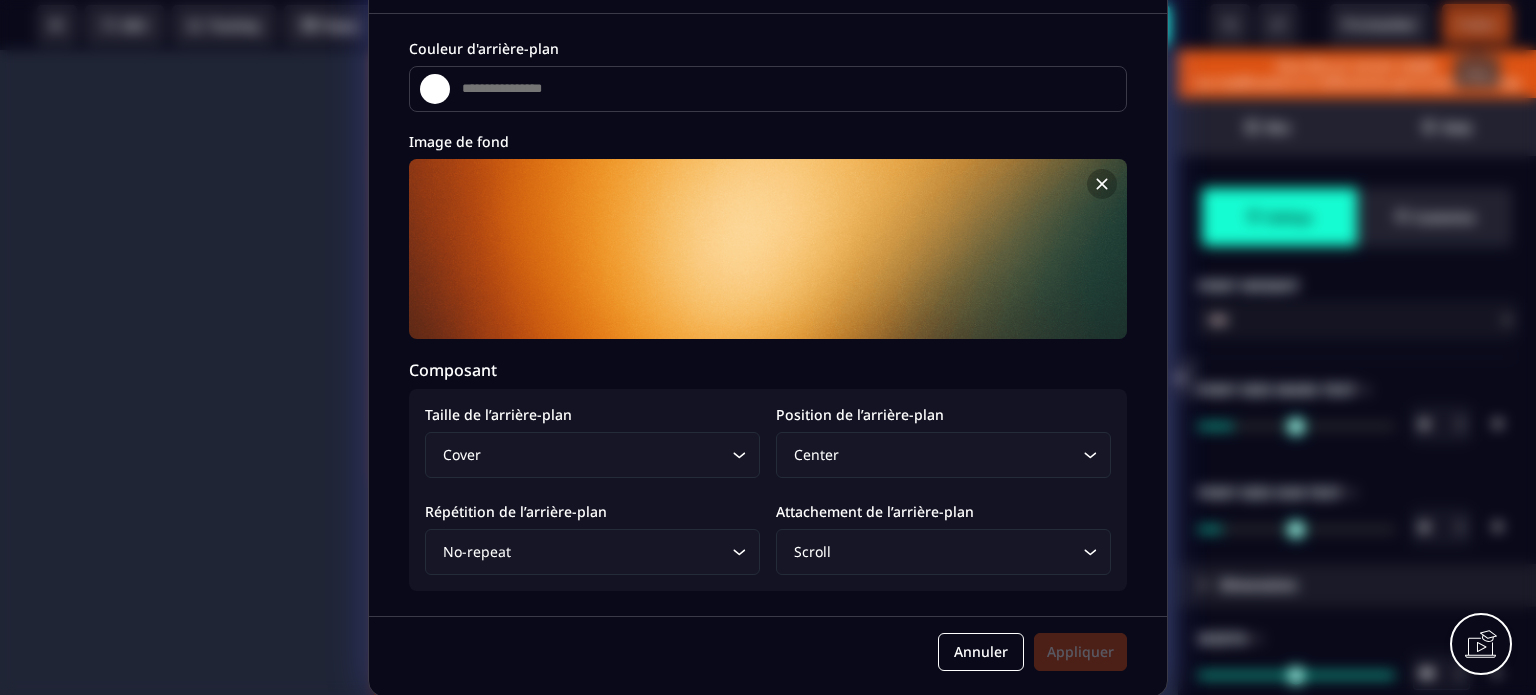 click on "Scroll Loading..." 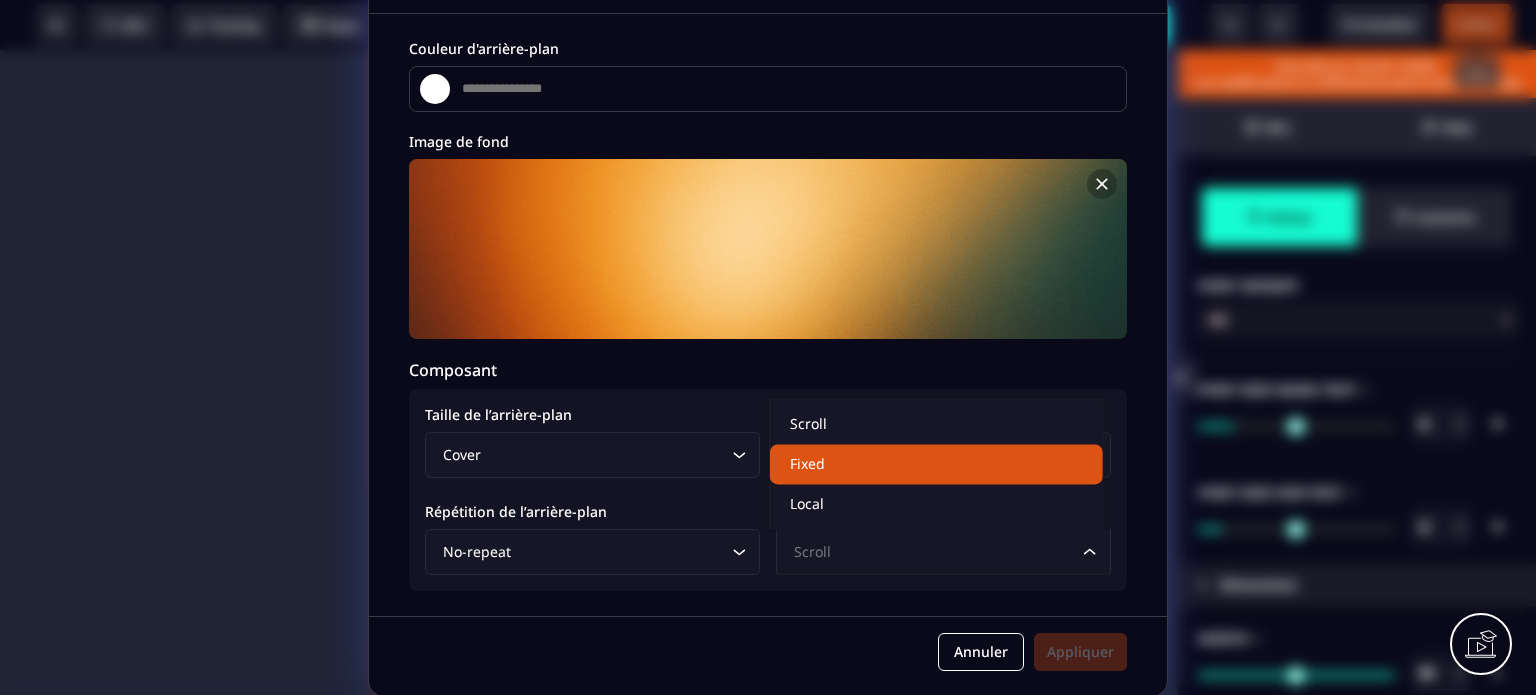 click on "Fixed" 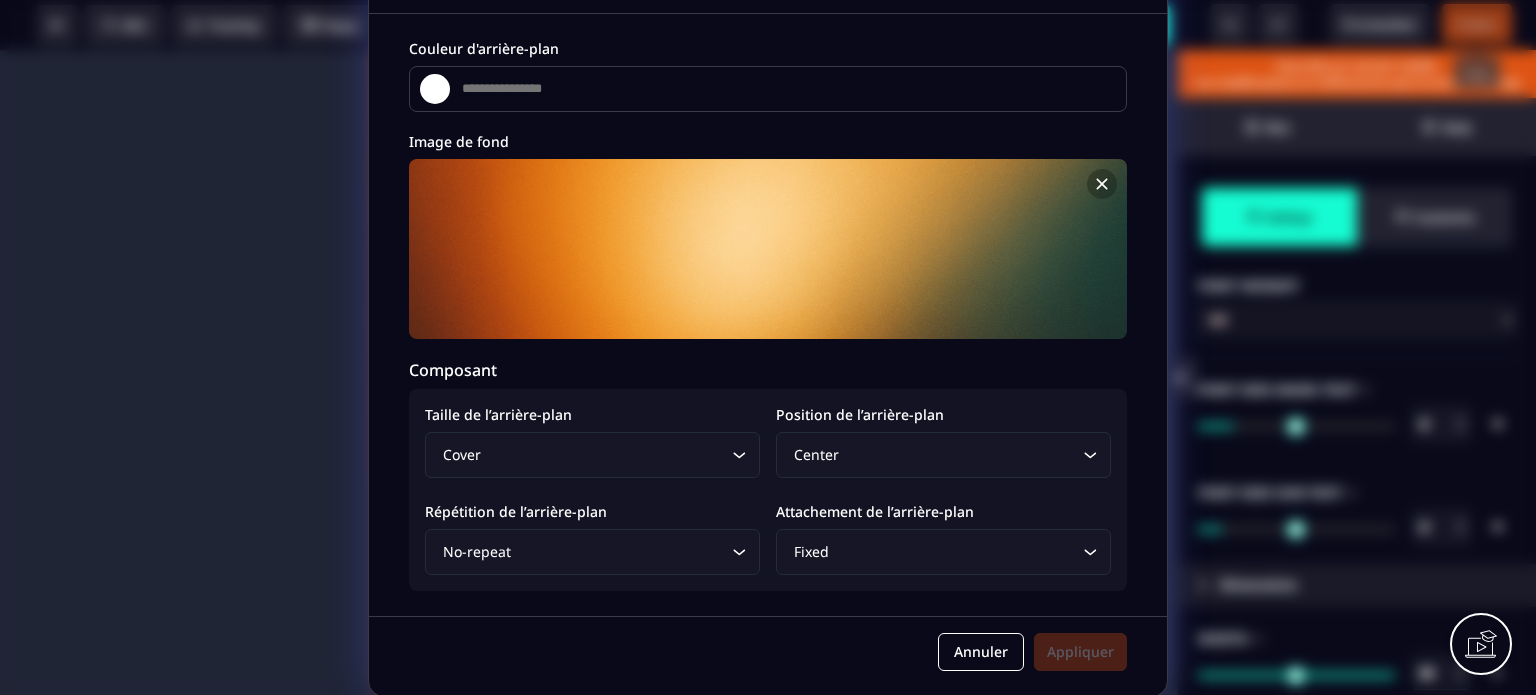 click on "Composant" at bounding box center [768, 370] 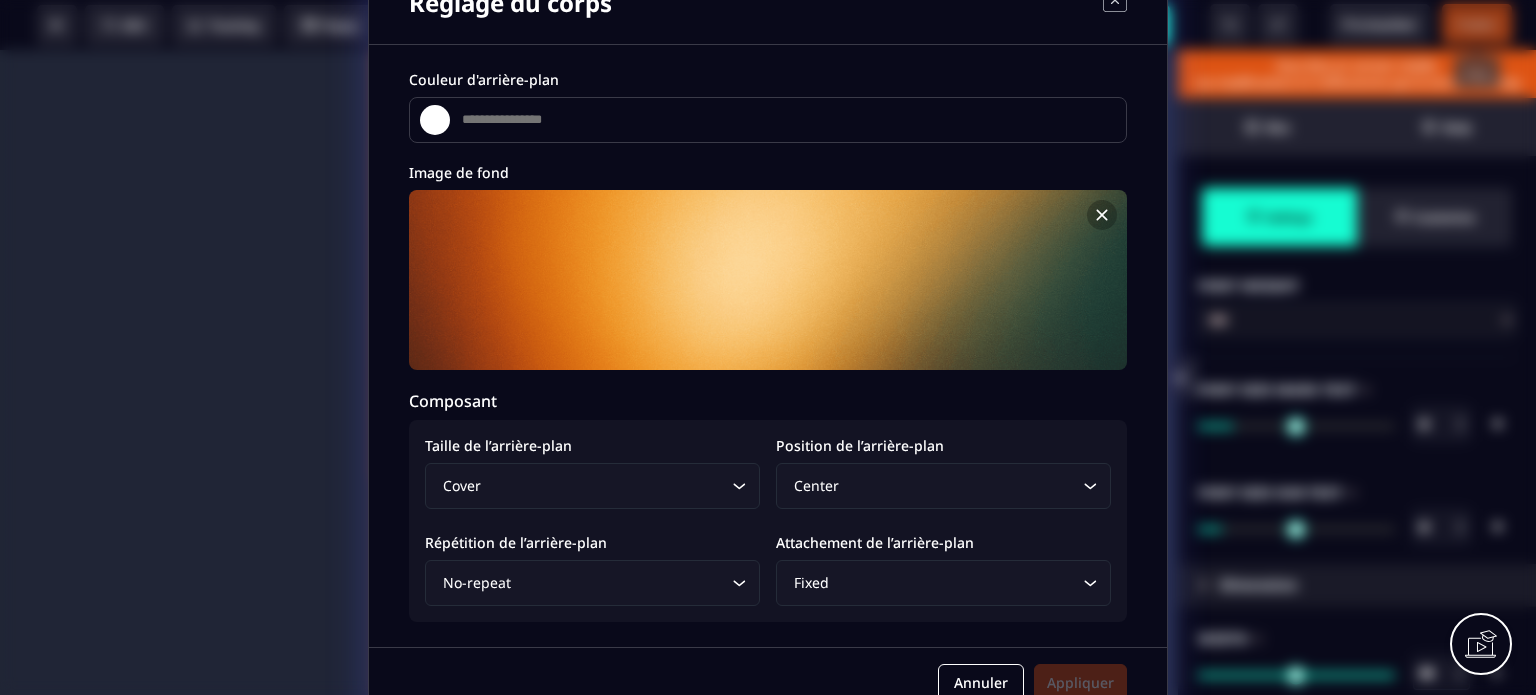 scroll, scrollTop: 71, scrollLeft: 0, axis: vertical 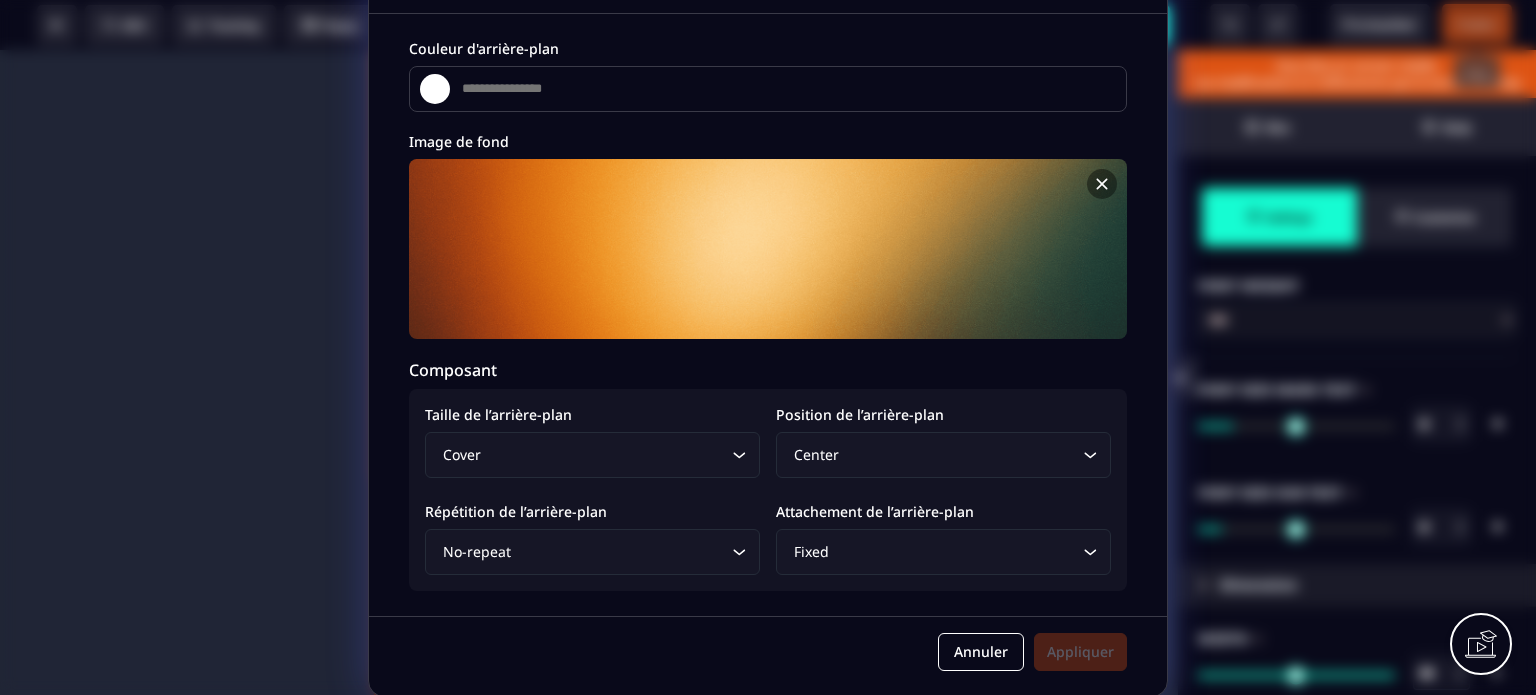 click 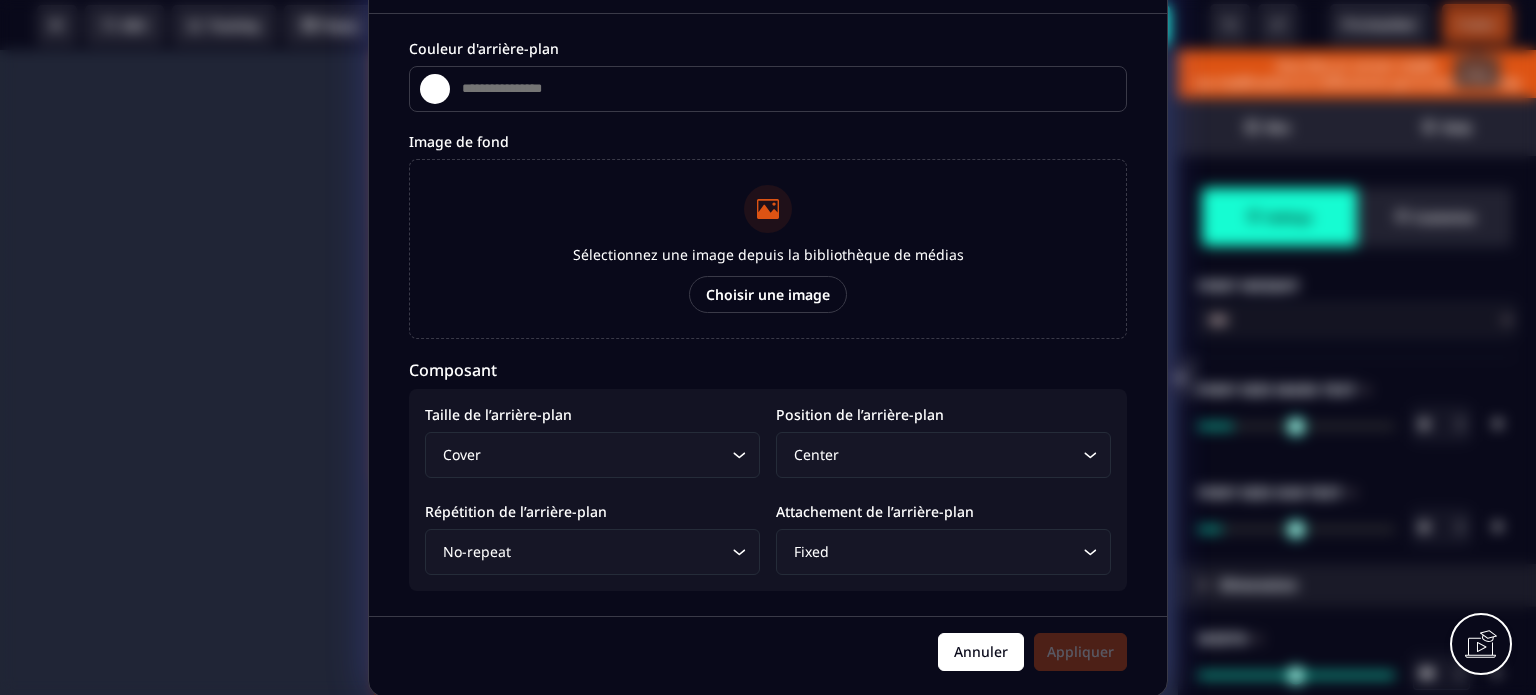 click on "Annuler" at bounding box center [981, 652] 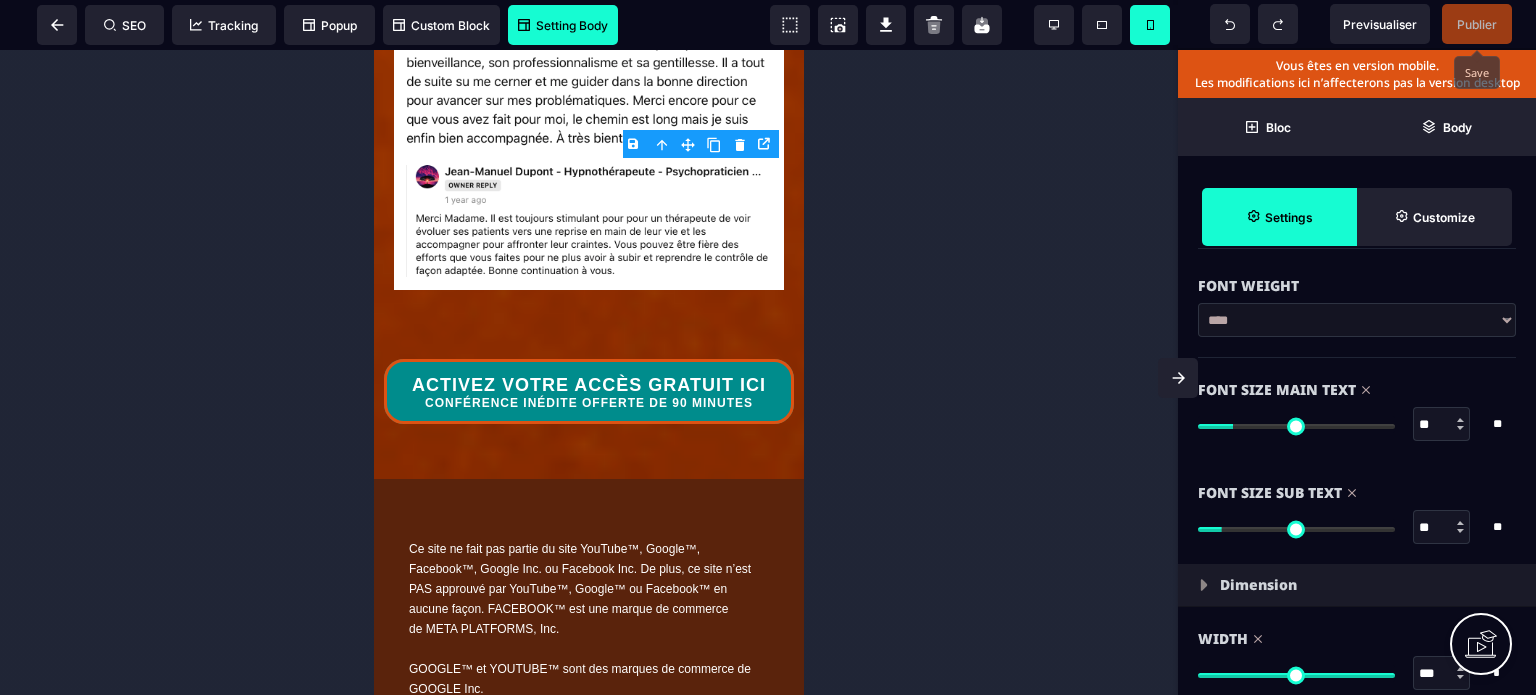 click on "Publier" at bounding box center (1477, 24) 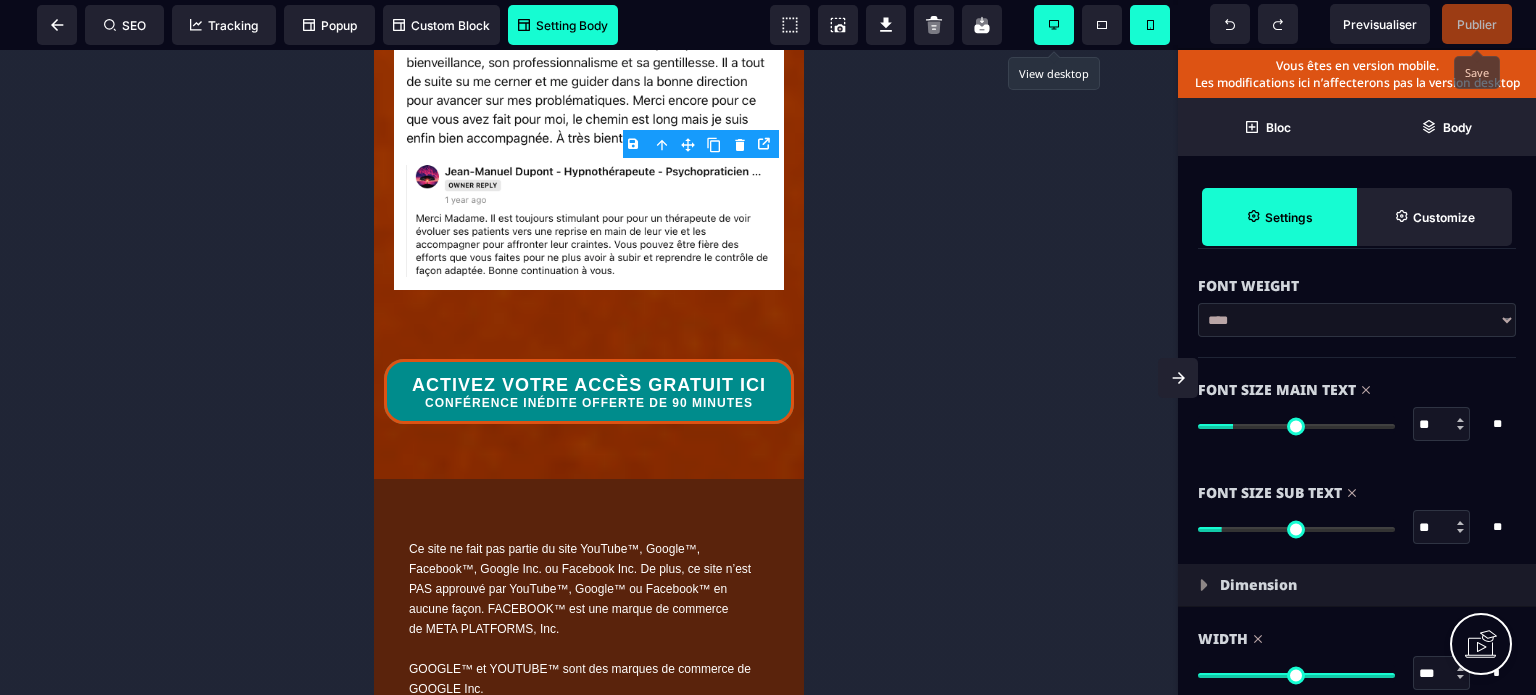 click at bounding box center (1054, 25) 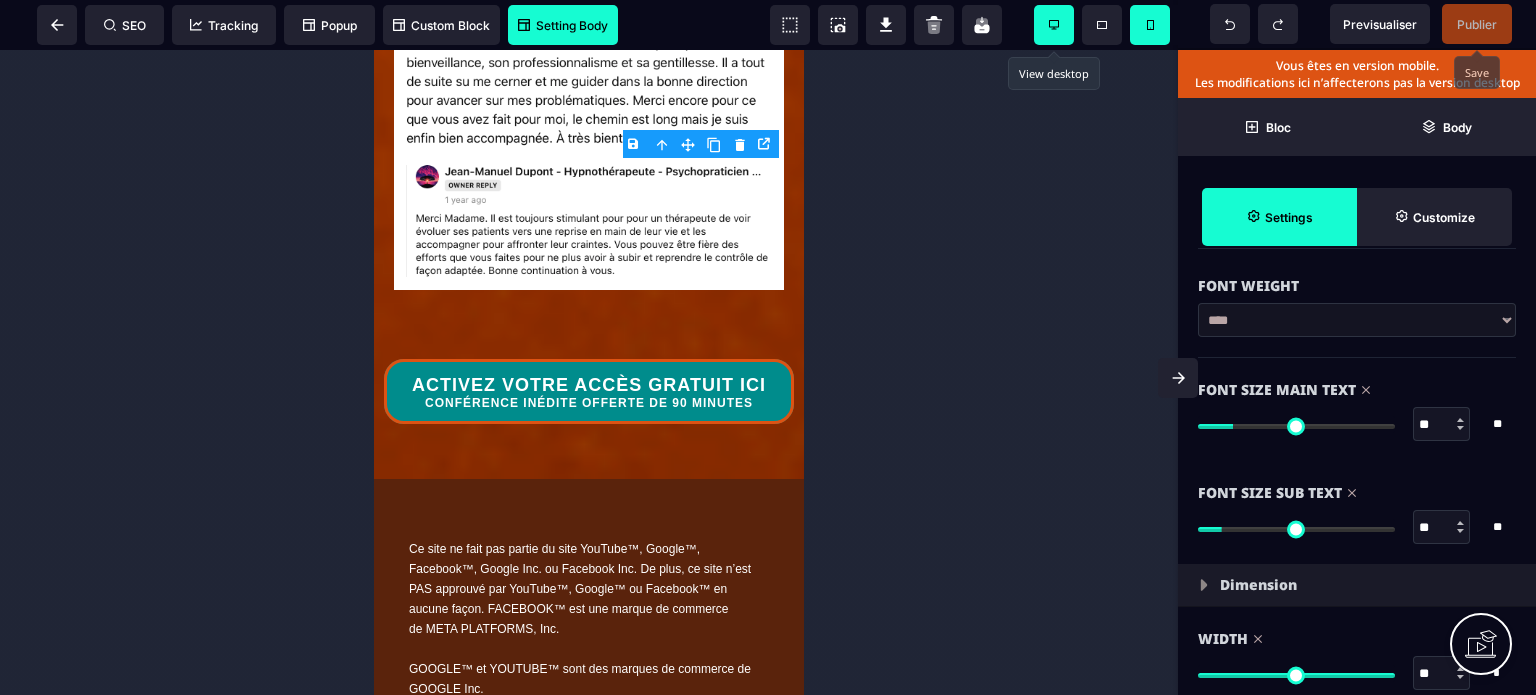 type on "*******" 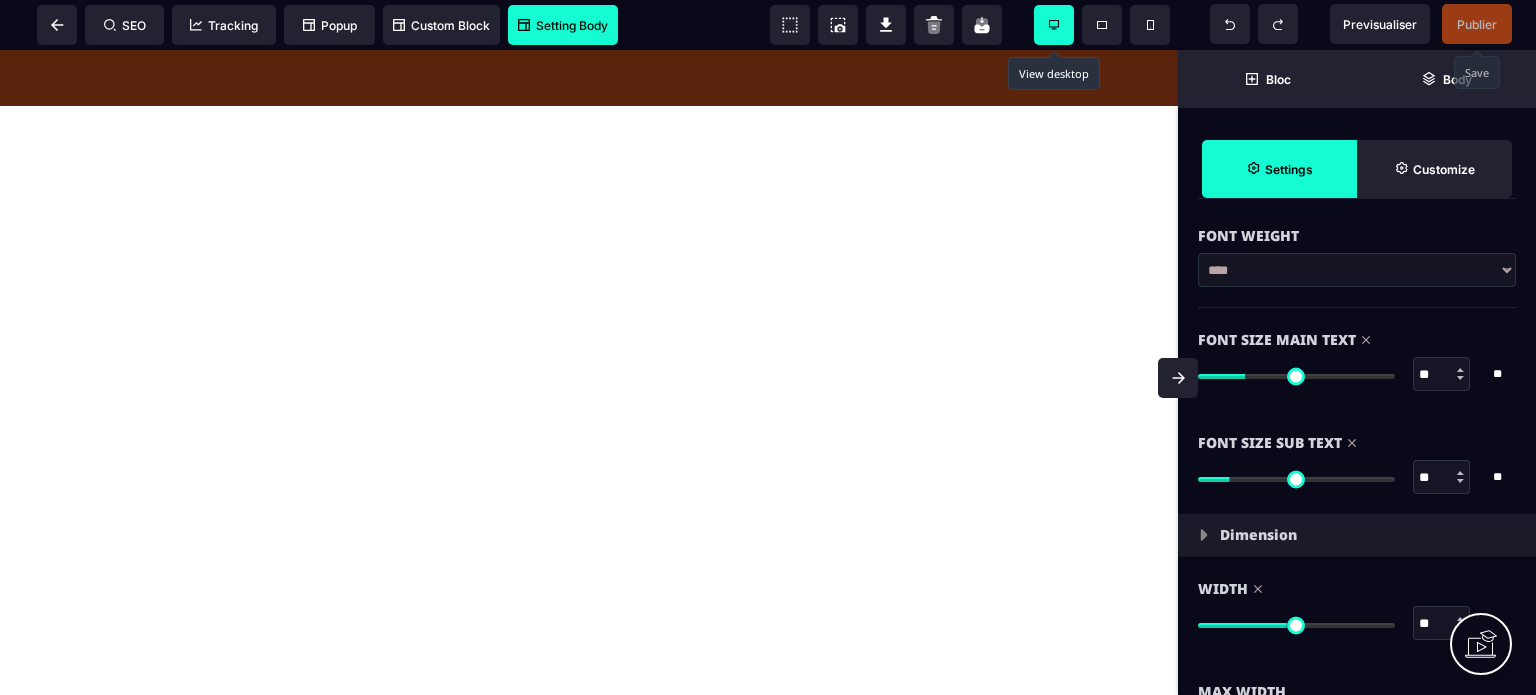 scroll, scrollTop: 6200, scrollLeft: 0, axis: vertical 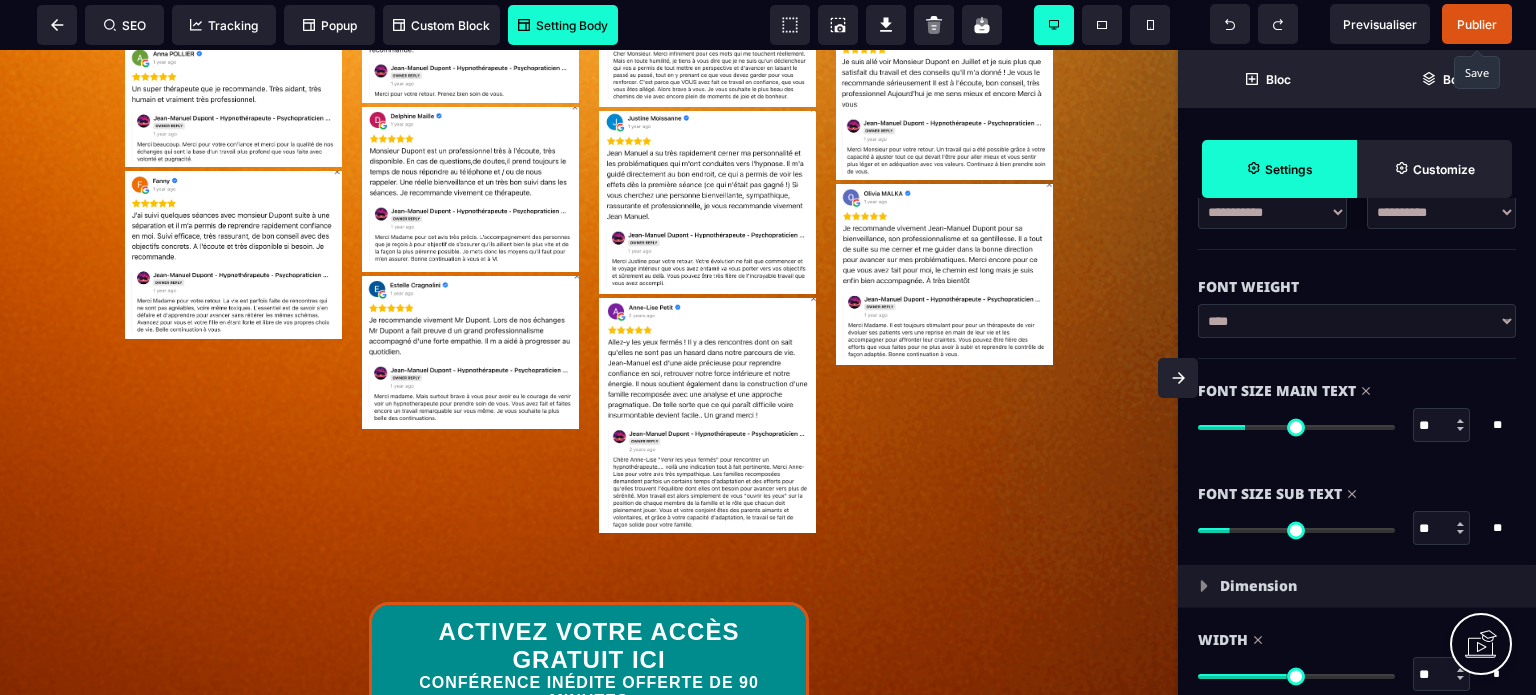 click on "Setting Body" at bounding box center [563, 25] 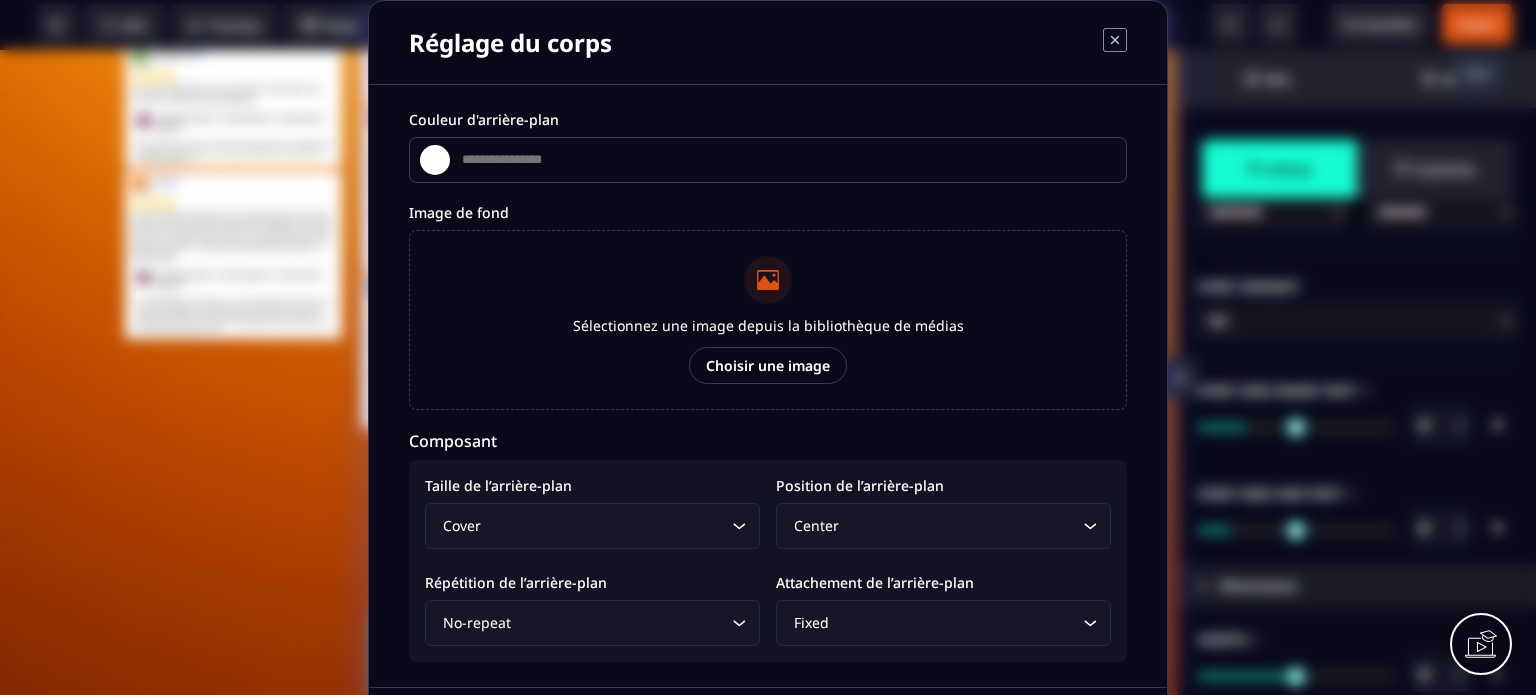 type on "*******" 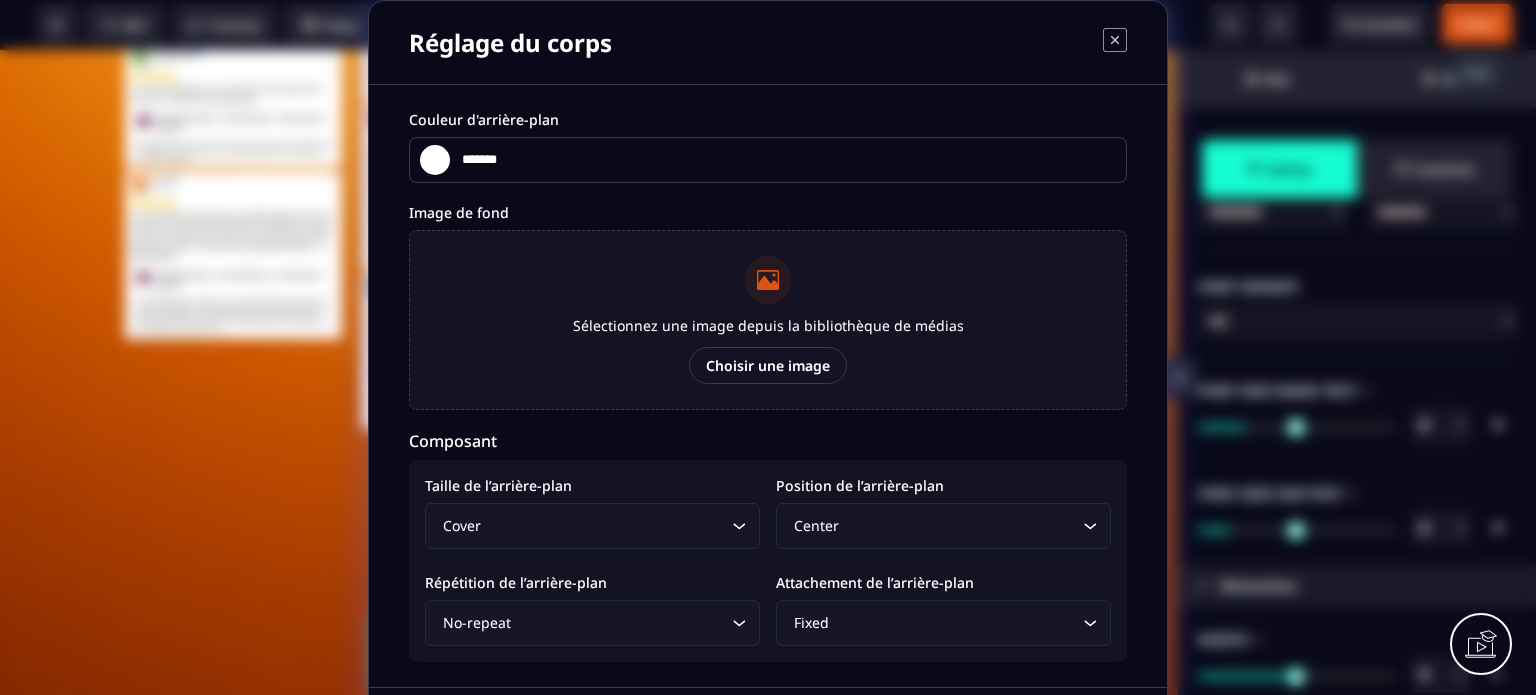 click on "Choisir une image" at bounding box center (768, 365) 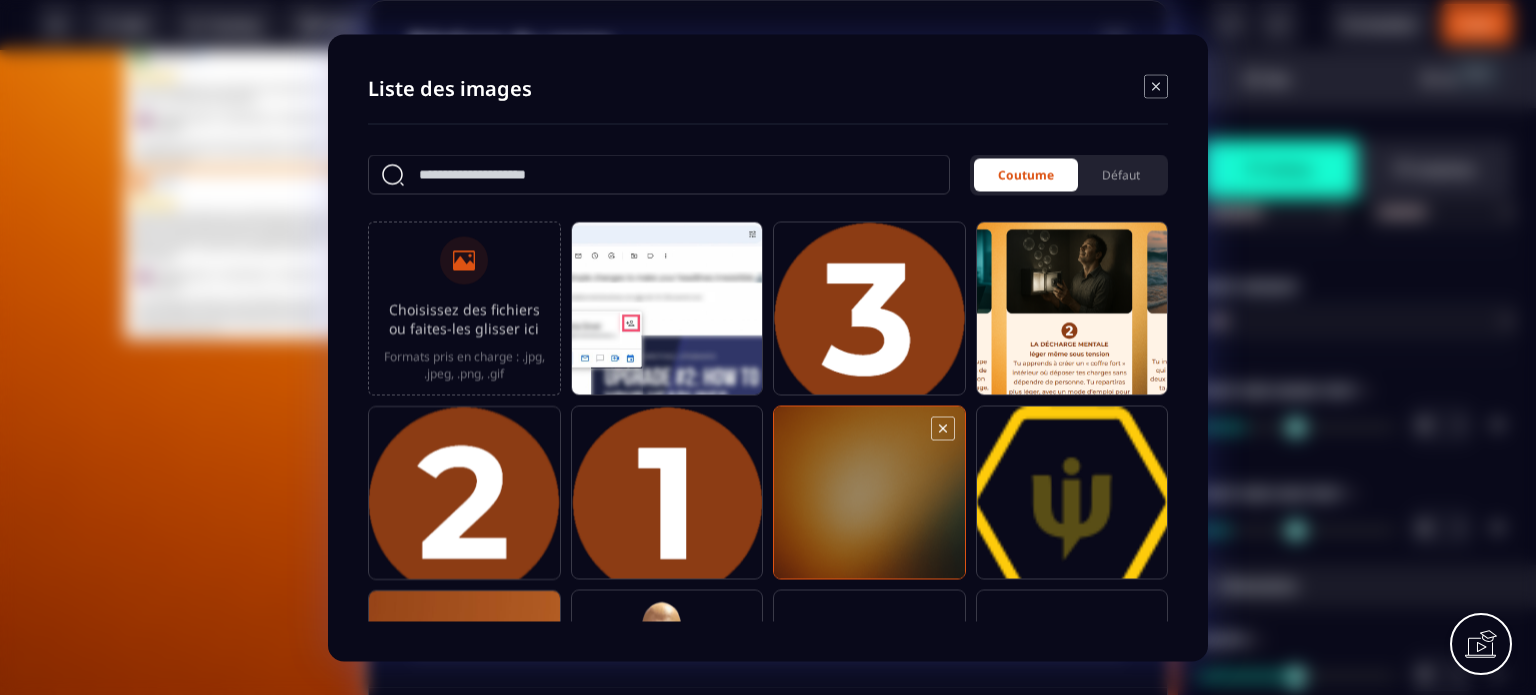 click at bounding box center (869, 501) 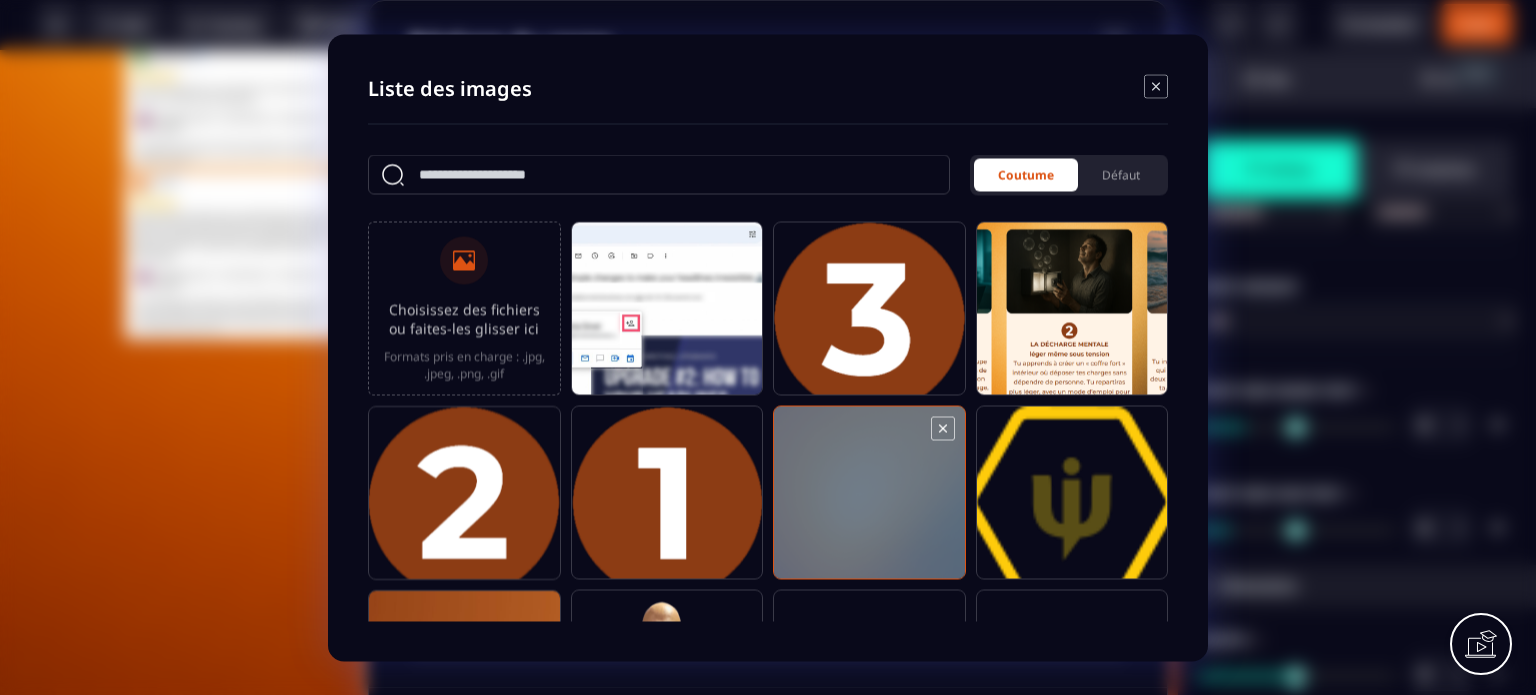 click at bounding box center (869, 501) 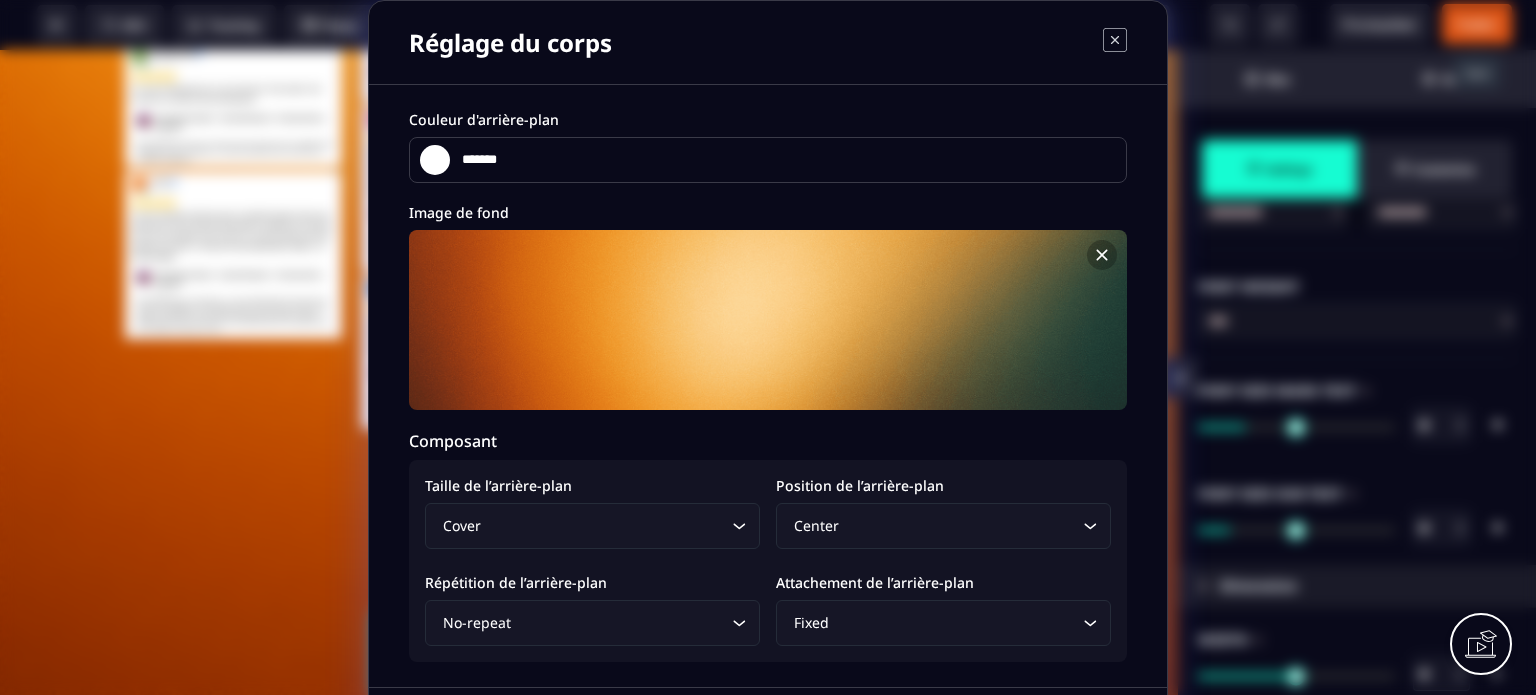 scroll, scrollTop: 71, scrollLeft: 0, axis: vertical 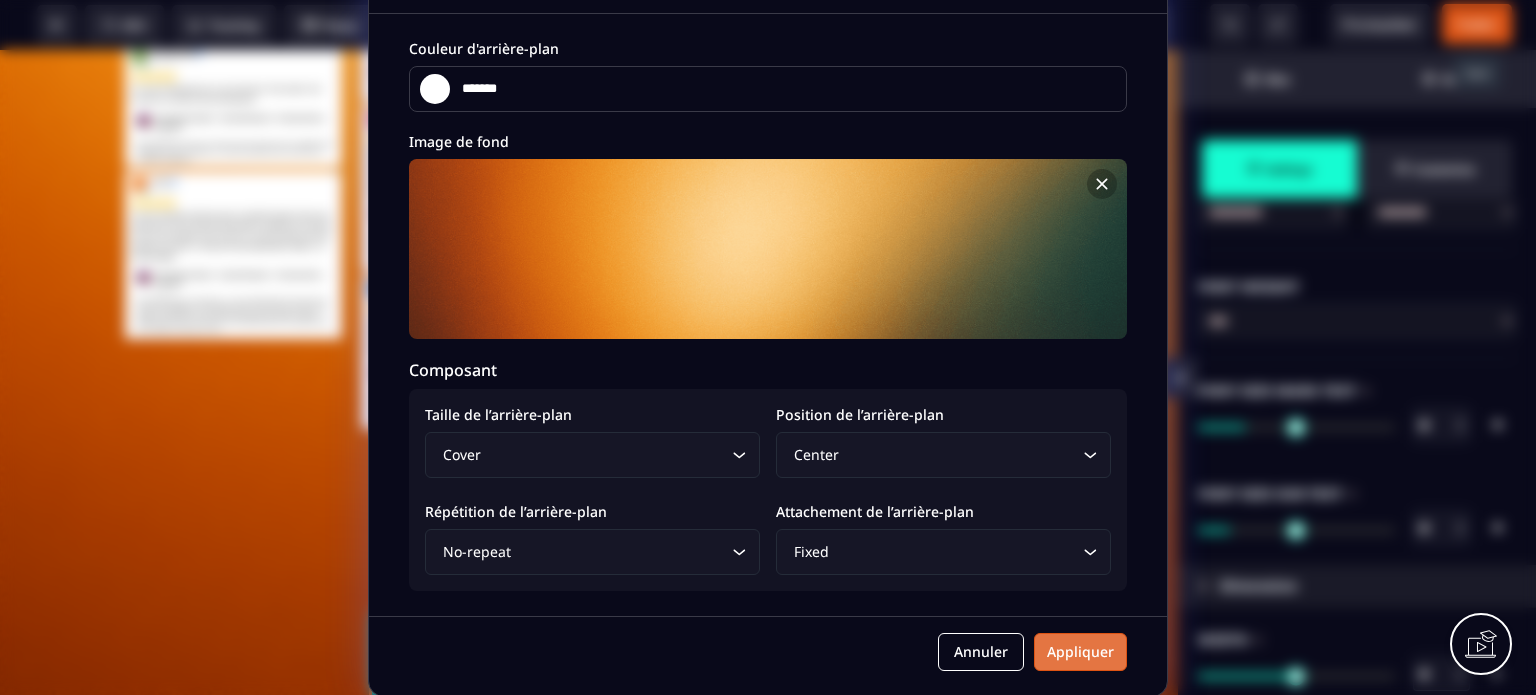 click on "Appliquer" at bounding box center (1080, 652) 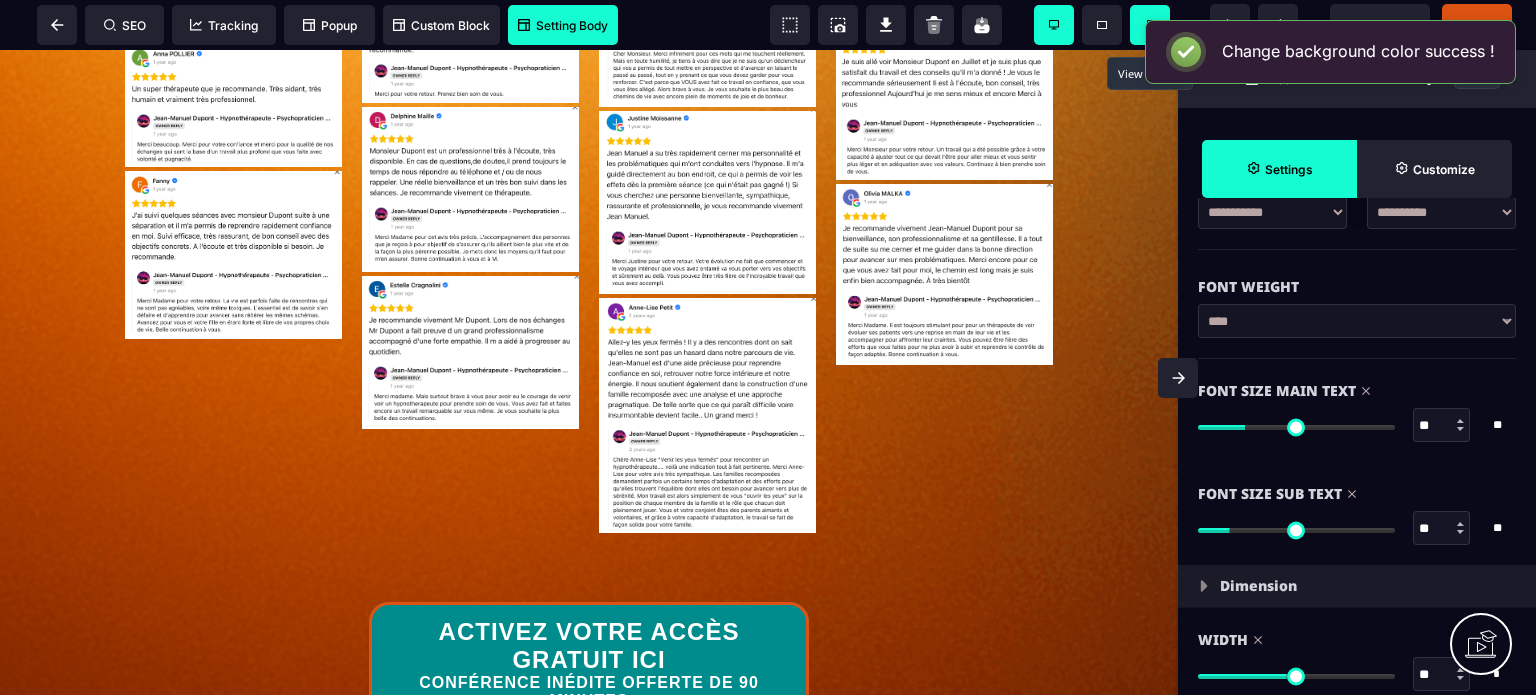 click at bounding box center (1150, 25) 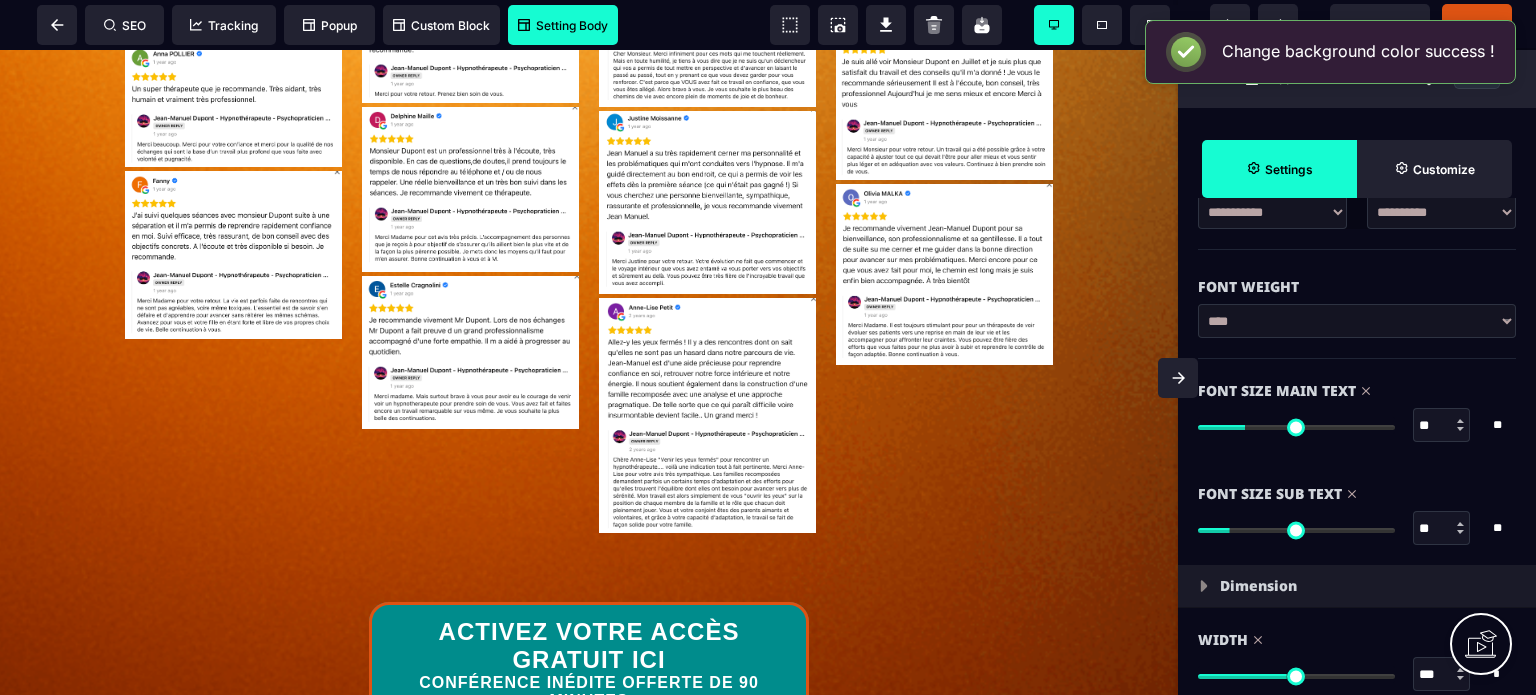 type 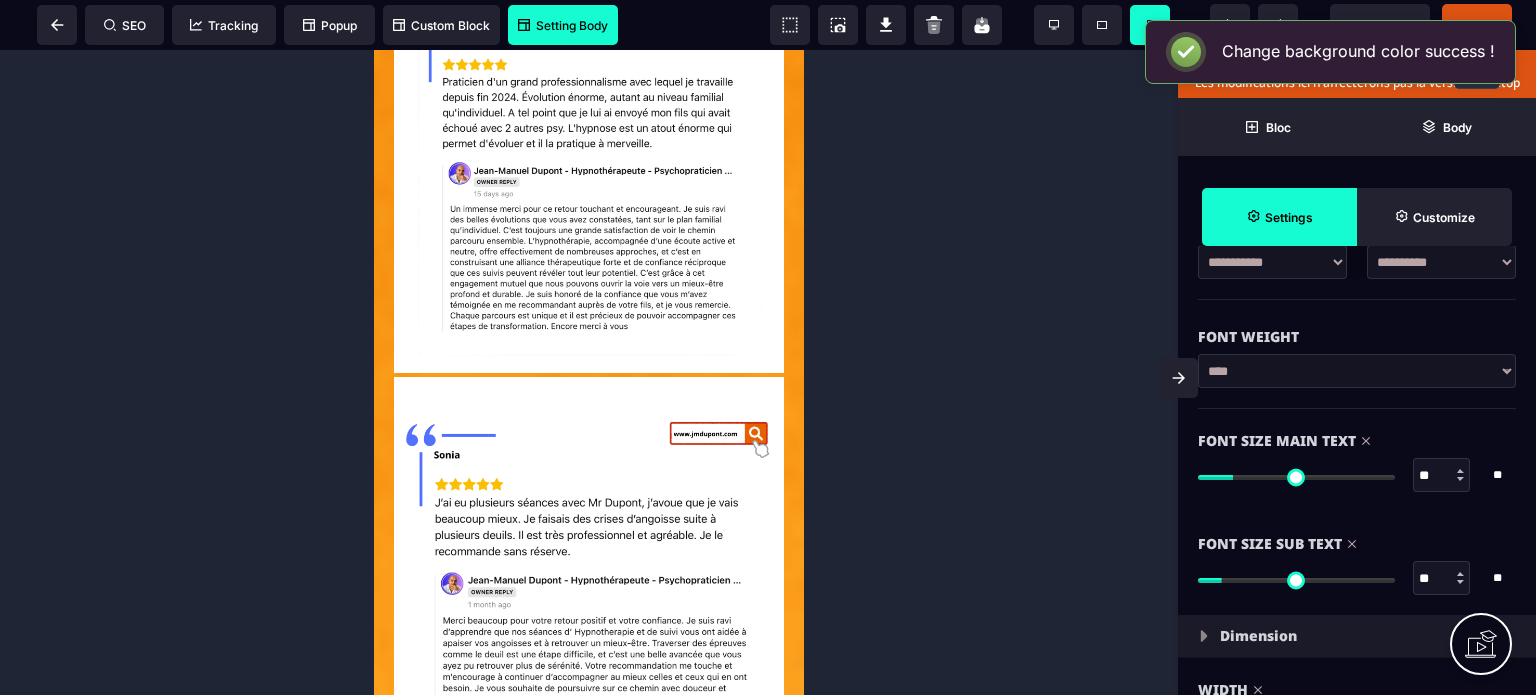 scroll, scrollTop: 1059, scrollLeft: 0, axis: vertical 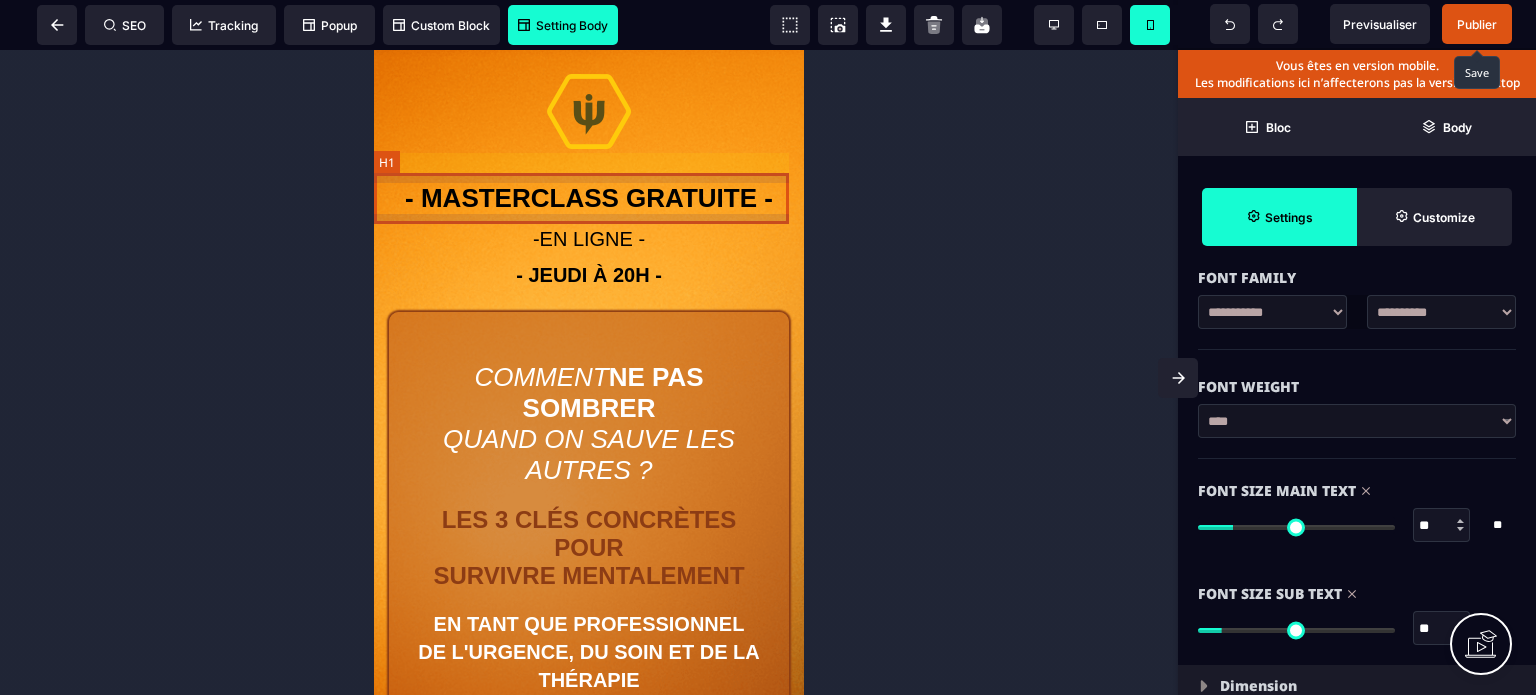 click on "- MASTERCLASS GRATUITE -" at bounding box center (589, 198) 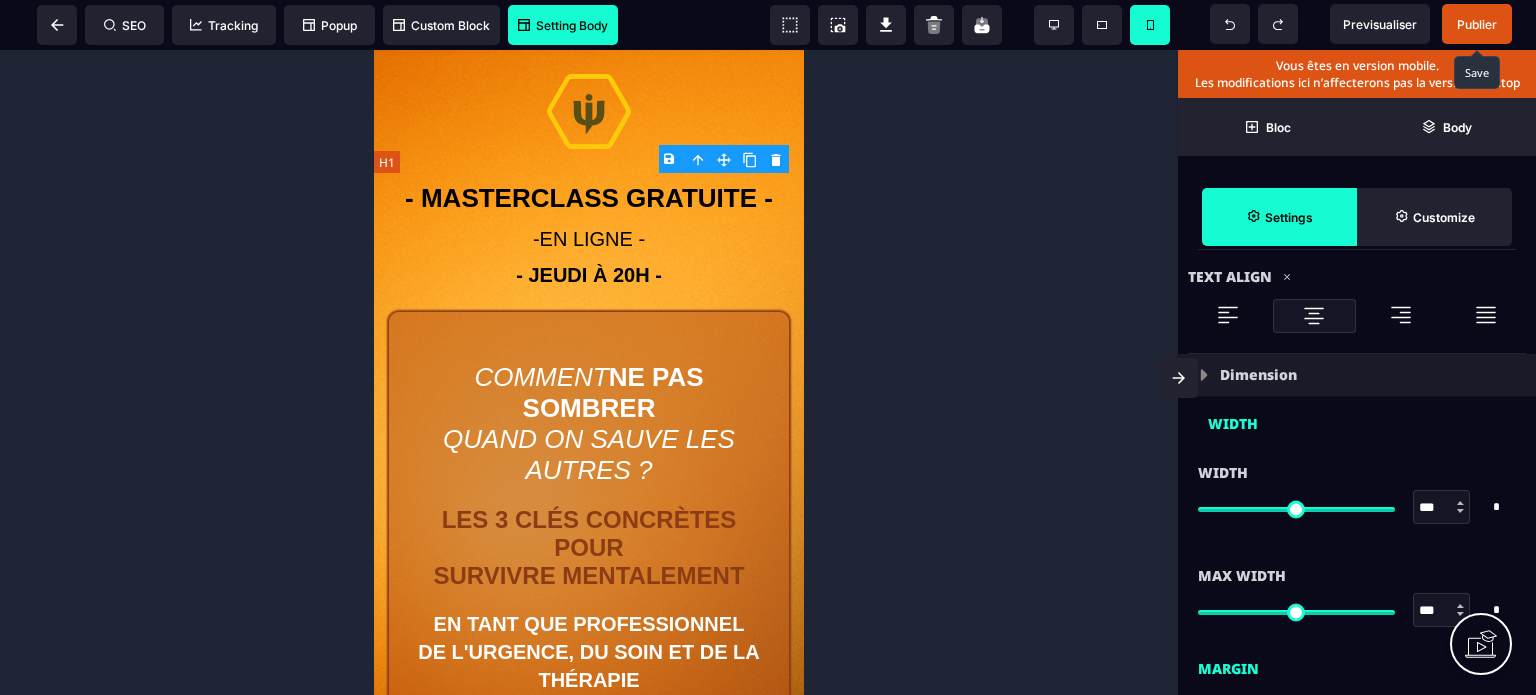 type on "*" 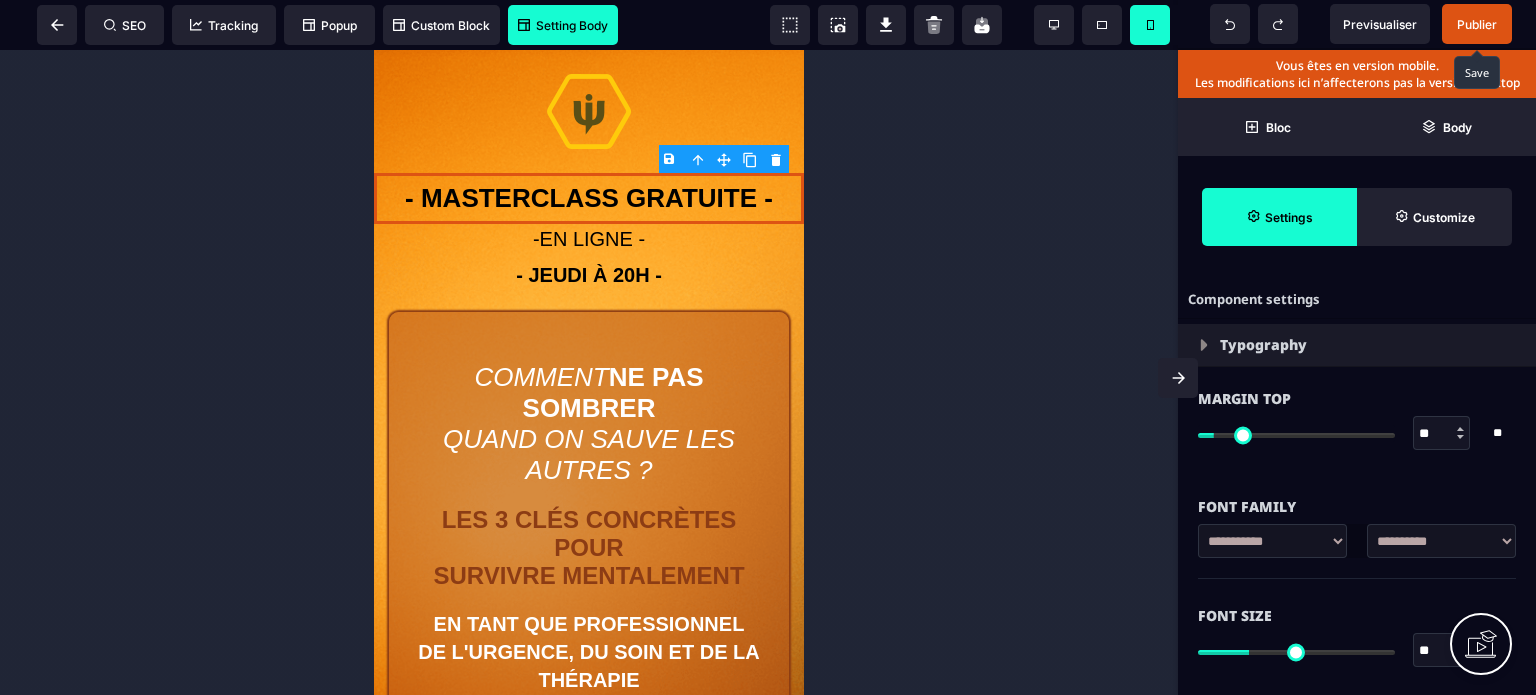 click on "**" at bounding box center [1442, 651] 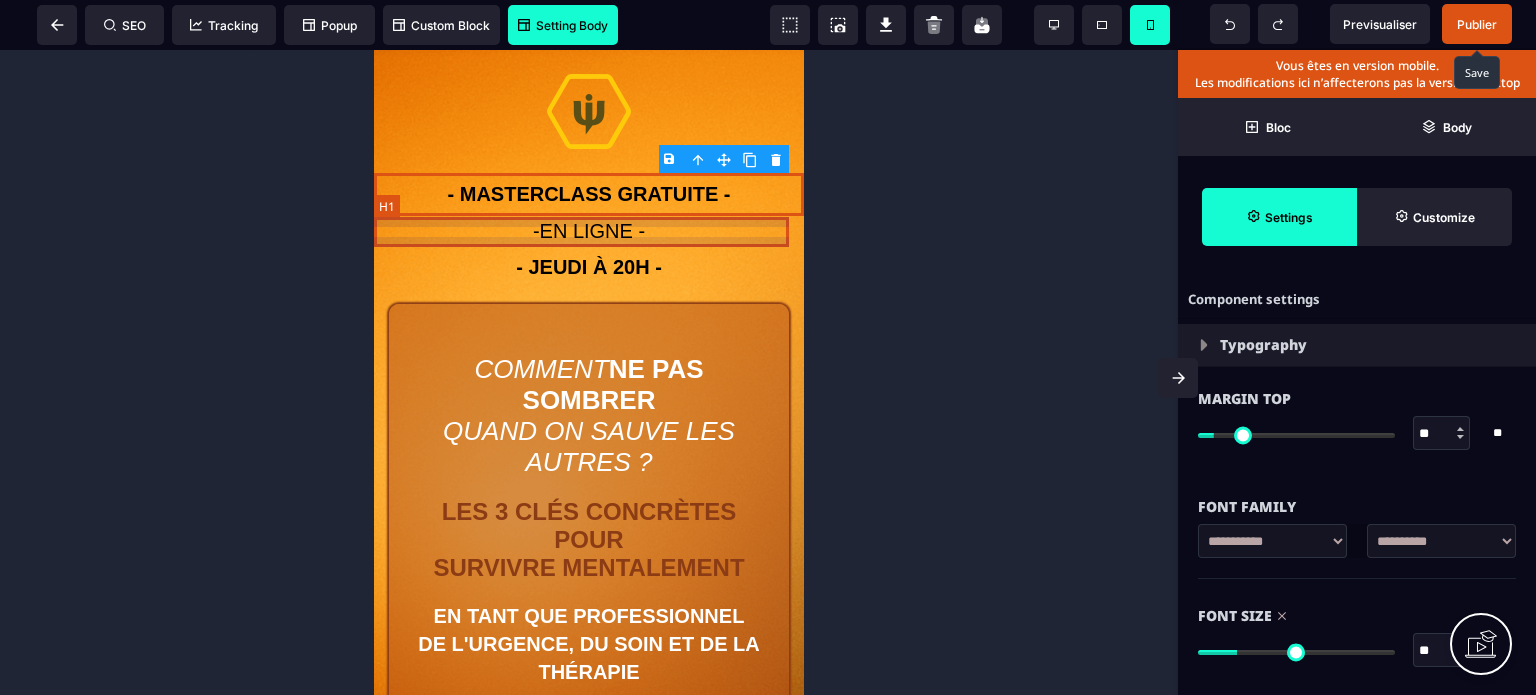 click on "-EN LIGNE -" at bounding box center (589, 231) 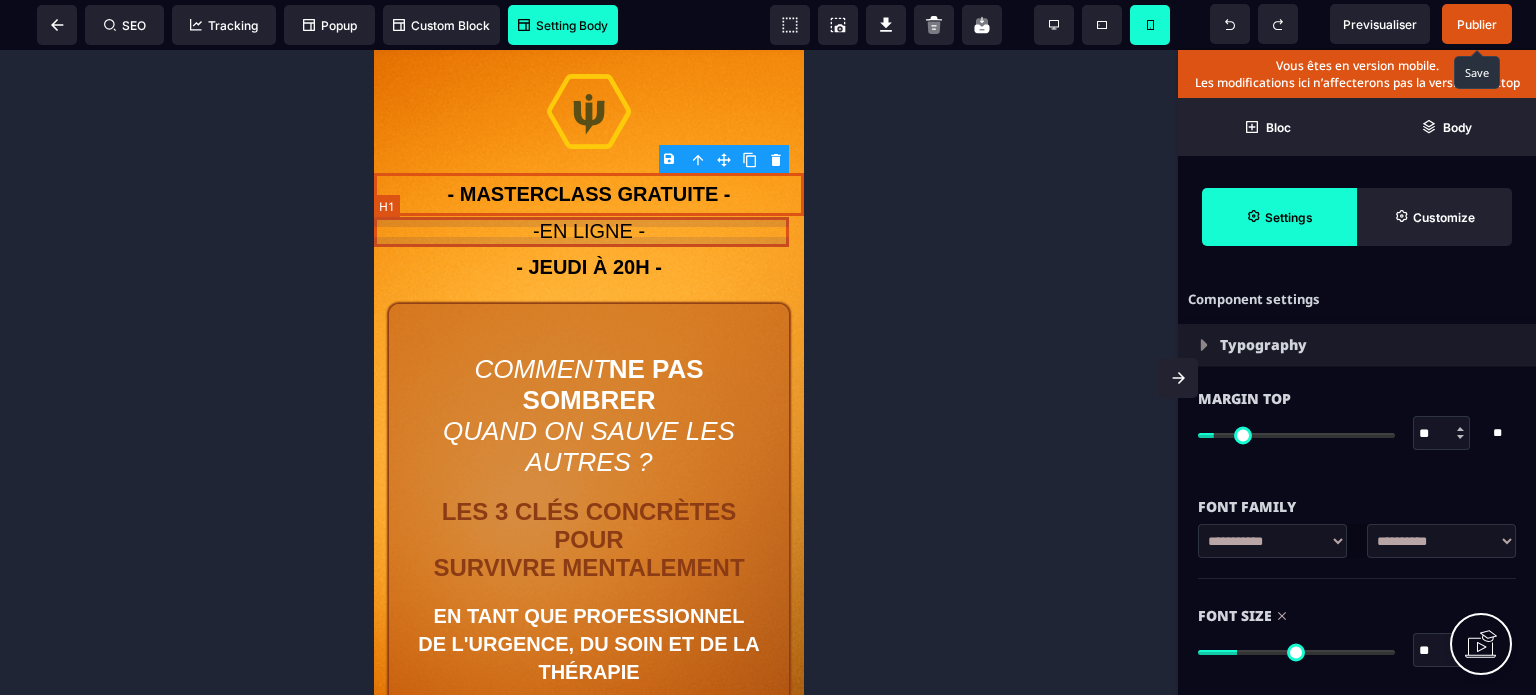 select on "**" 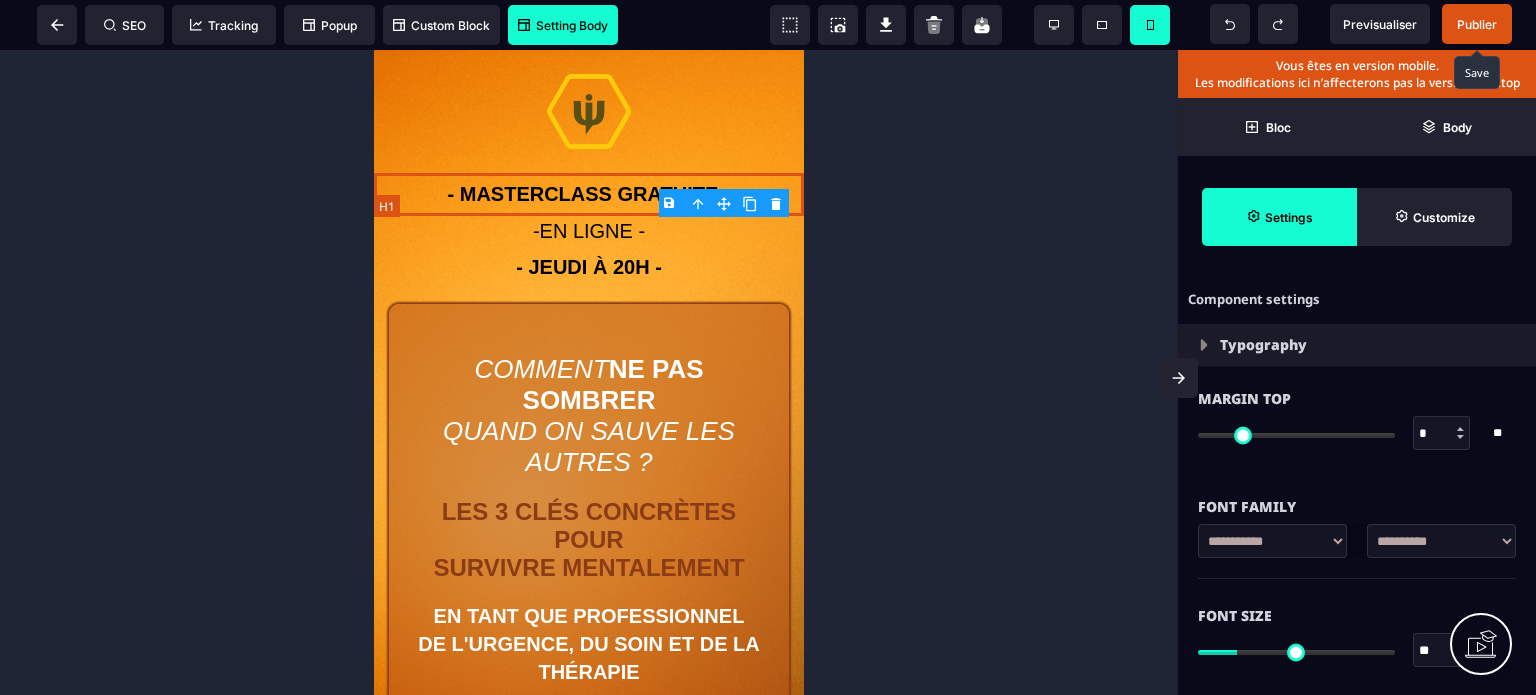 type on "*" 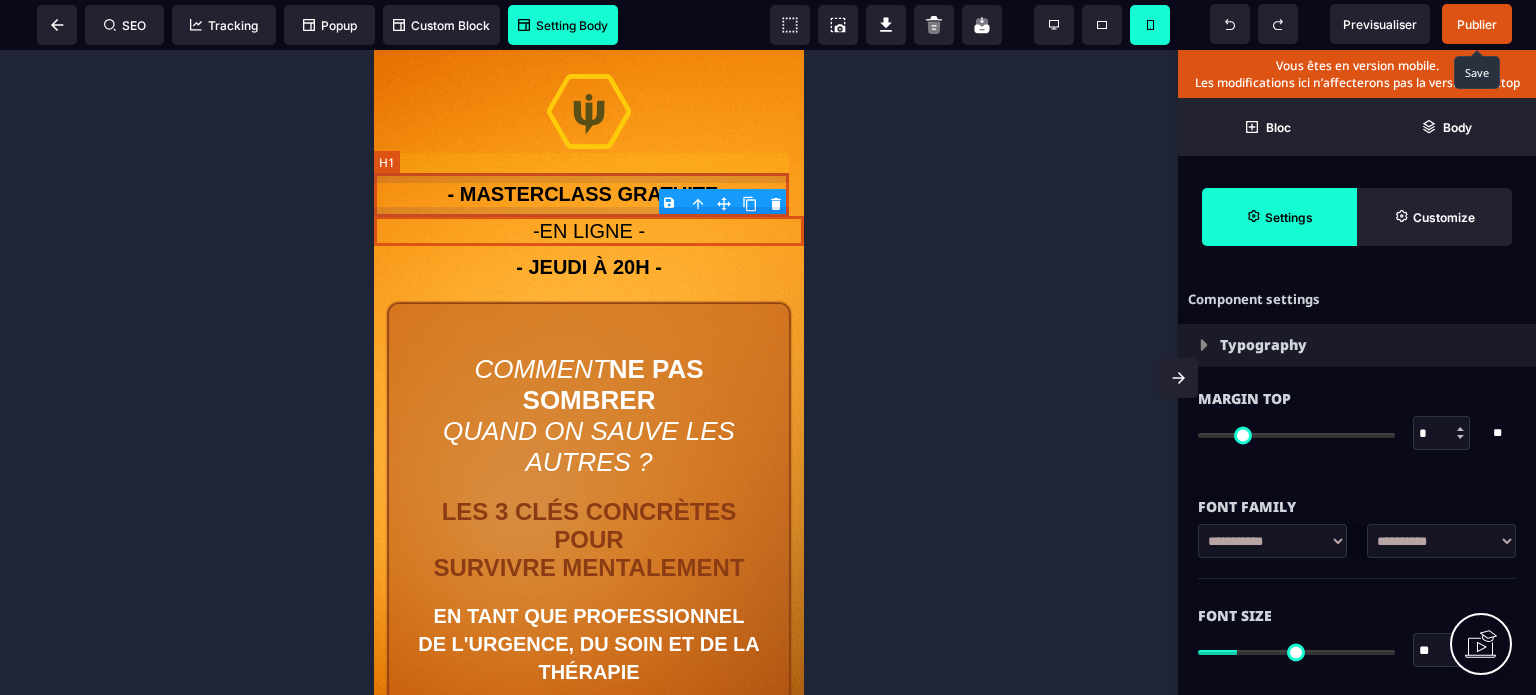 click on "- MASTERCLASS GRATUITE -" at bounding box center [589, 194] 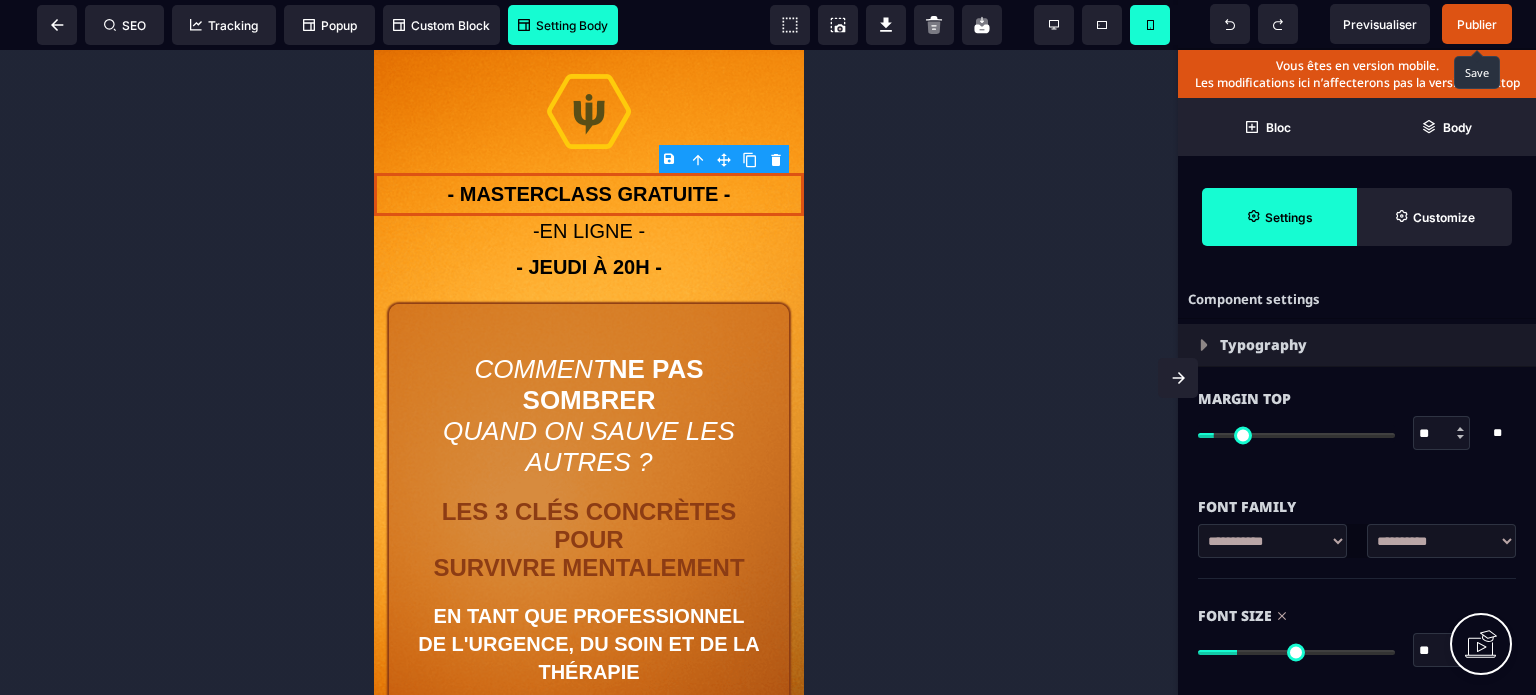 click on "Font Family" at bounding box center [1357, 507] 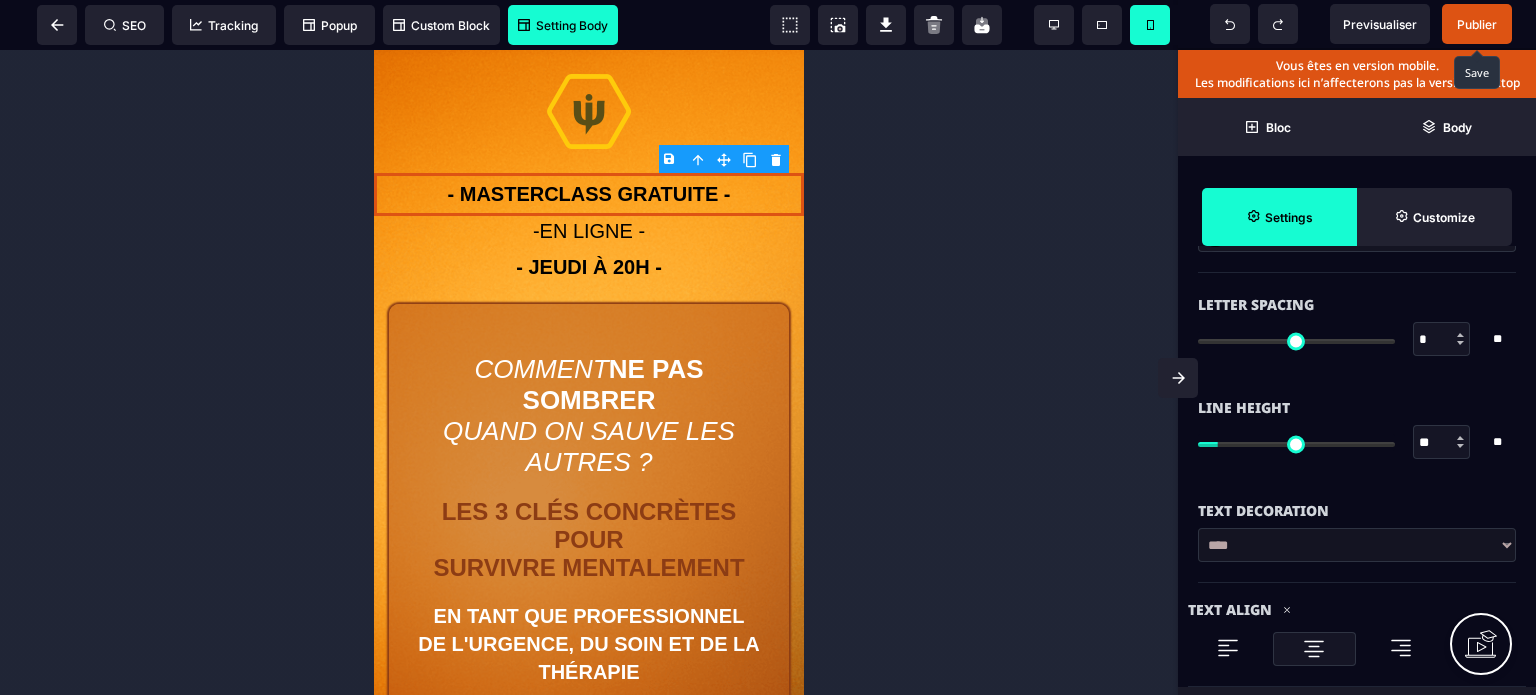 scroll, scrollTop: 678, scrollLeft: 0, axis: vertical 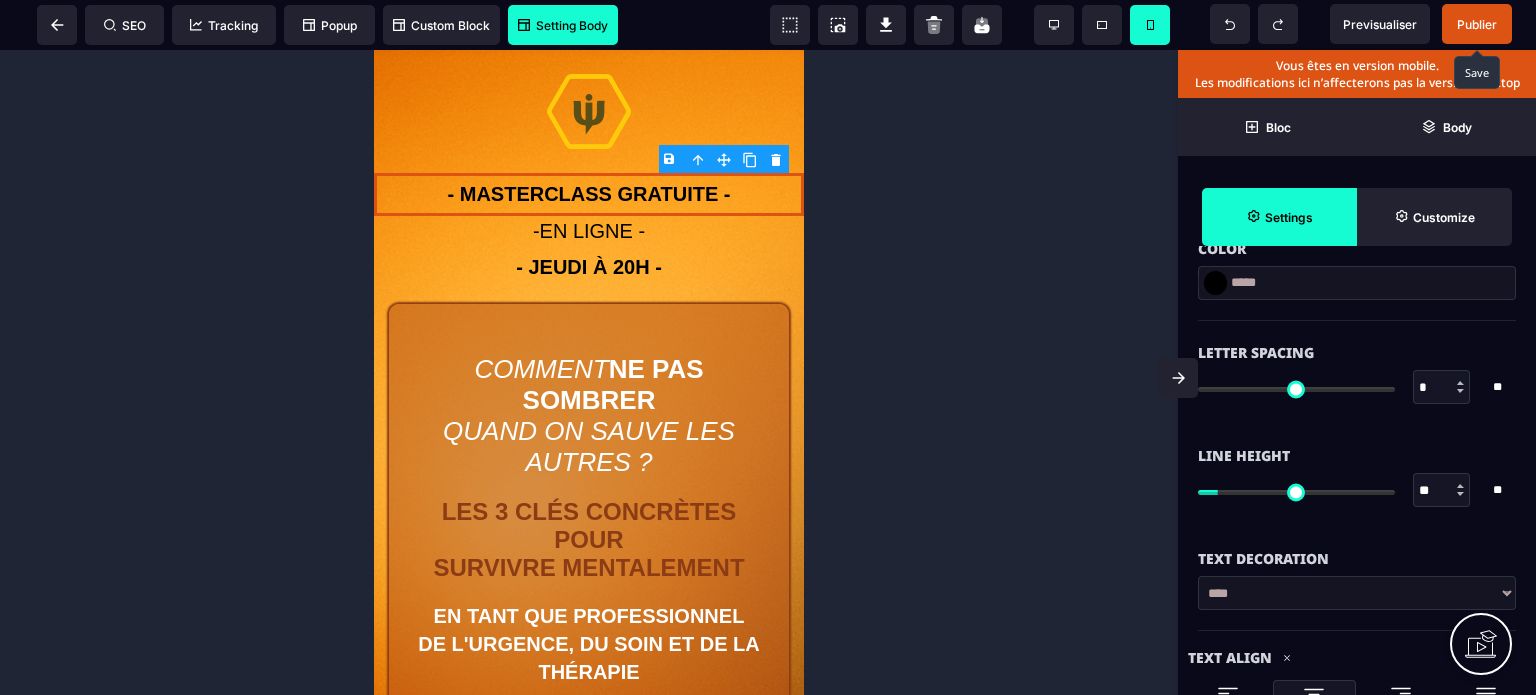 type on "**" 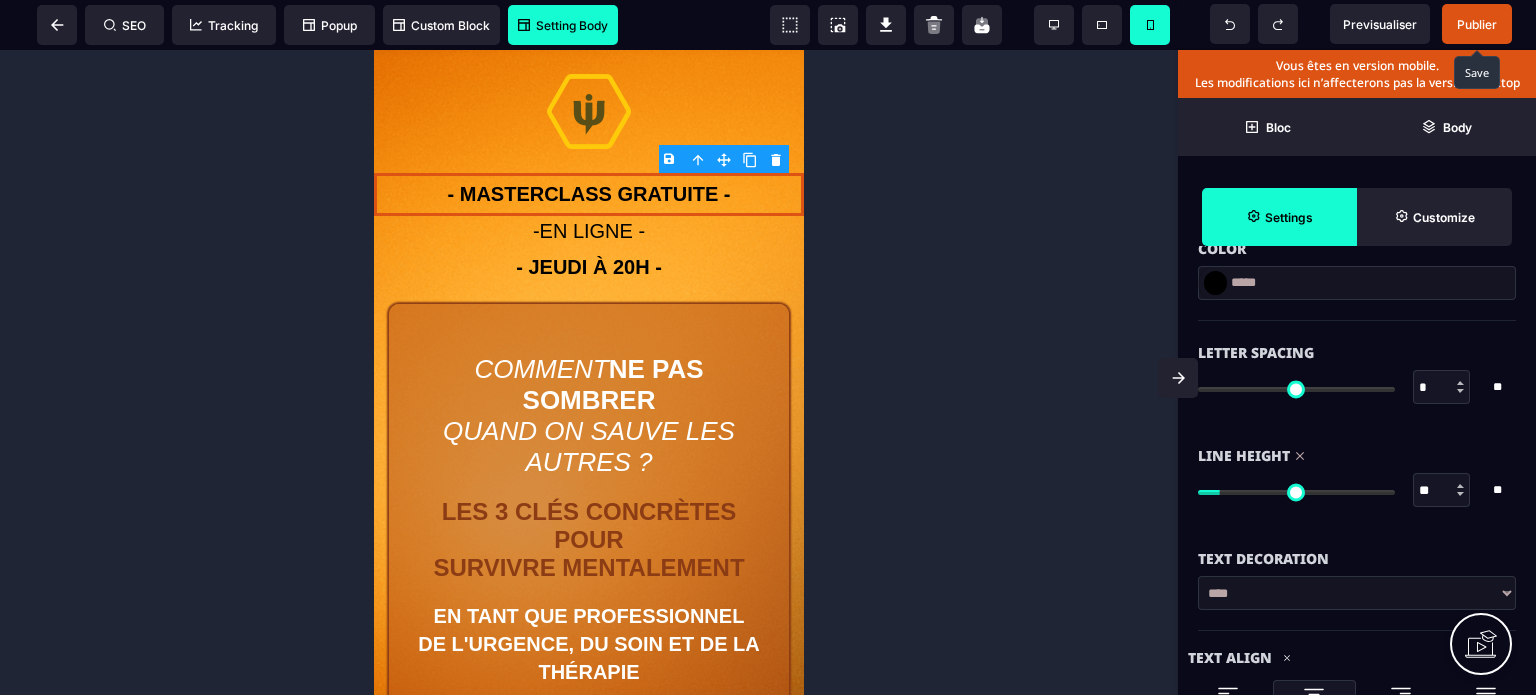 type on "**" 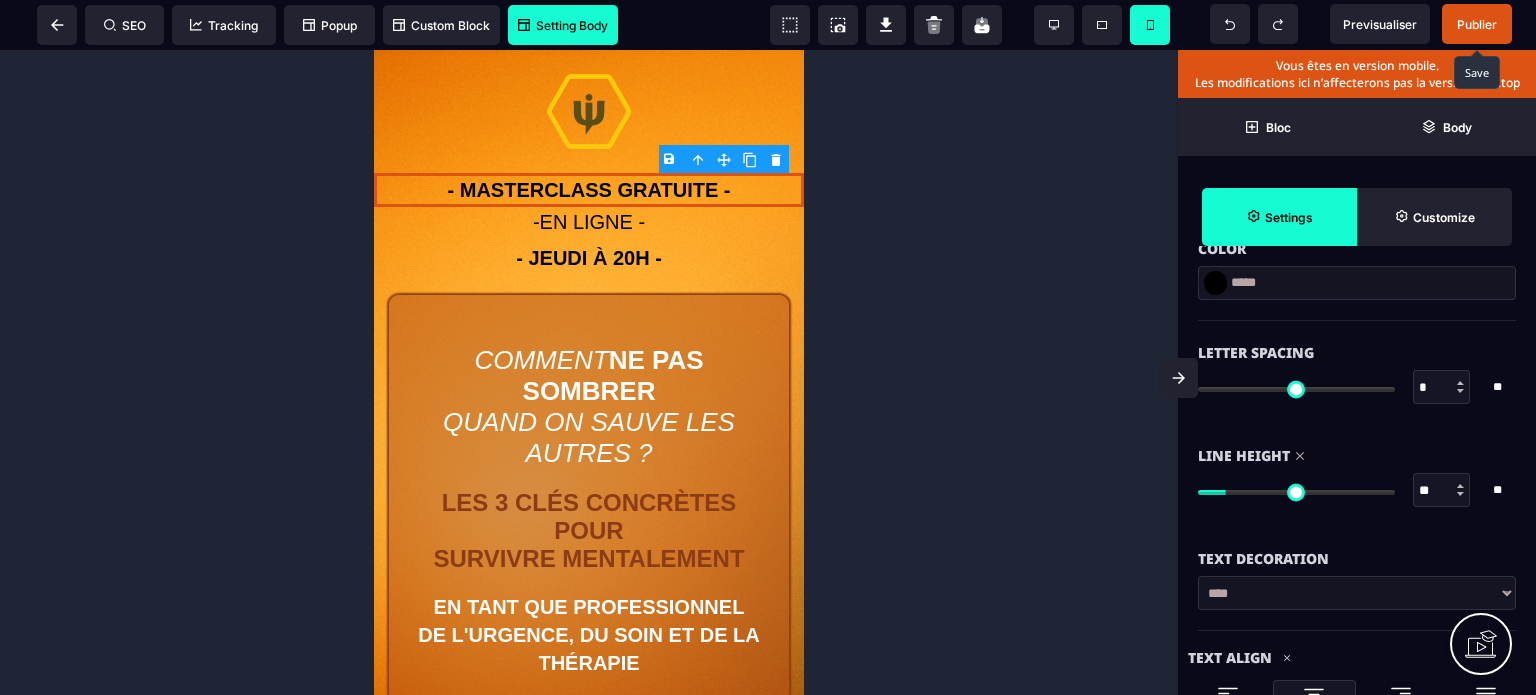 type on "**" 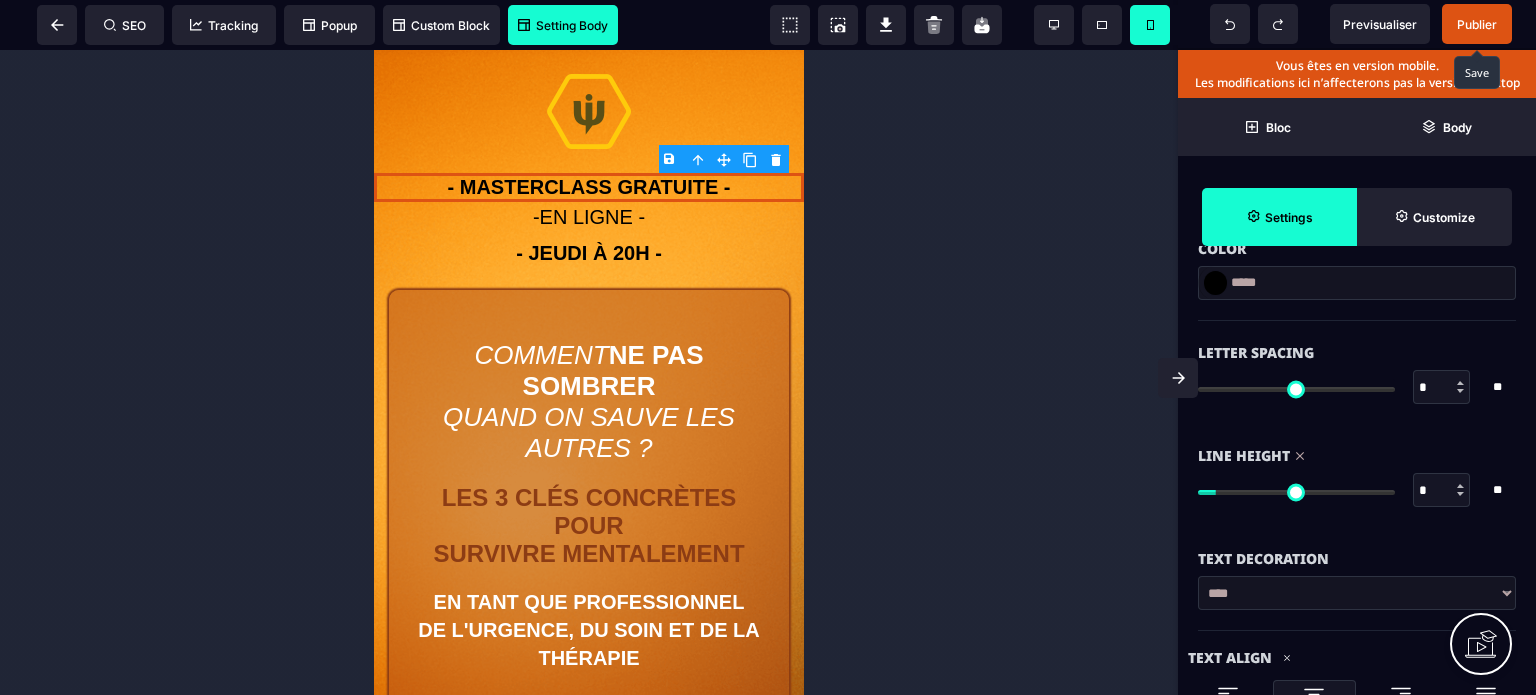 click at bounding box center [1296, 492] 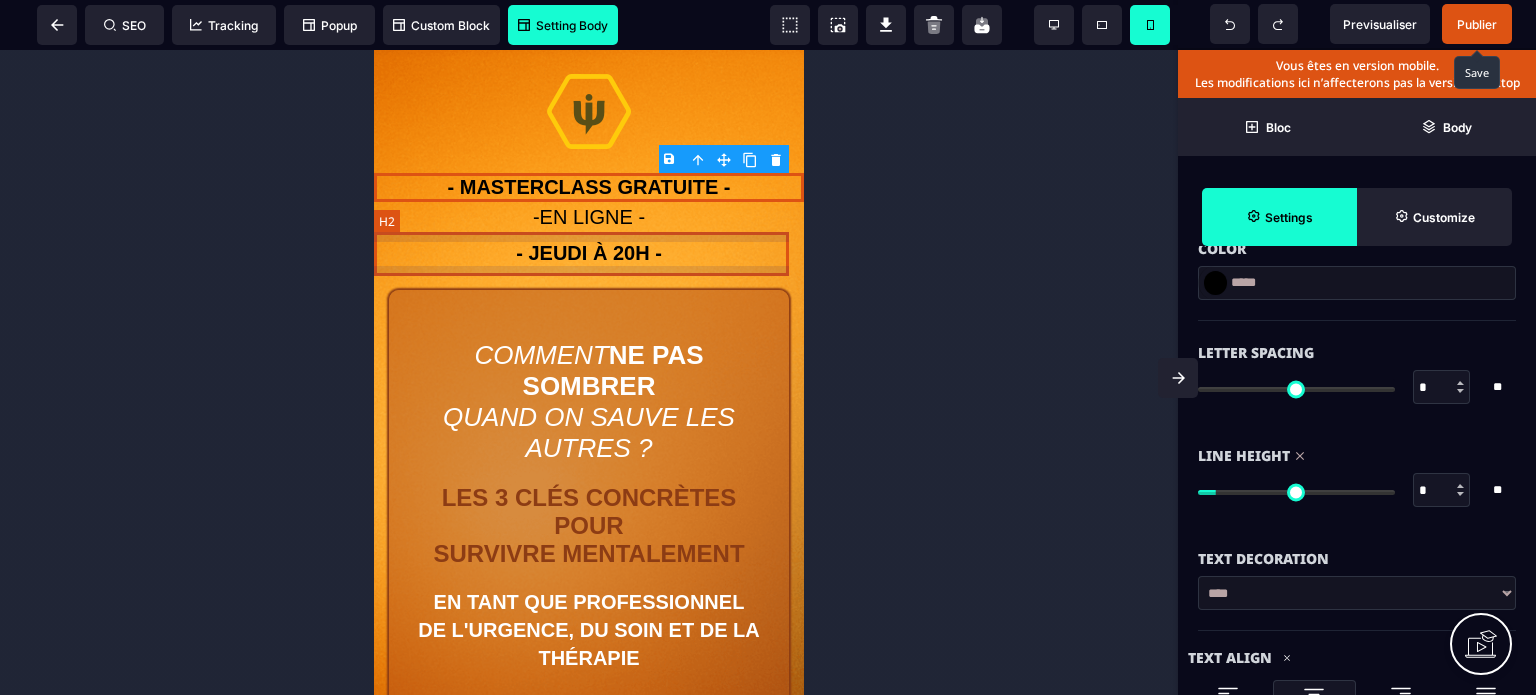click on "- JEUDI À 20H -" at bounding box center (589, 253) 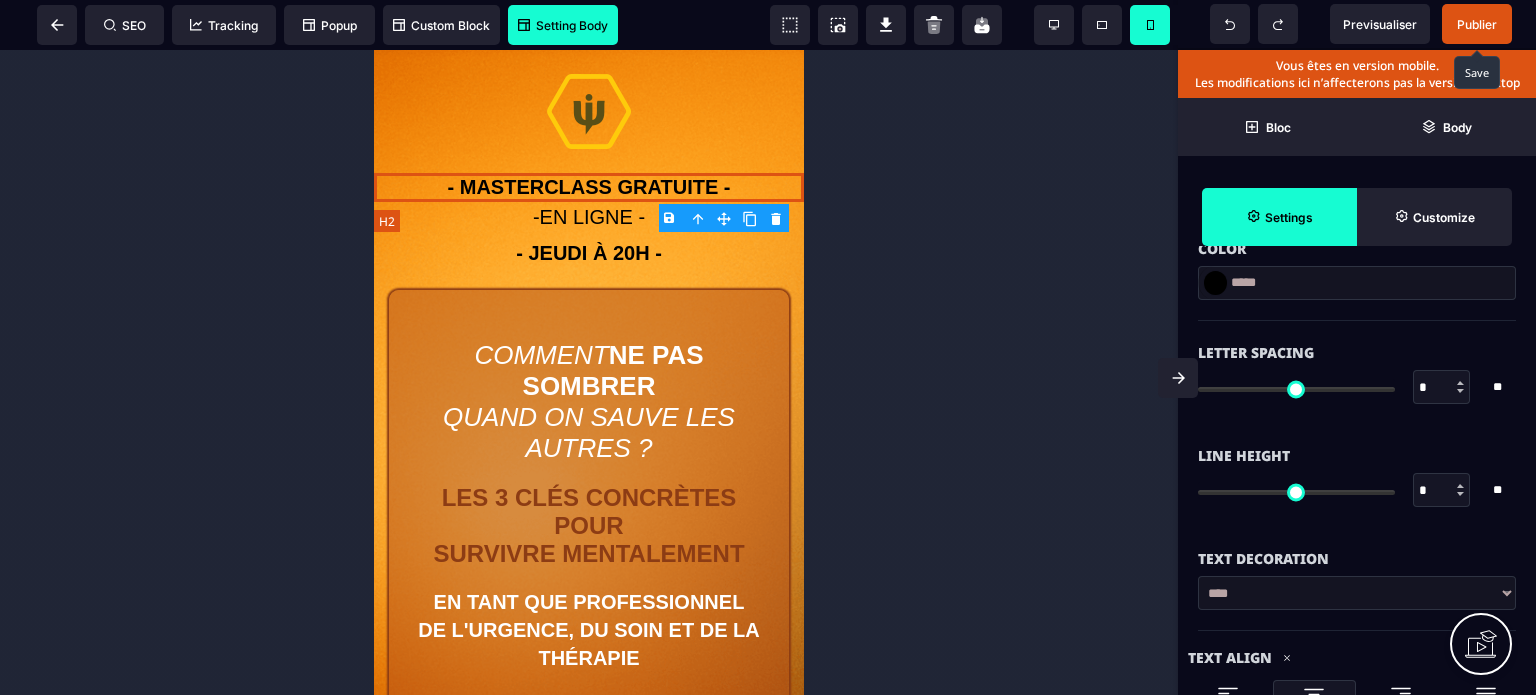 scroll, scrollTop: 0, scrollLeft: 0, axis: both 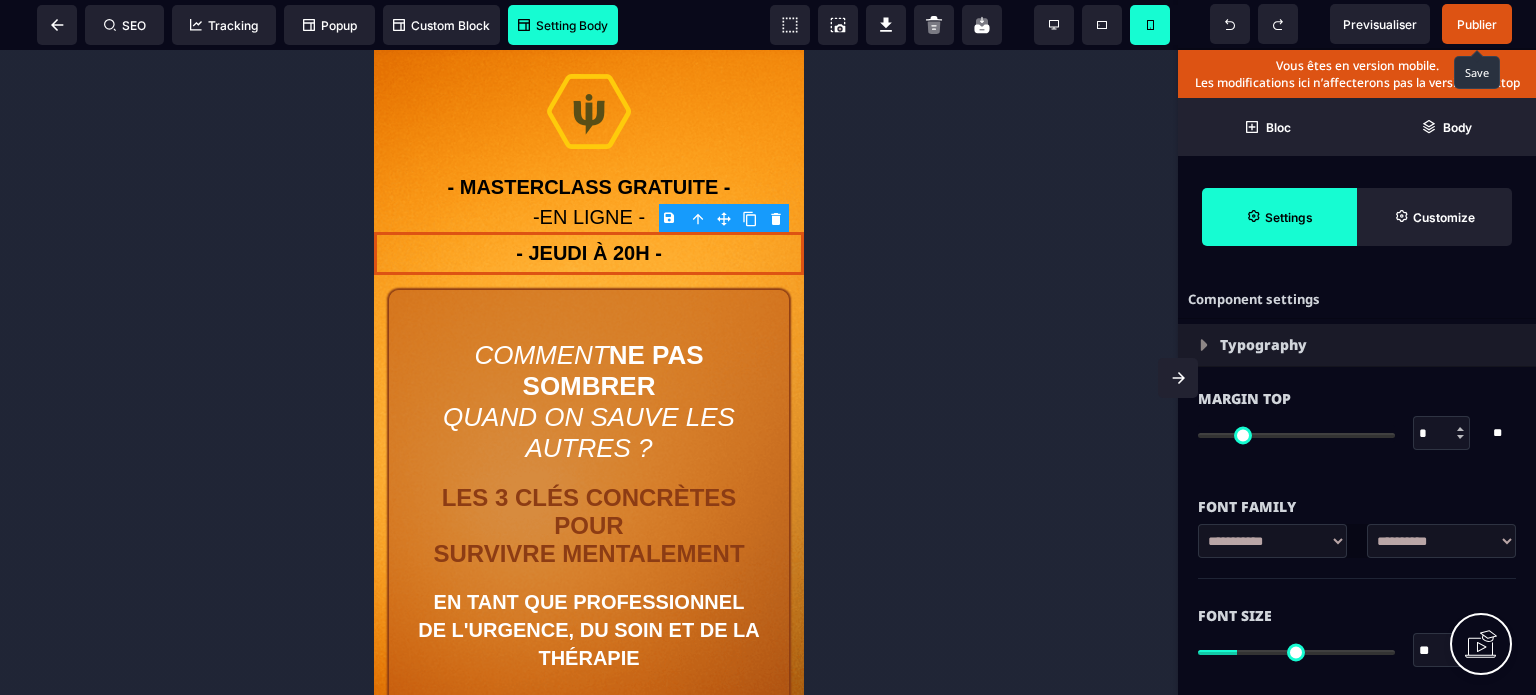 click on "**********" at bounding box center (1357, 527) 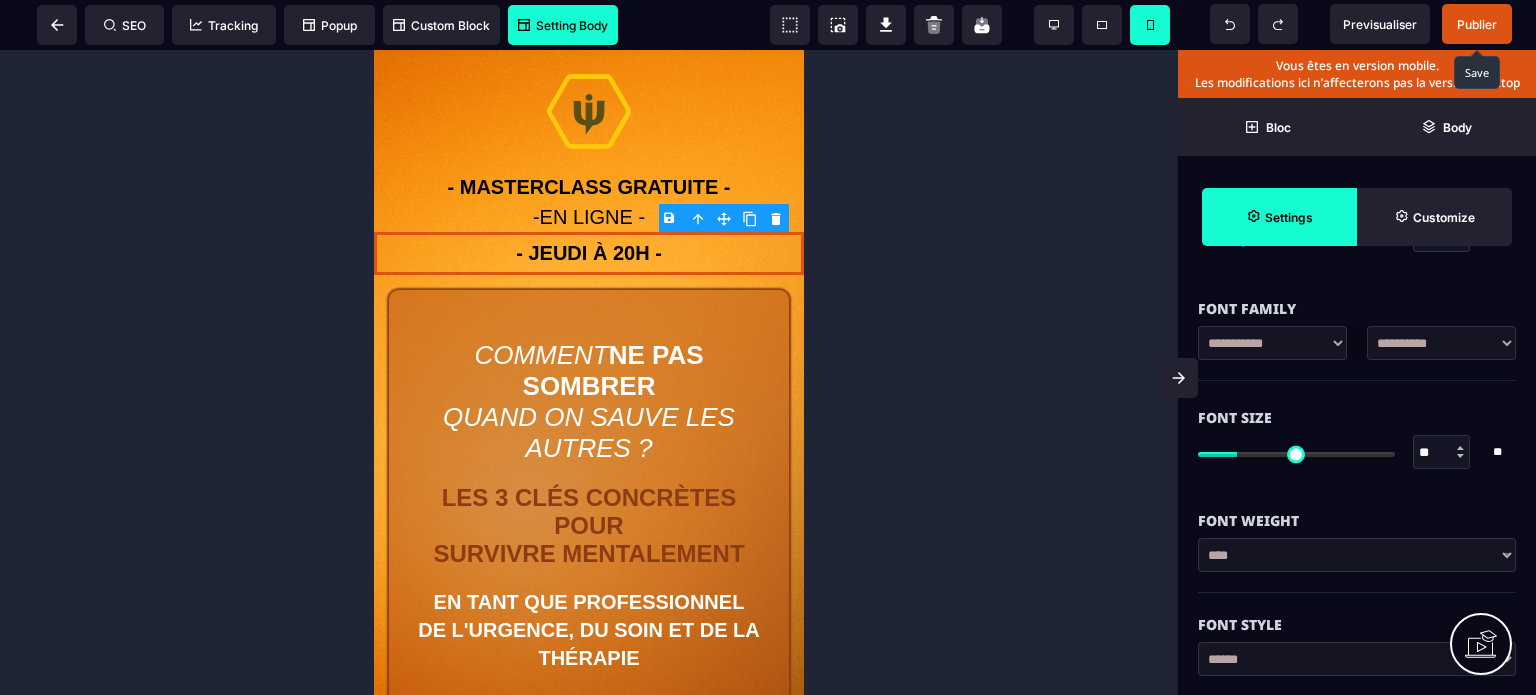 scroll, scrollTop: 200, scrollLeft: 0, axis: vertical 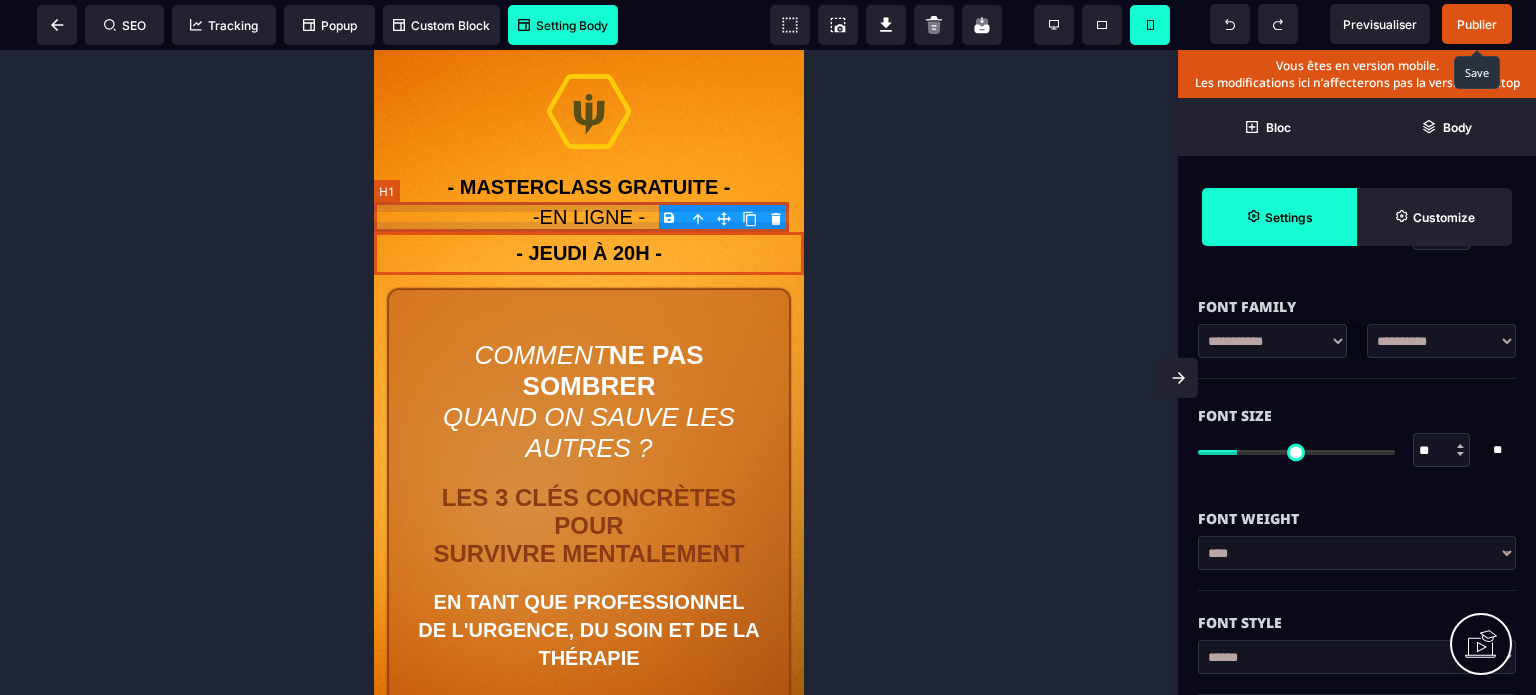 click on "-EN LIGNE -" at bounding box center (589, 217) 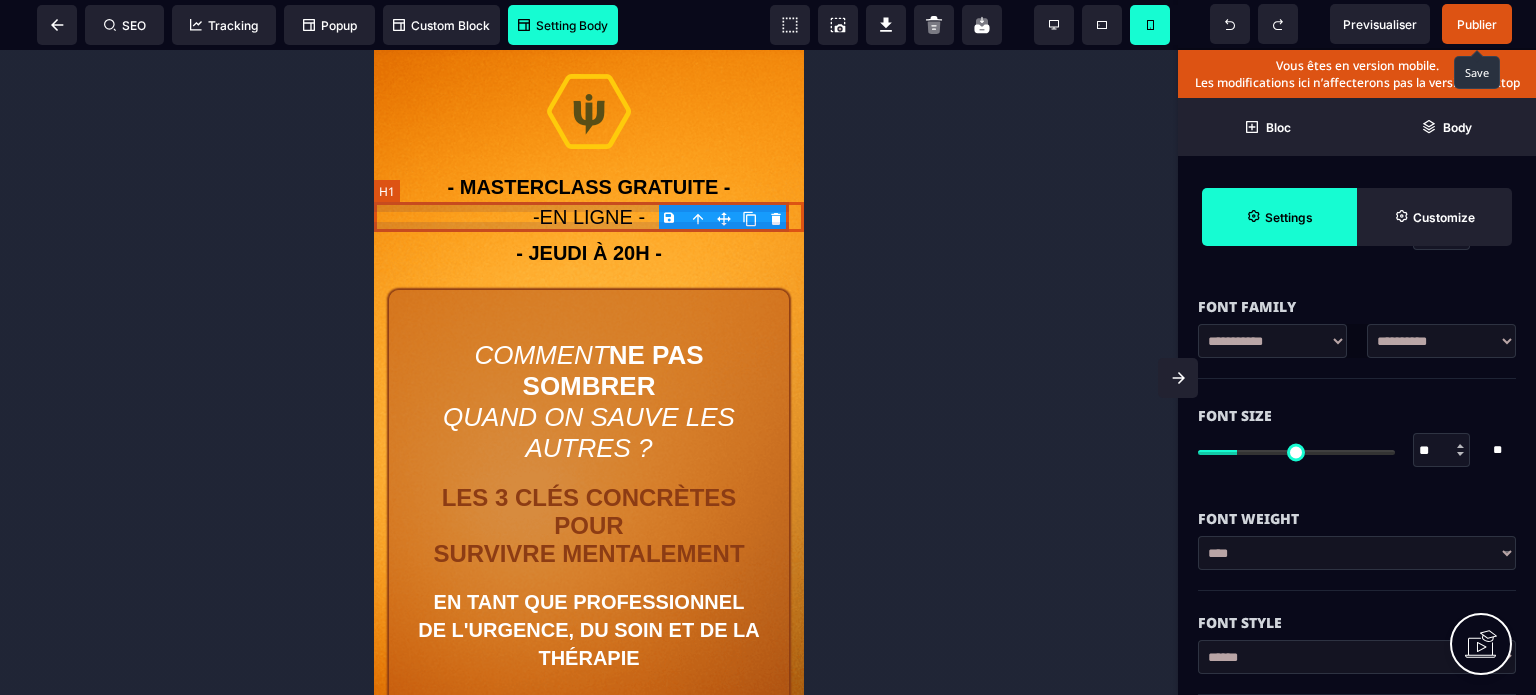 scroll, scrollTop: 0, scrollLeft: 0, axis: both 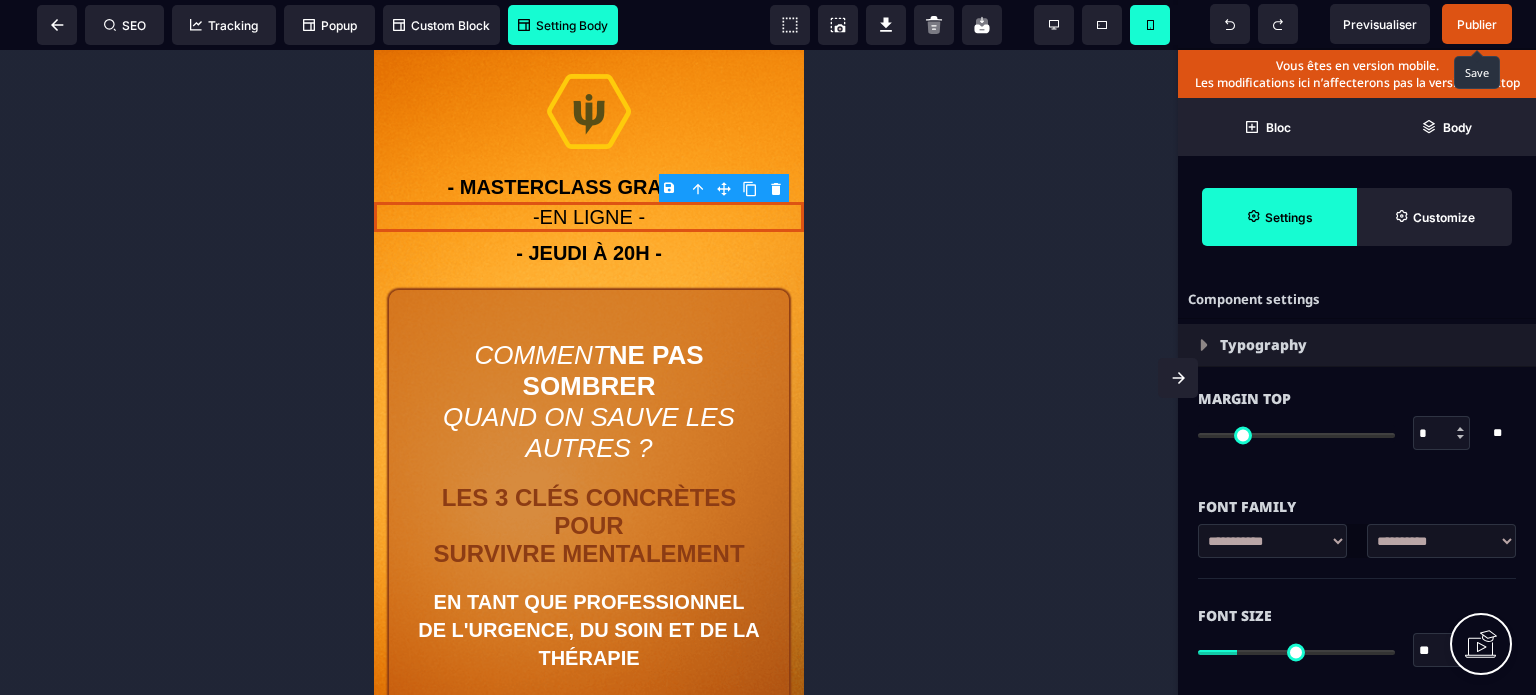 click on "Font Family" at bounding box center [1357, 507] 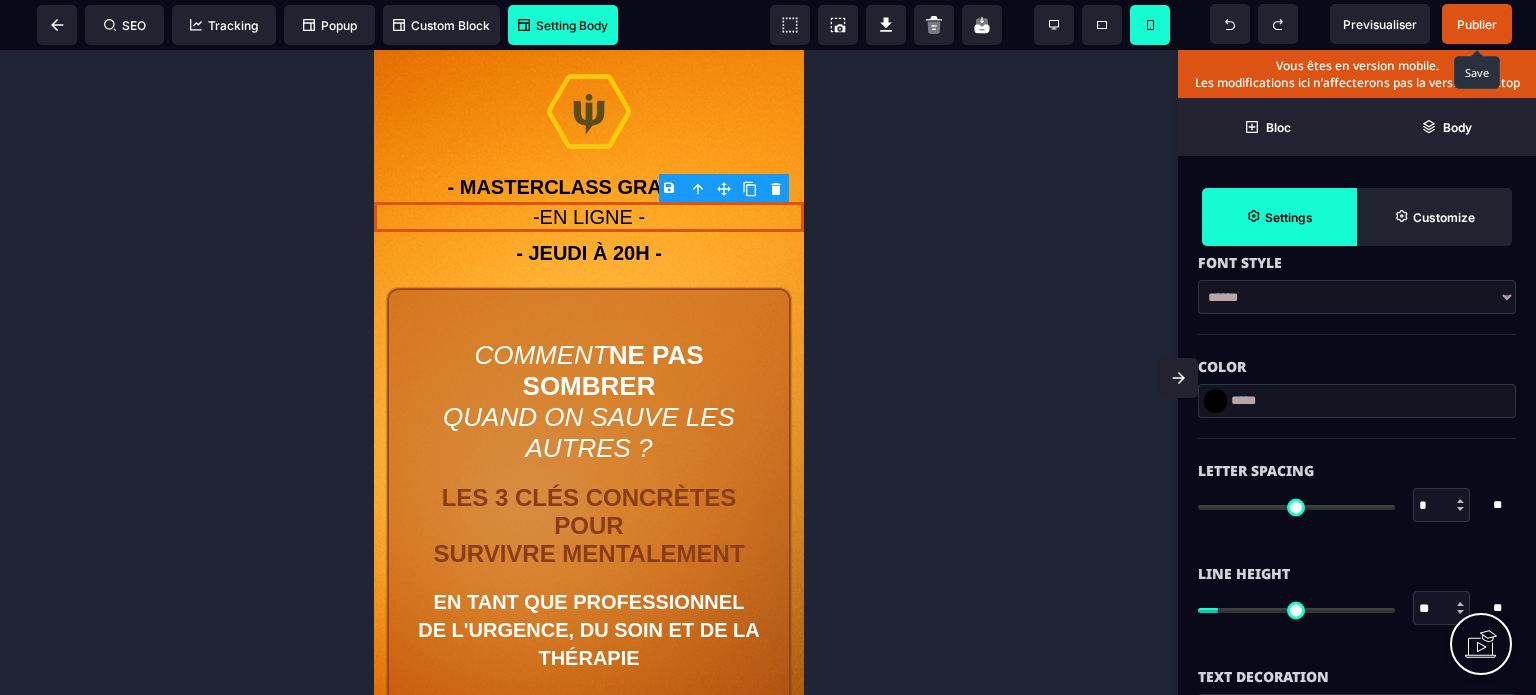 scroll, scrollTop: 720, scrollLeft: 0, axis: vertical 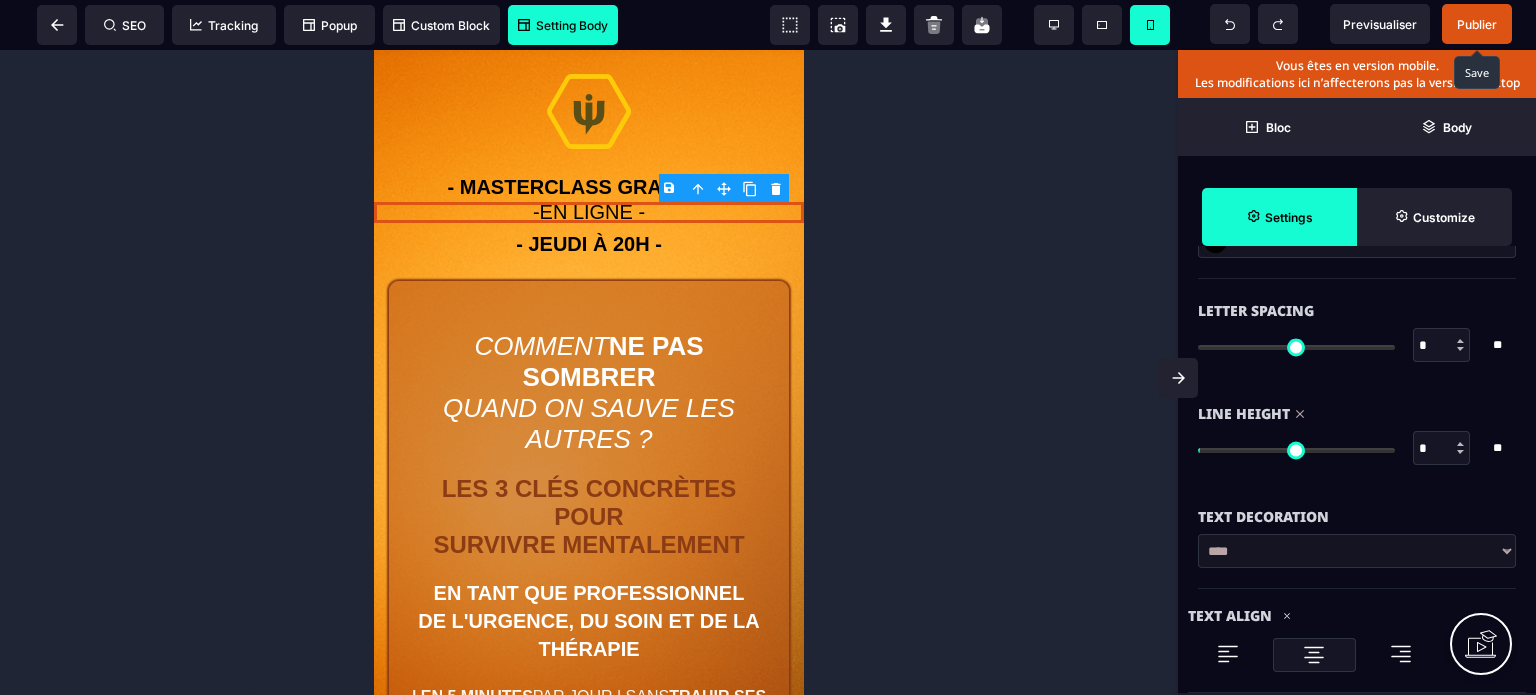 drag, startPoint x: 1220, startPoint y: 449, endPoint x: 1209, endPoint y: 449, distance: 11 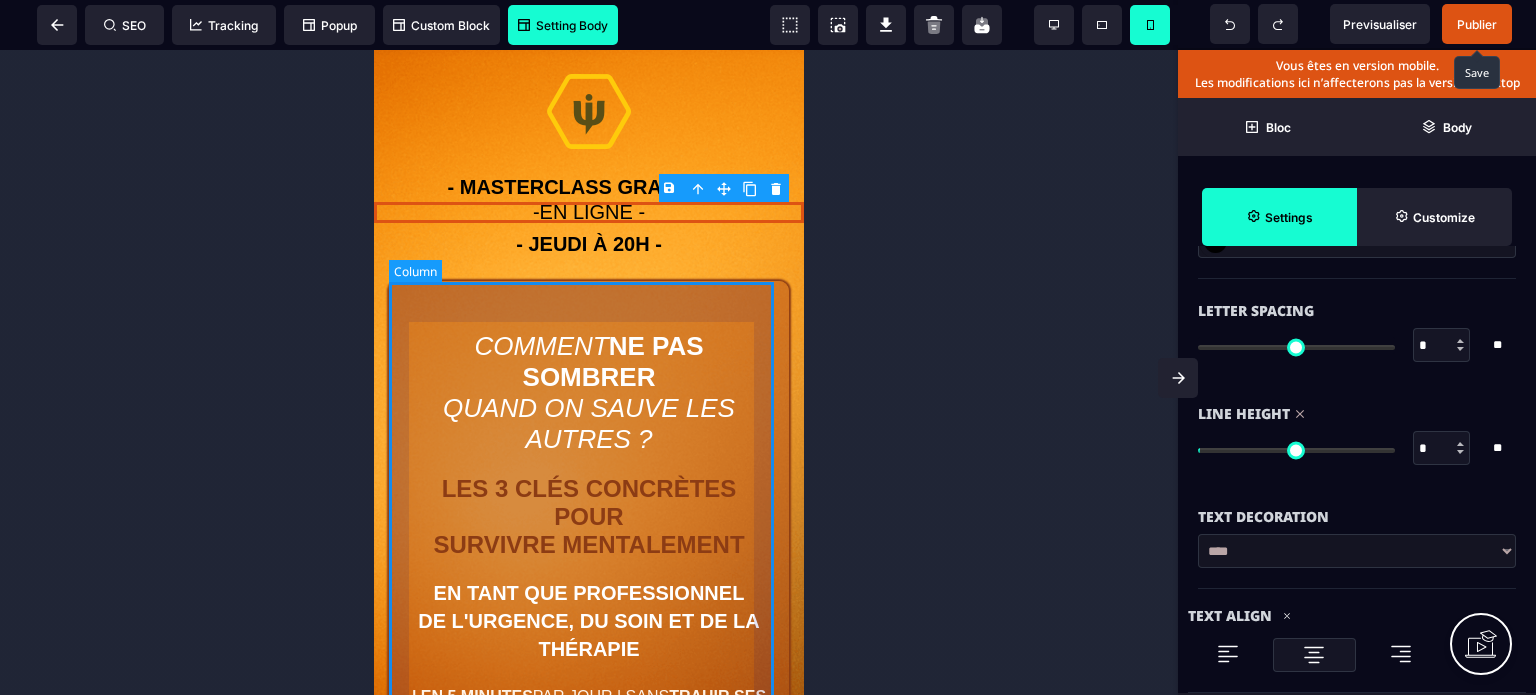 drag, startPoint x: 544, startPoint y: 312, endPoint x: 1282, endPoint y: 426, distance: 746.753 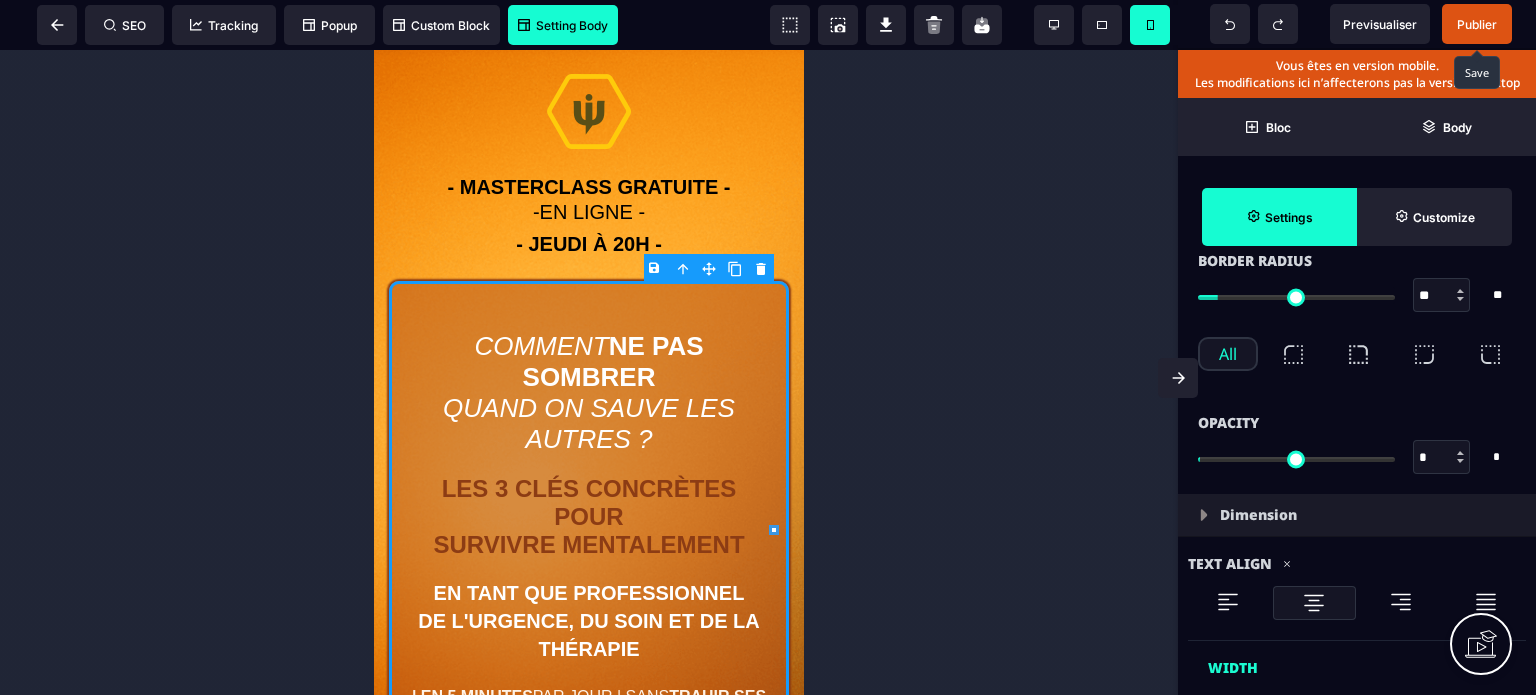 scroll, scrollTop: 0, scrollLeft: 0, axis: both 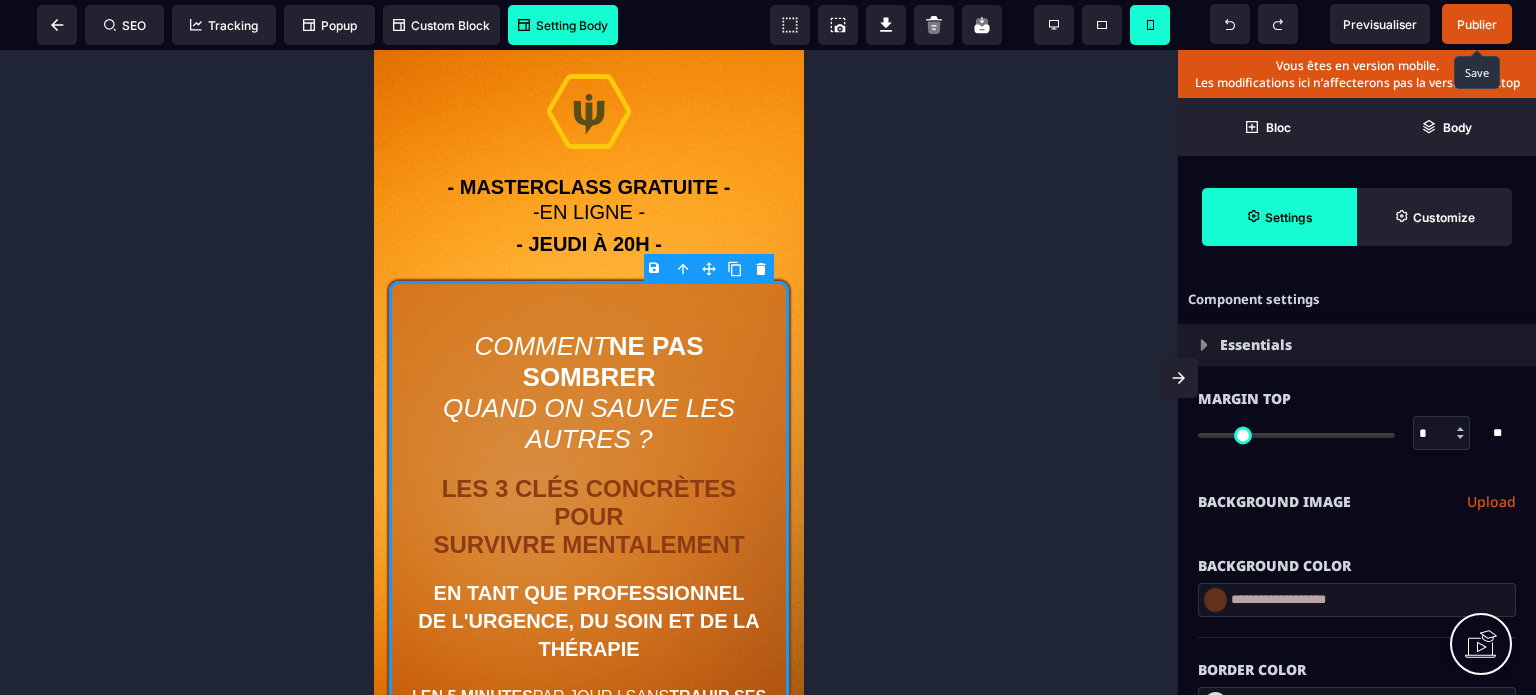 click on "**********" at bounding box center [1357, 502] 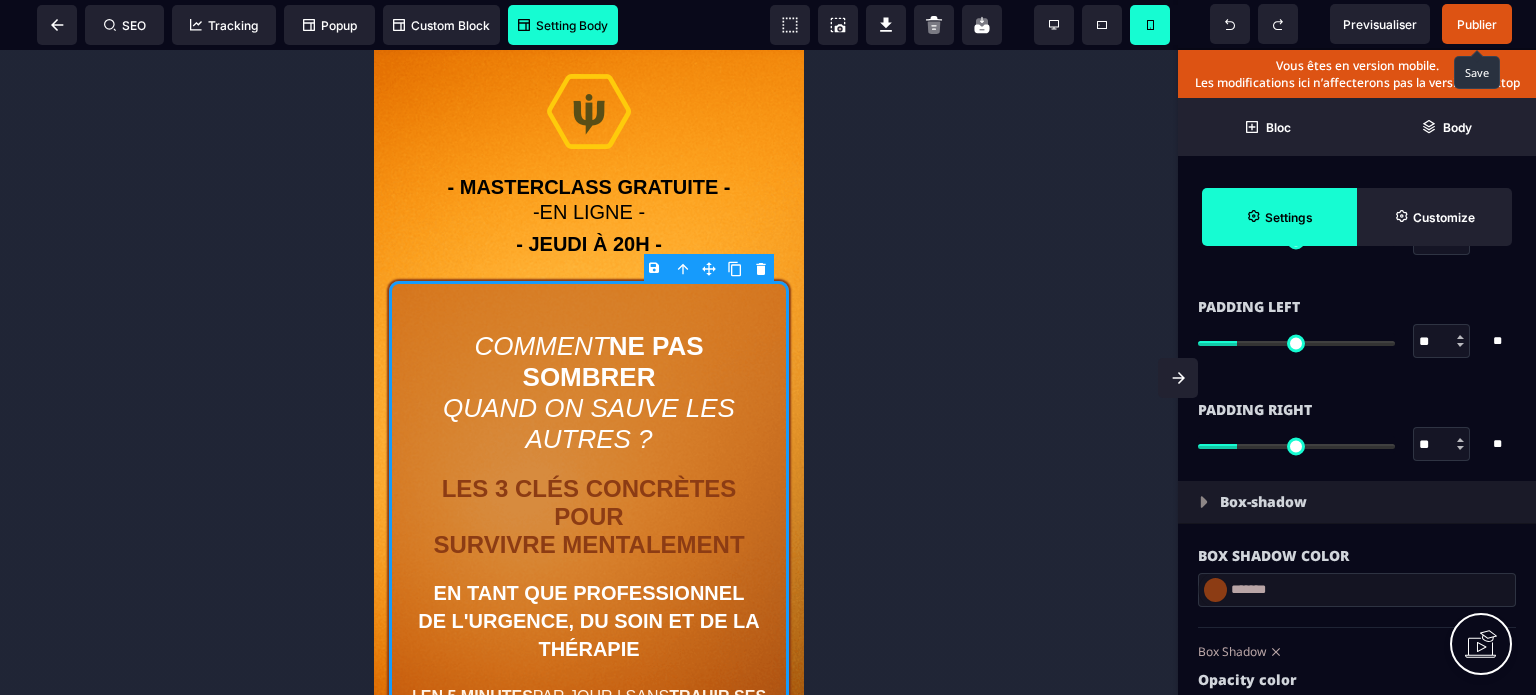 scroll, scrollTop: 1840, scrollLeft: 0, axis: vertical 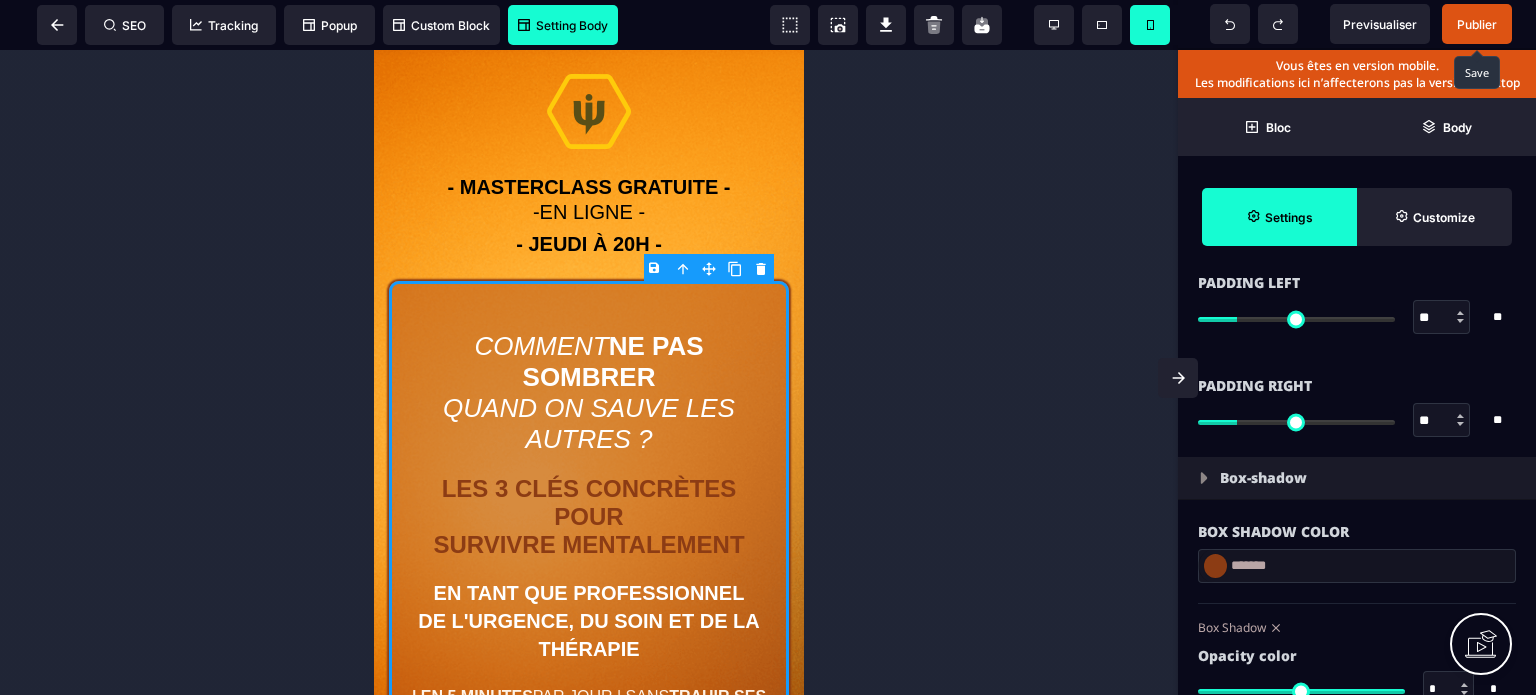 drag, startPoint x: 1426, startPoint y: 419, endPoint x: 1405, endPoint y: 419, distance: 21 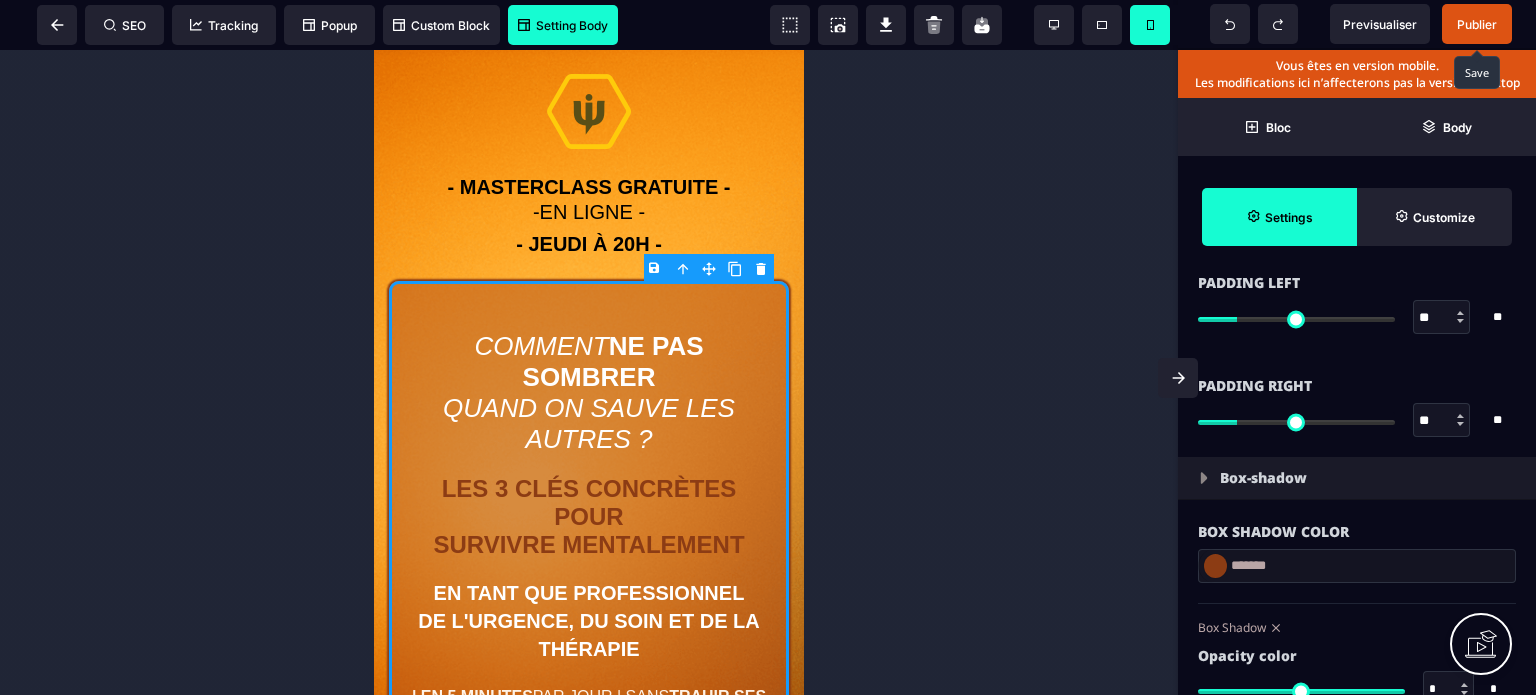 click on "Padding Right" at bounding box center [1357, 386] 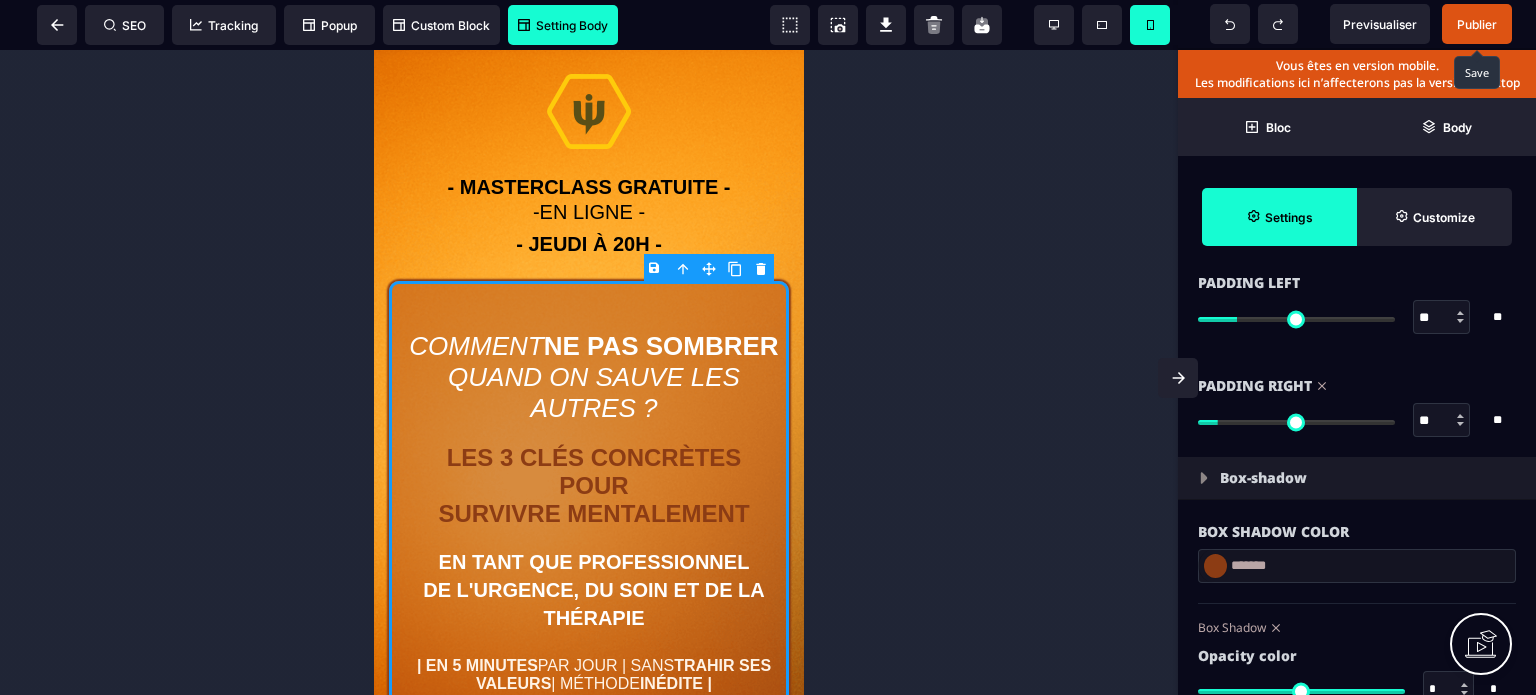 drag, startPoint x: 1425, startPoint y: 315, endPoint x: 1403, endPoint y: 322, distance: 23.086792 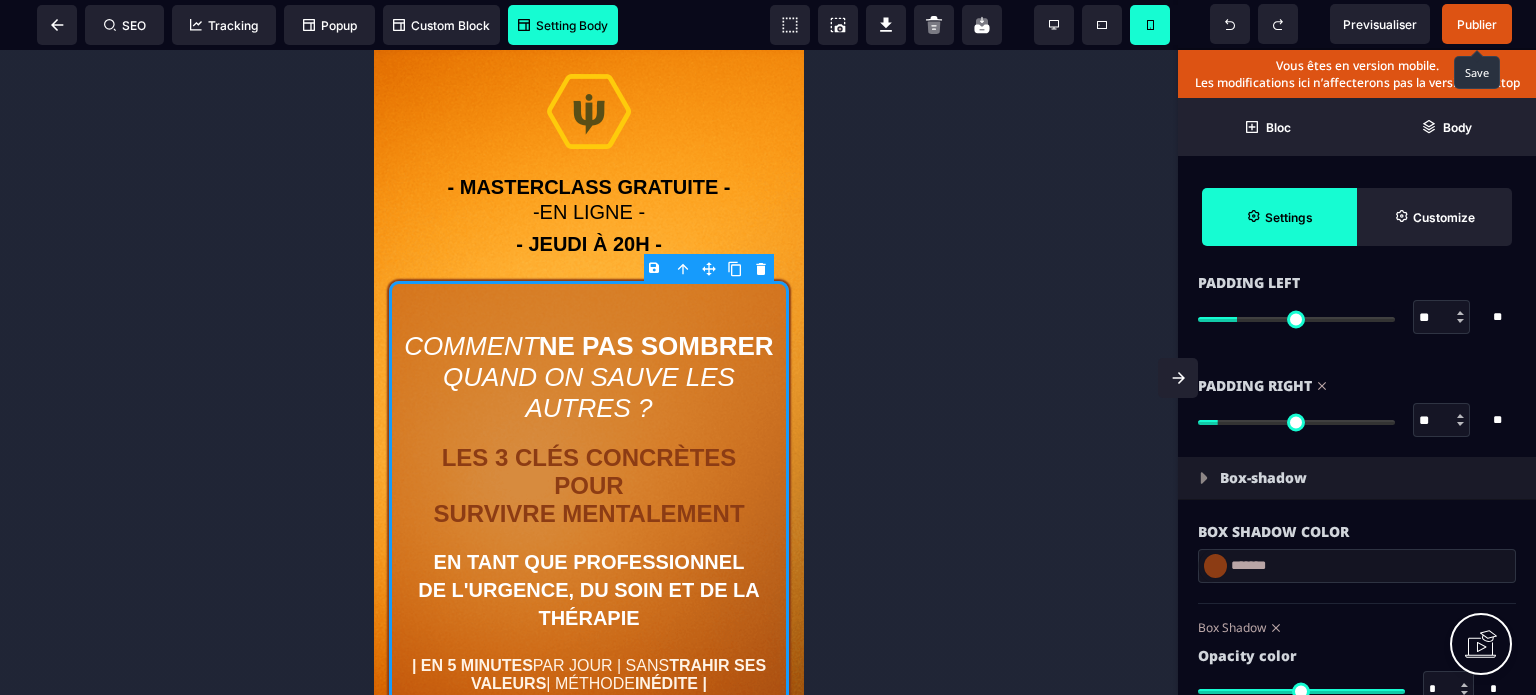 click on "Padding Right
**
*
**
All" at bounding box center [1357, 405] 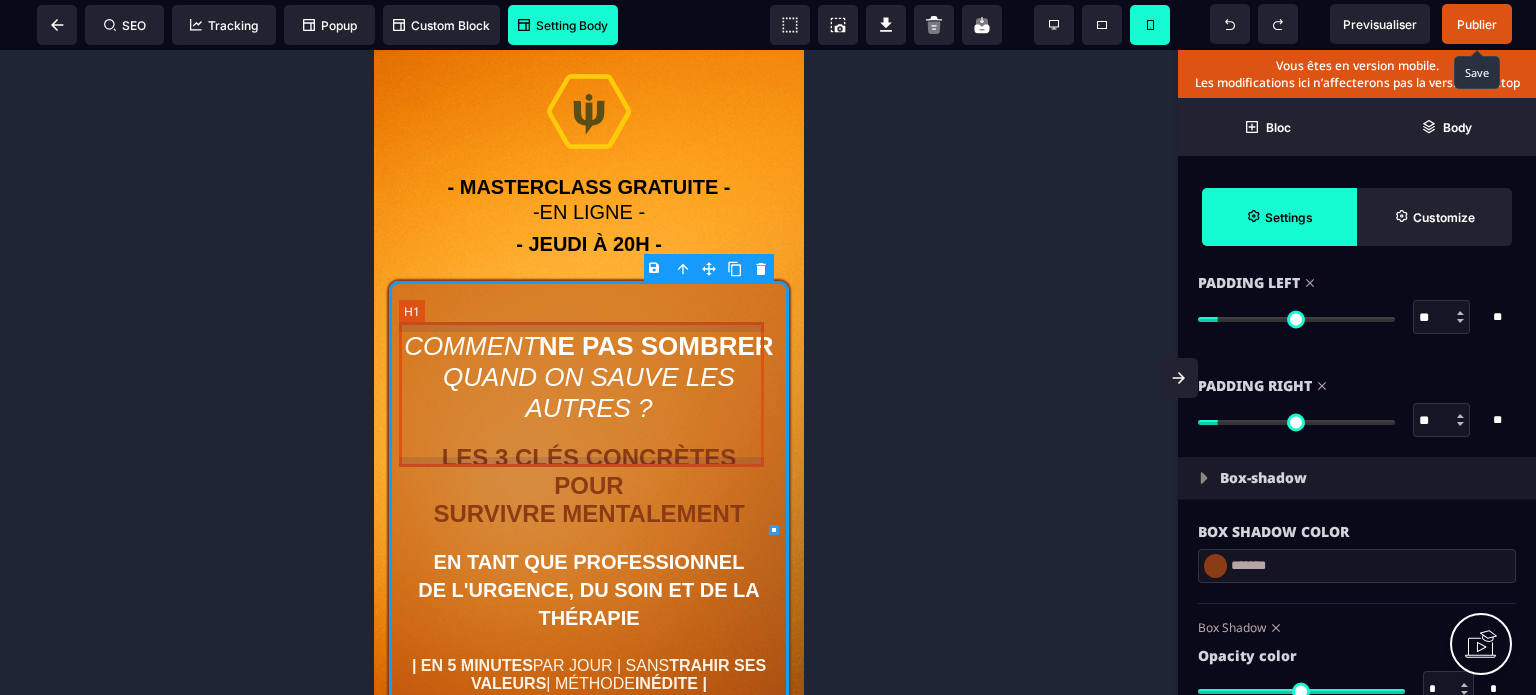 click on "COMMENT  NE PAS SOMBRER QUAND ON SAUVE LES AUTRES ?" at bounding box center (589, 377) 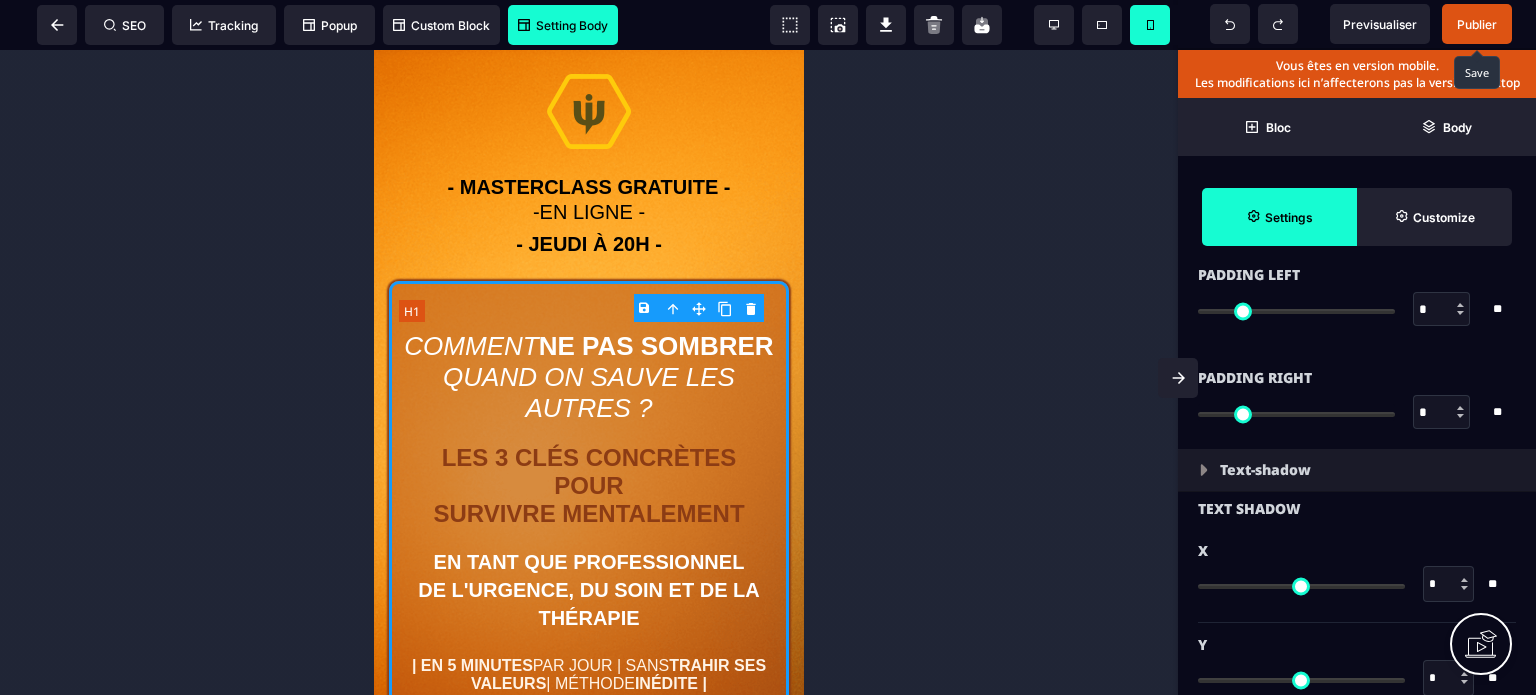 scroll, scrollTop: 0, scrollLeft: 0, axis: both 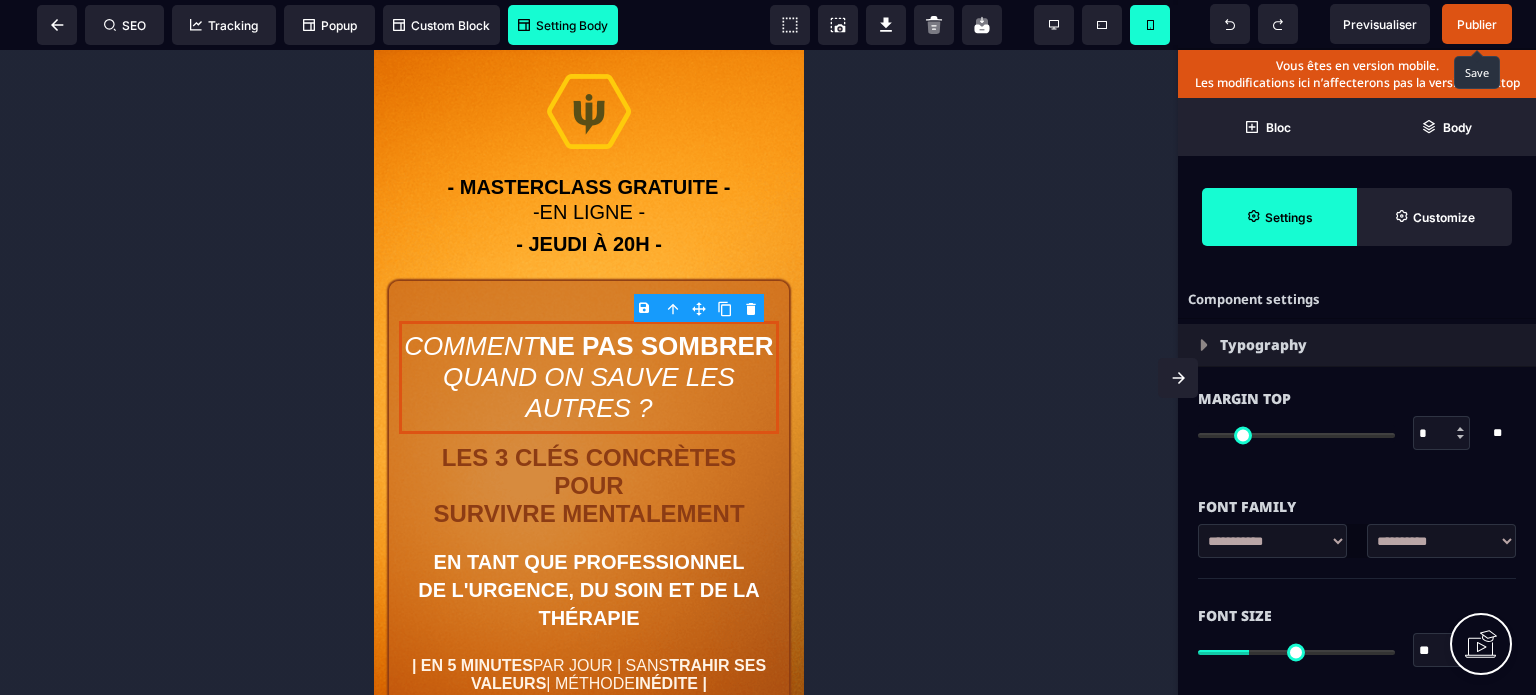 click on "**" at bounding box center [1442, 651] 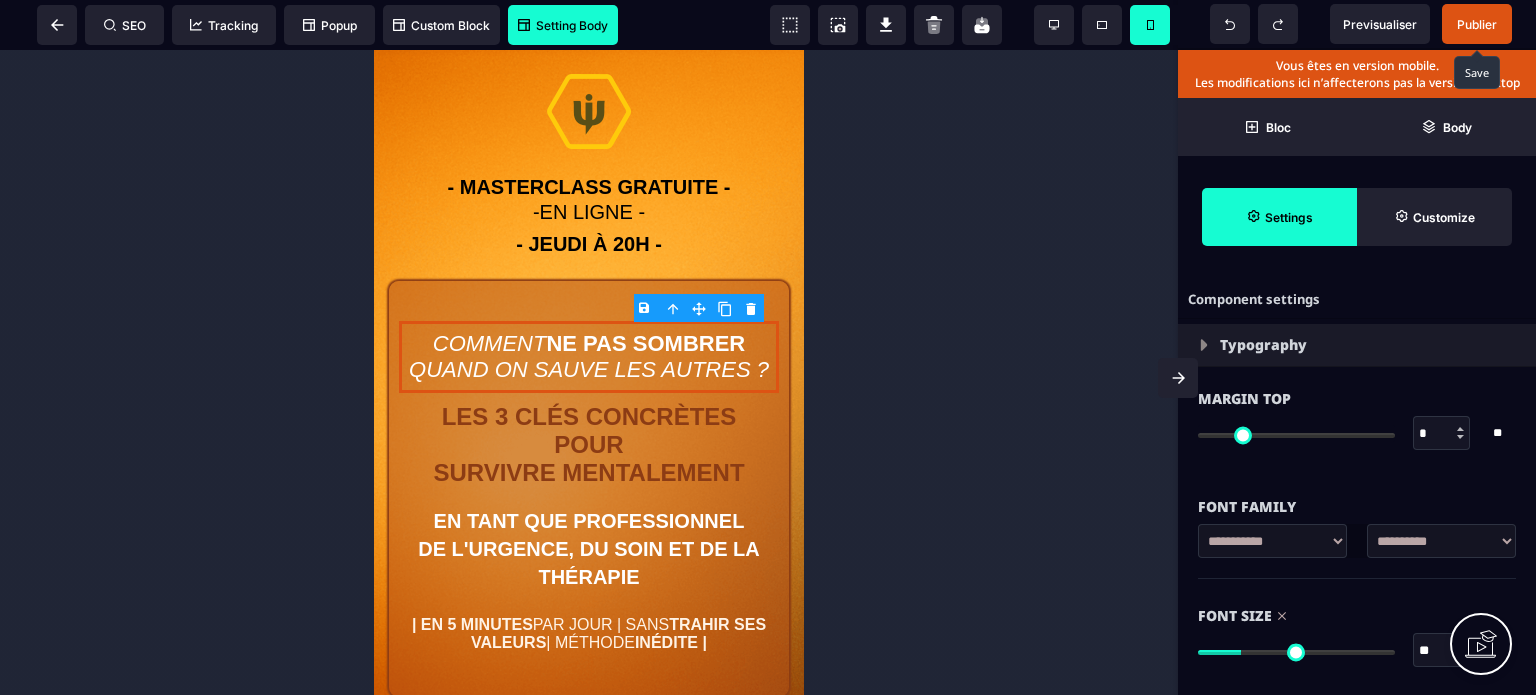 click on "**" at bounding box center [1442, 651] 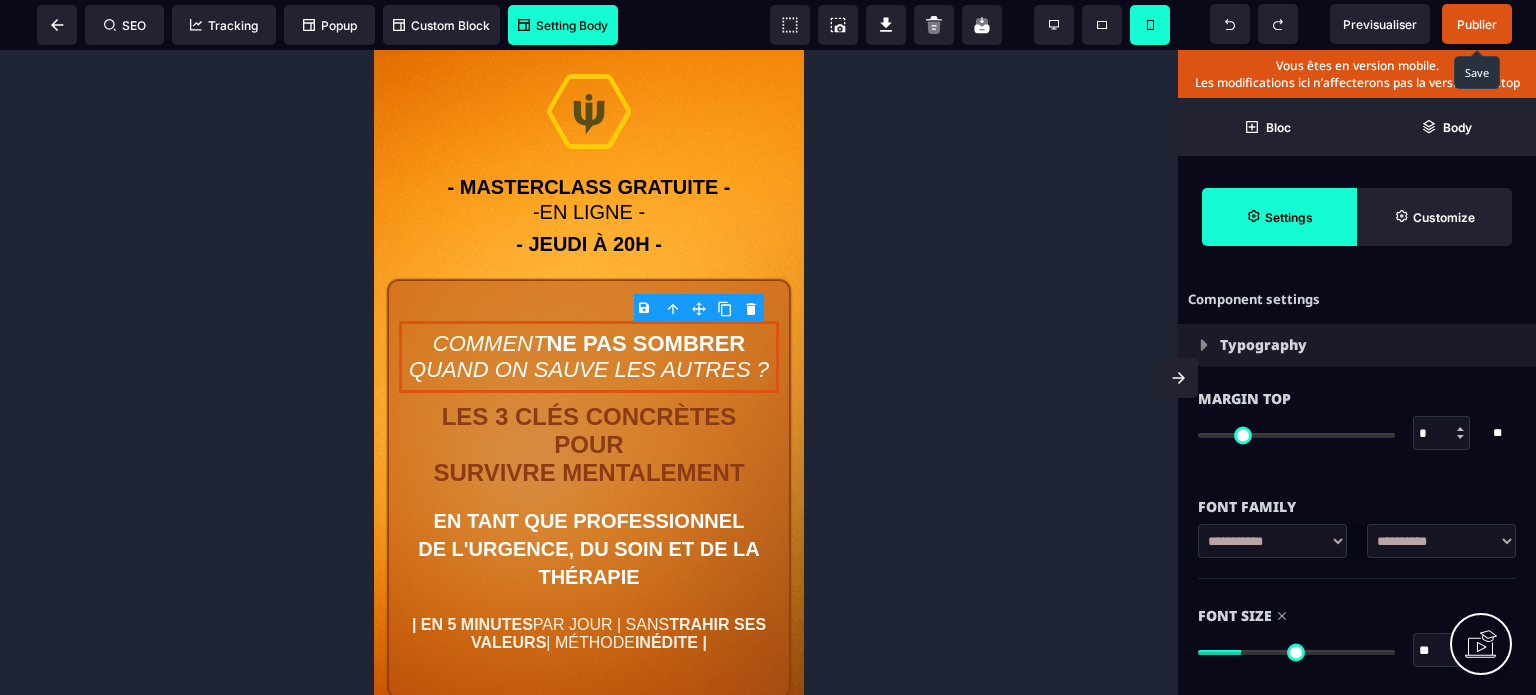 click on "Font Size
**
*
**
All" at bounding box center (1357, 635) 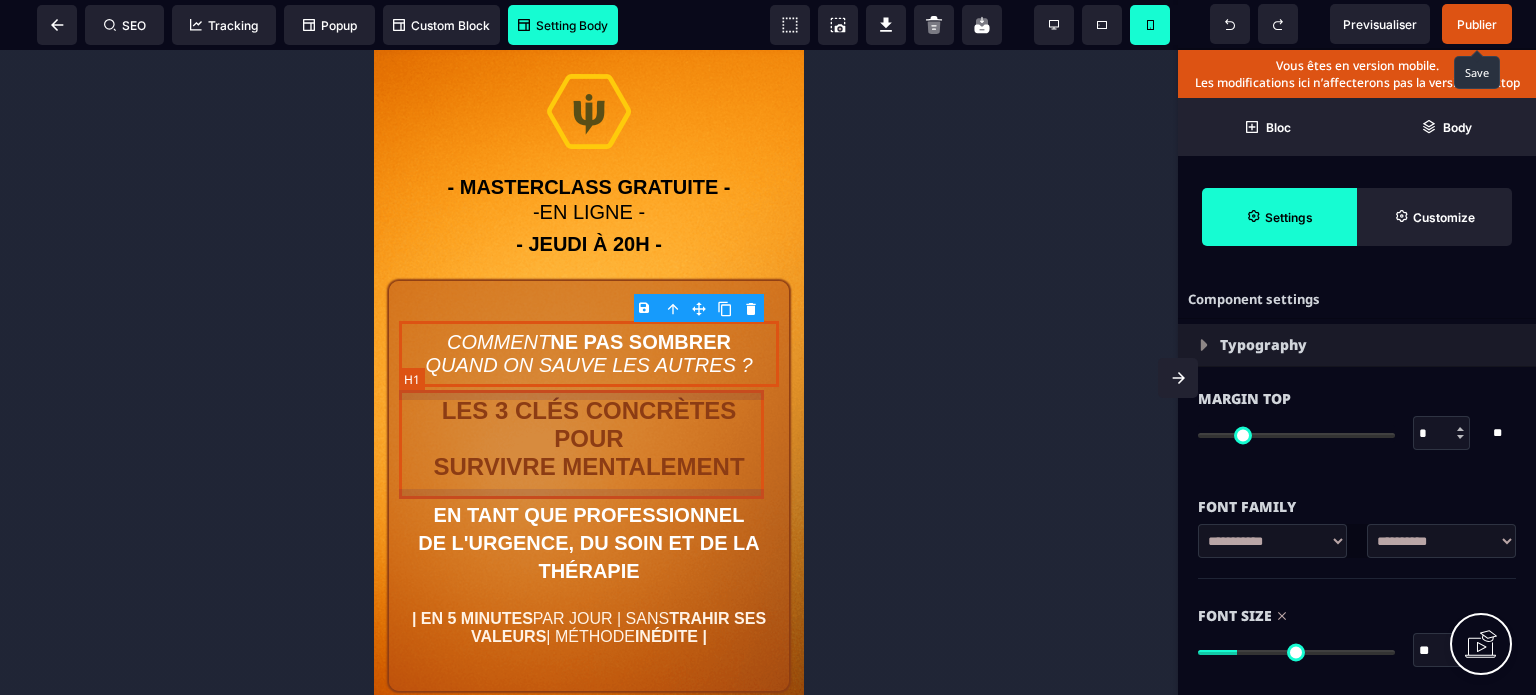 click on "LES 3 CLÉS CONCRÈTES POUR SURVIVRE MENTALEMENT" at bounding box center [589, 439] 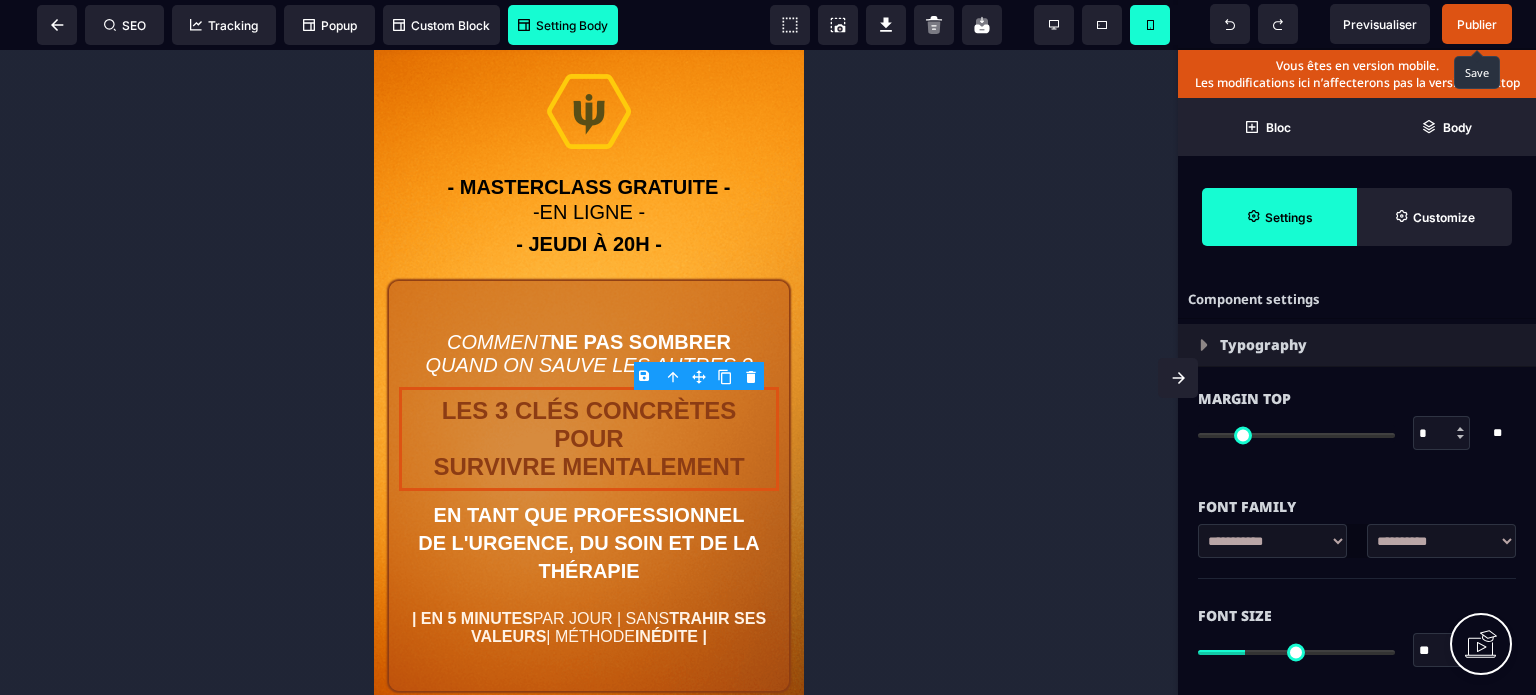 click on "**" at bounding box center (1442, 651) 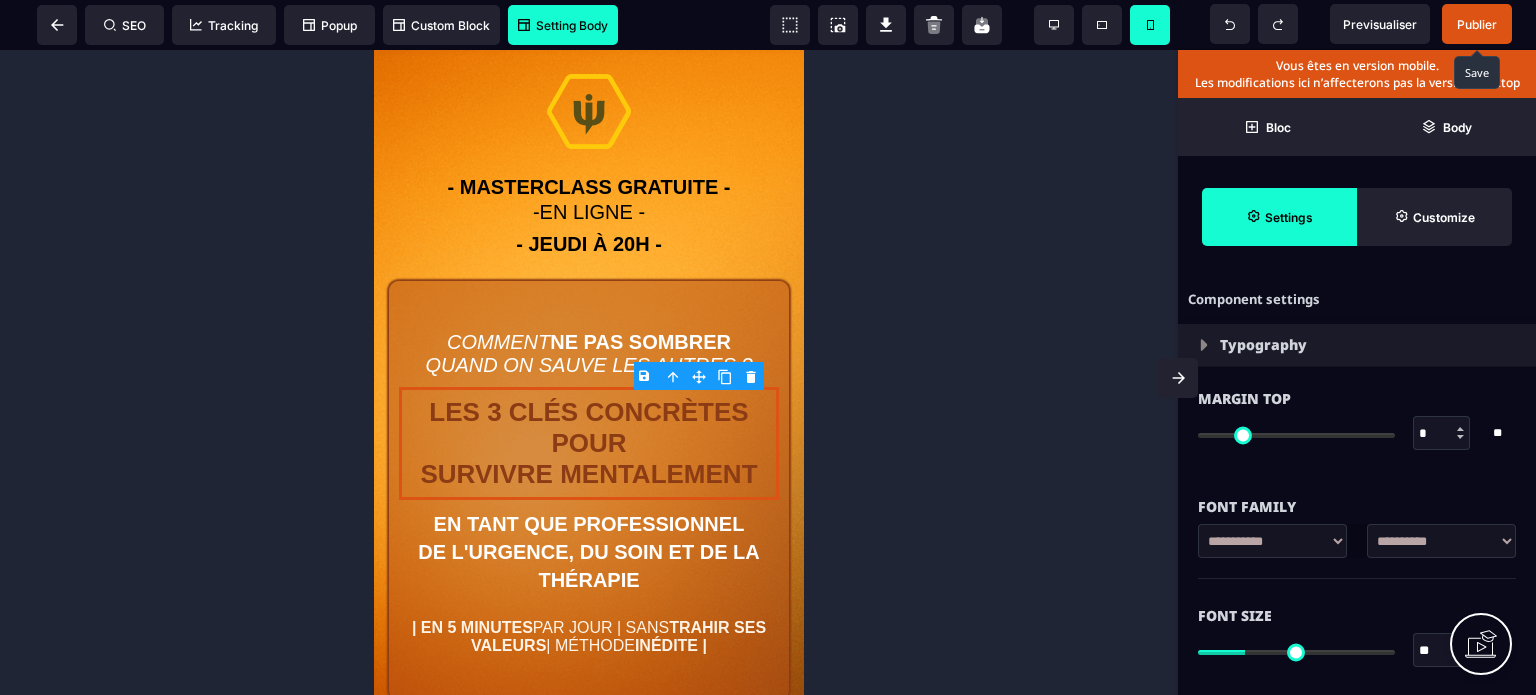 click on "Font Size" at bounding box center (1357, 616) 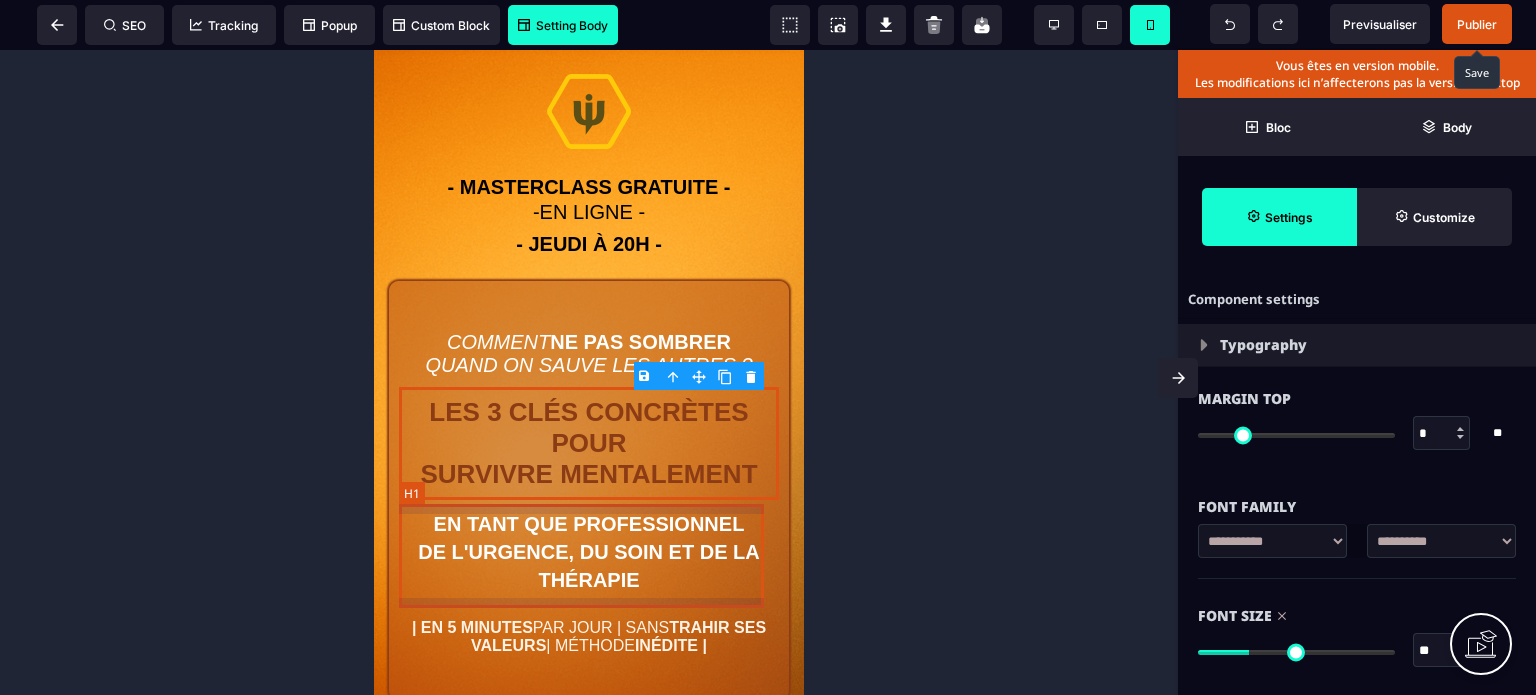 click on "EN TANT QUE PROFESSIONNEL DE L'URGENCE, DU SOIN ET DE LA THÉRAPIE" at bounding box center (589, 552) 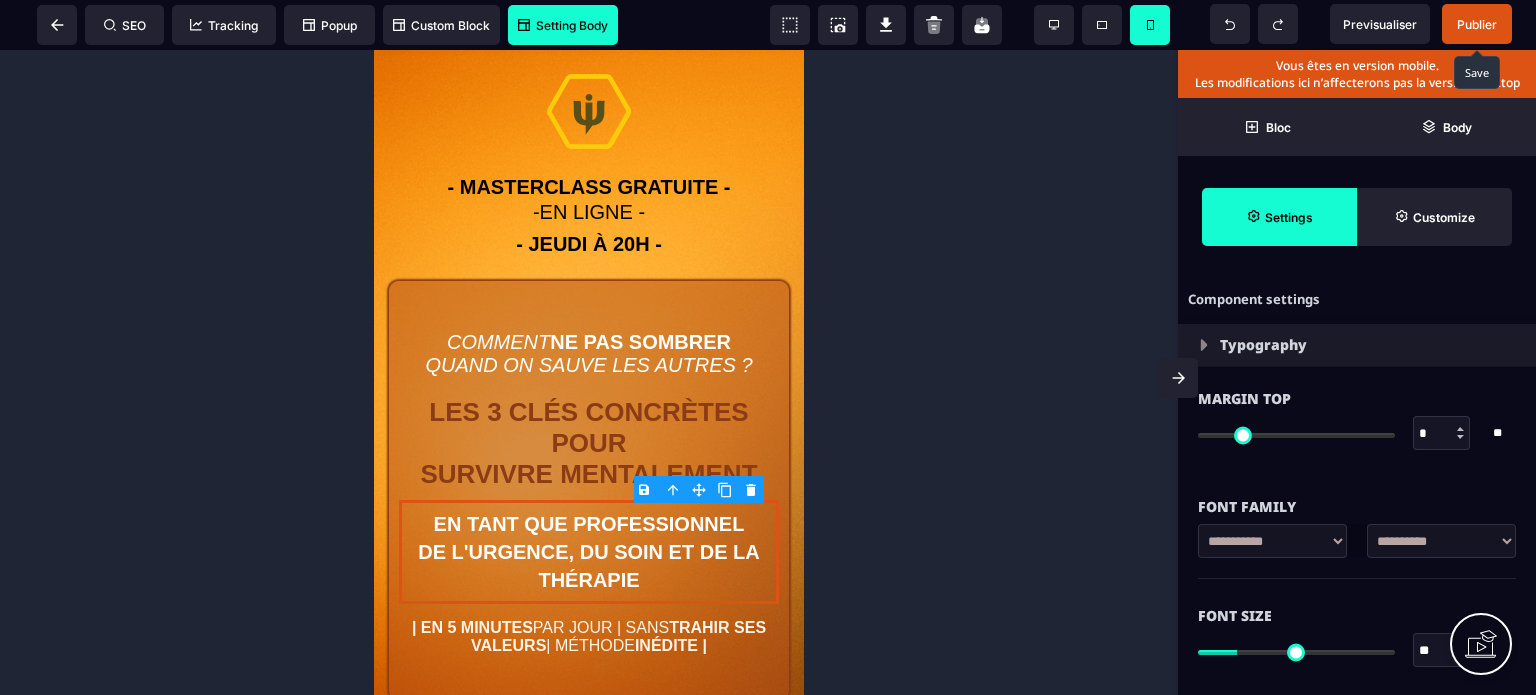 click on "Font Size
**
*
**
All" at bounding box center [1357, 635] 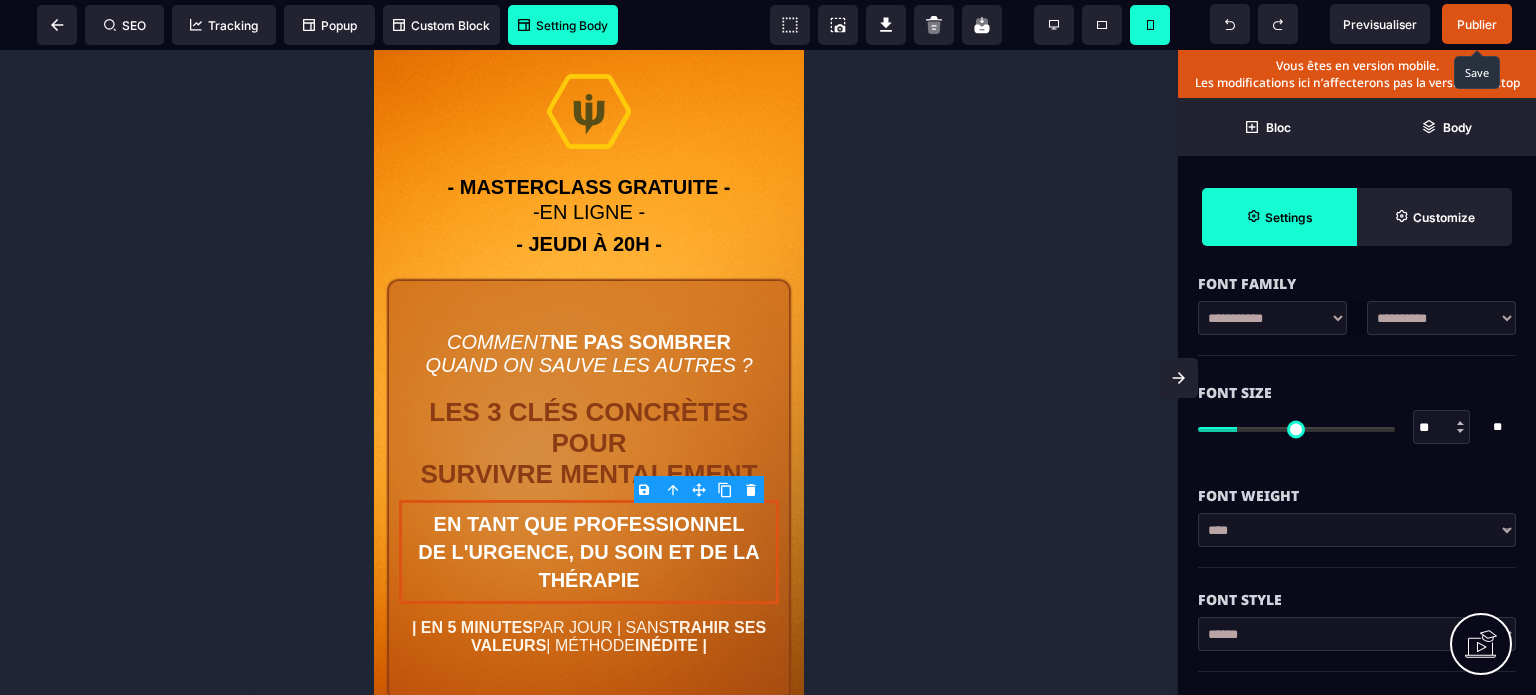 scroll, scrollTop: 240, scrollLeft: 0, axis: vertical 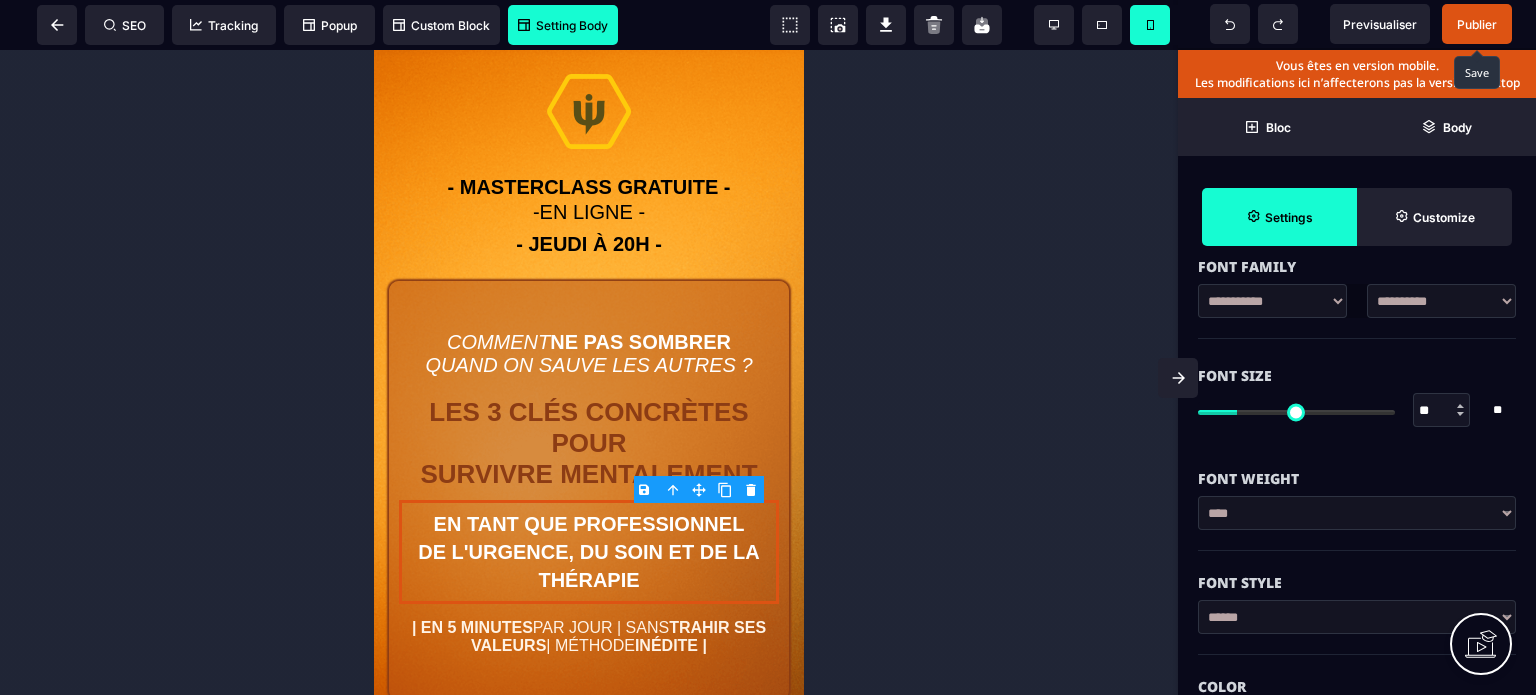 drag, startPoint x: 1441, startPoint y: 411, endPoint x: 1396, endPoint y: 414, distance: 45.099888 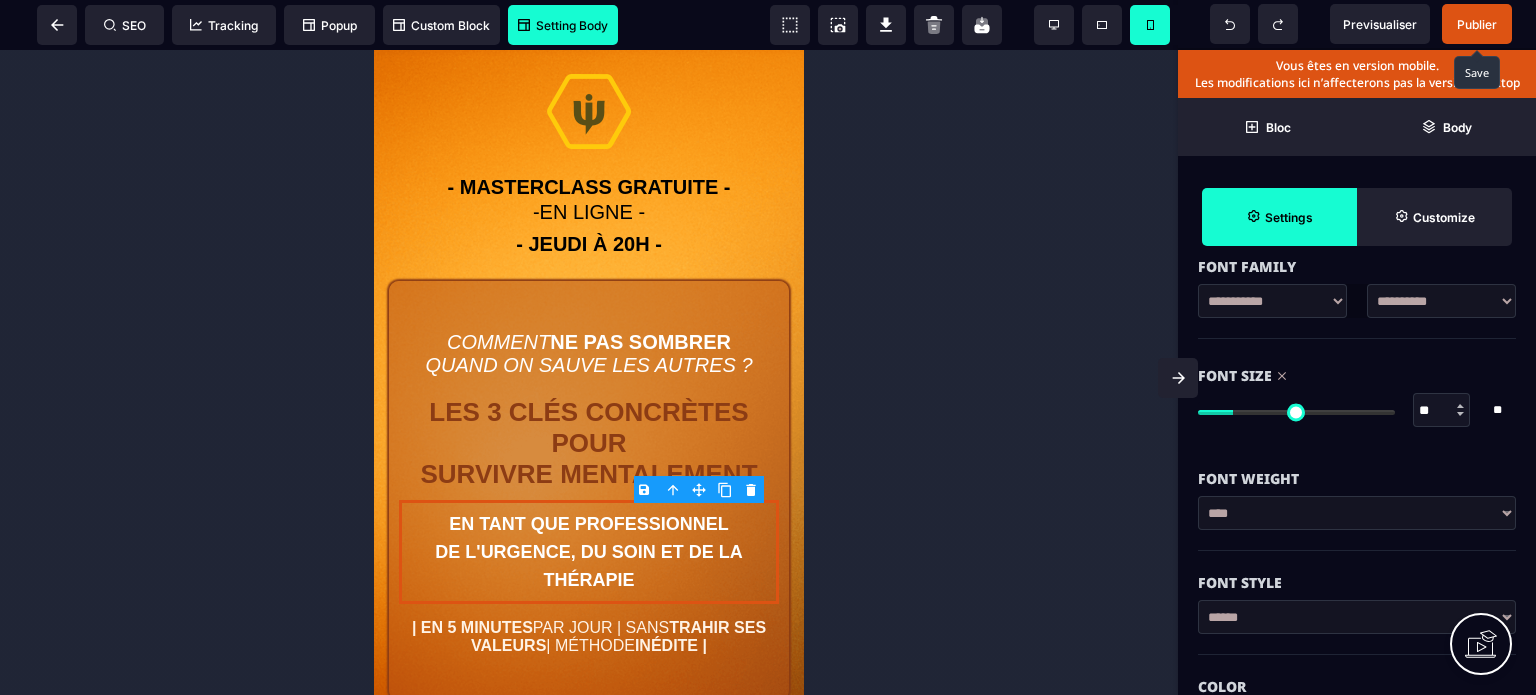 click on "Font Weight" at bounding box center [1357, 469] 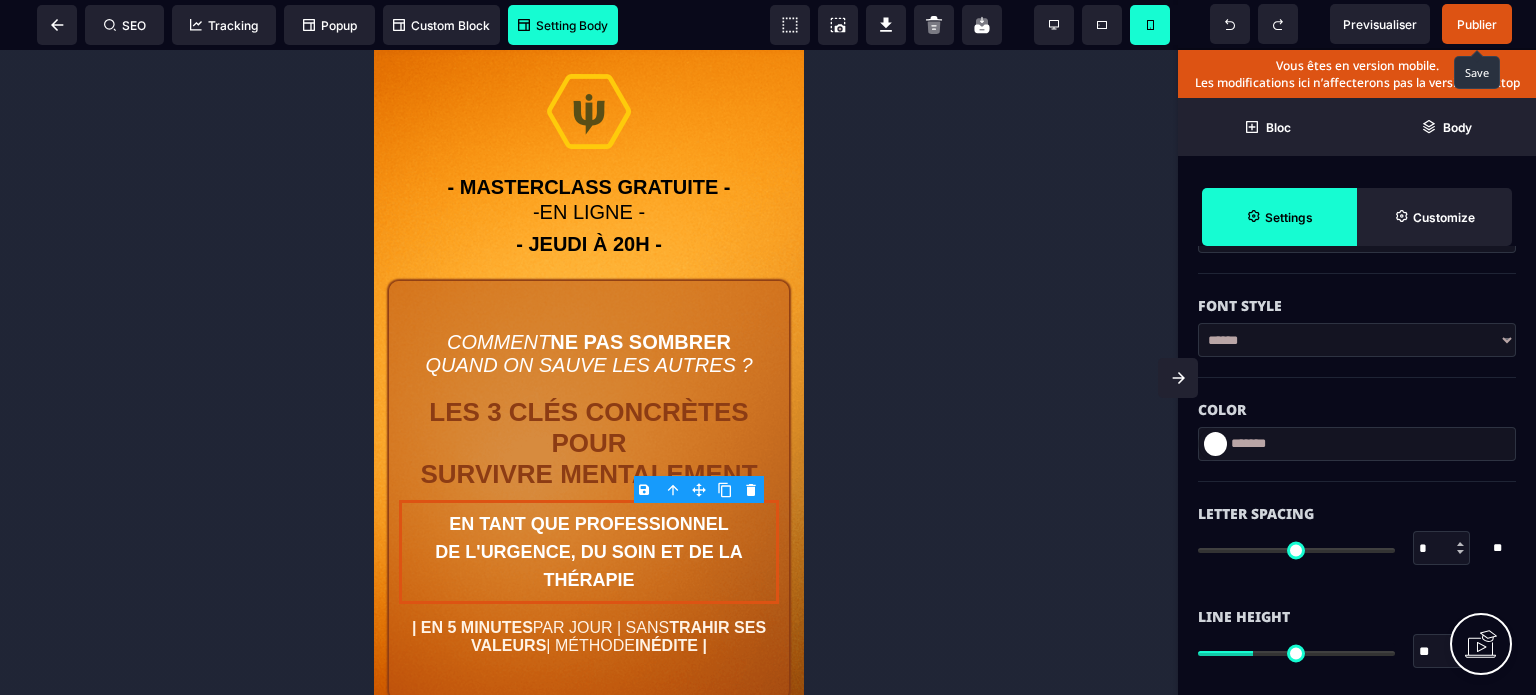 scroll, scrollTop: 720, scrollLeft: 0, axis: vertical 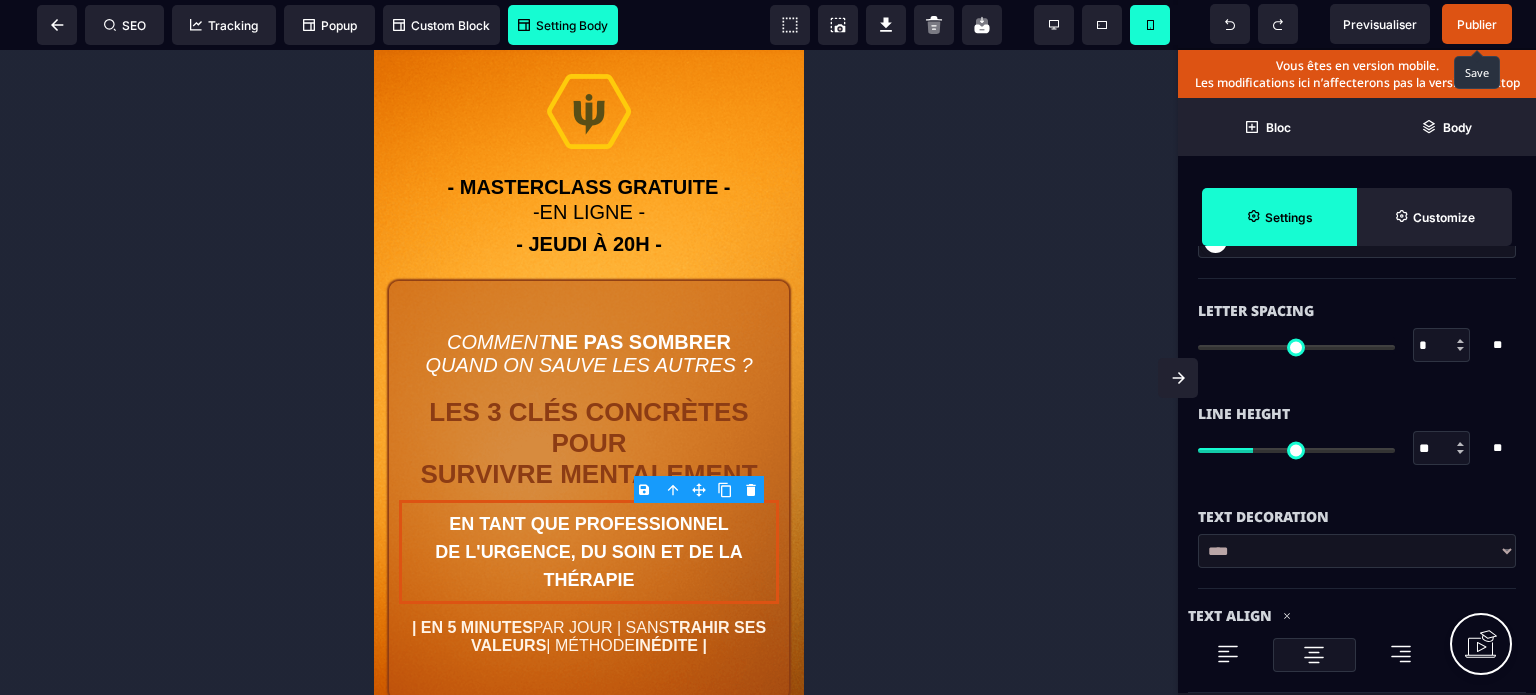 click on "**" at bounding box center (1442, 449) 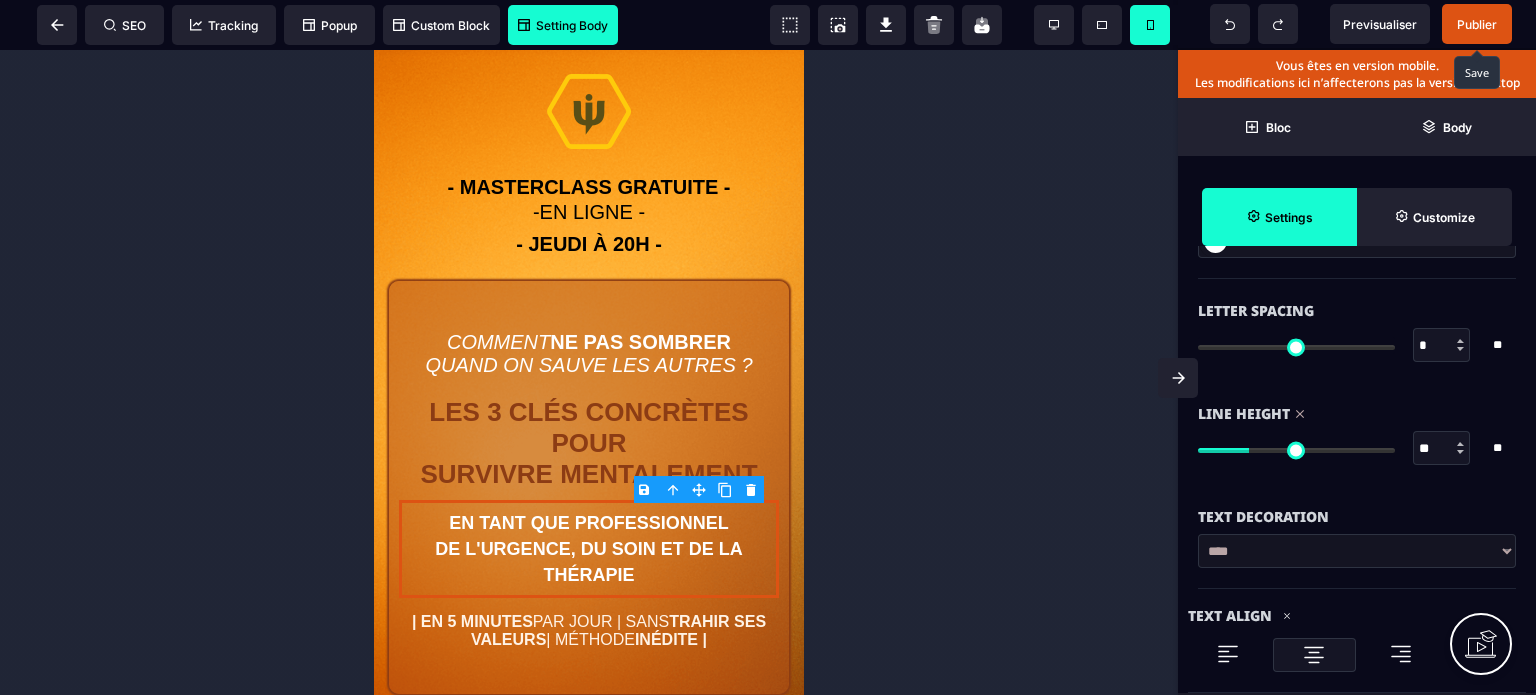 click on "Line Height
**
*
**
All" at bounding box center (1357, 433) 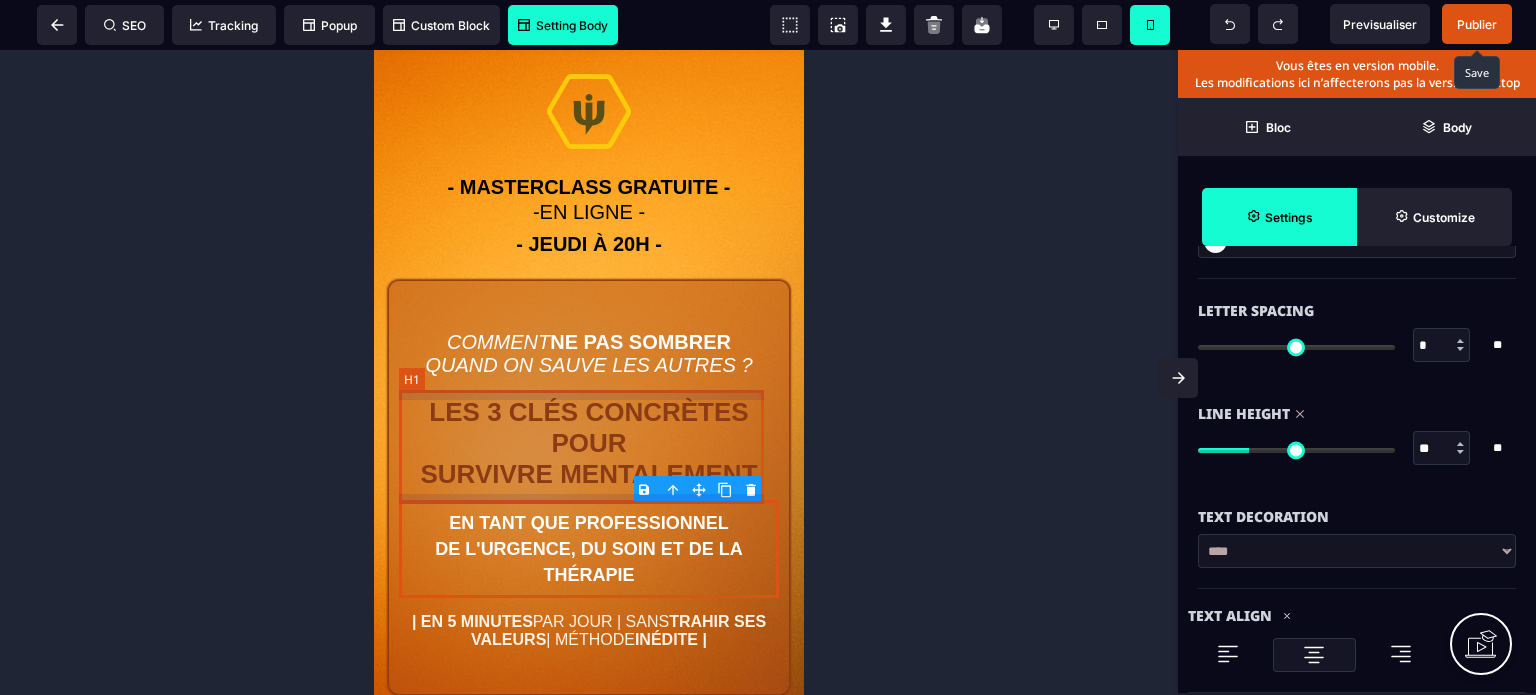 click on "LES 3 CLÉS CONCRÈTES POUR SURVIVRE MENTALEMENT" at bounding box center (589, 443) 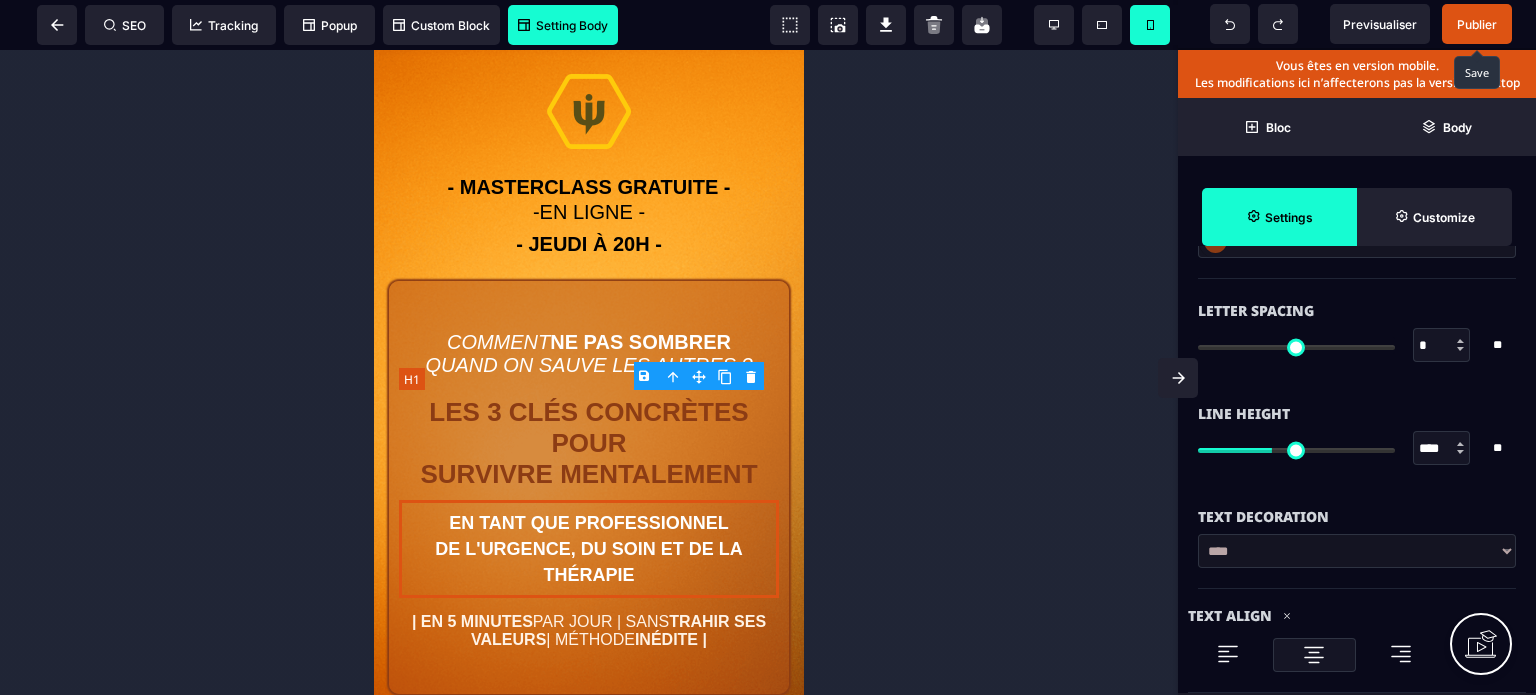 click on "LES 3 CLÉS CONCRÈTES POUR SURVIVRE MENTALEMENT" at bounding box center (589, 443) 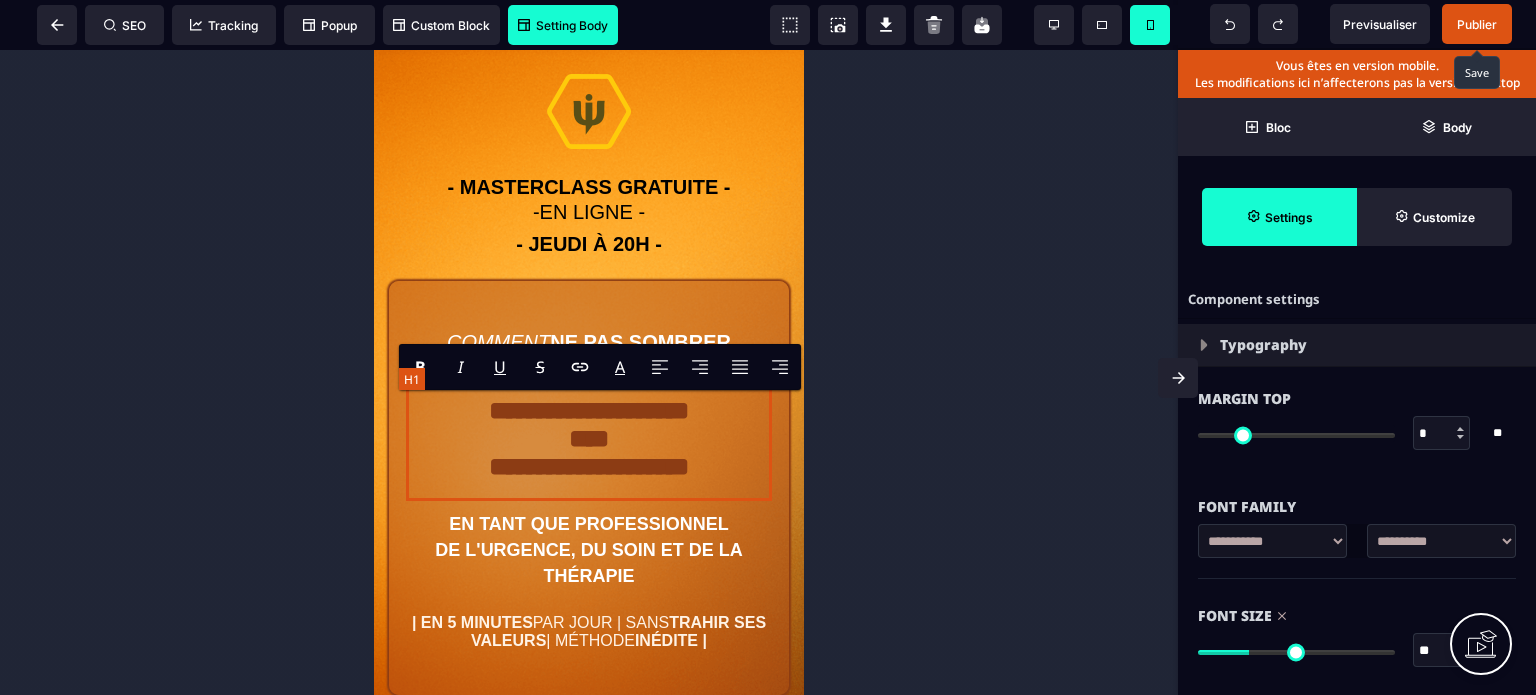 click on "**********" at bounding box center (588, 444) 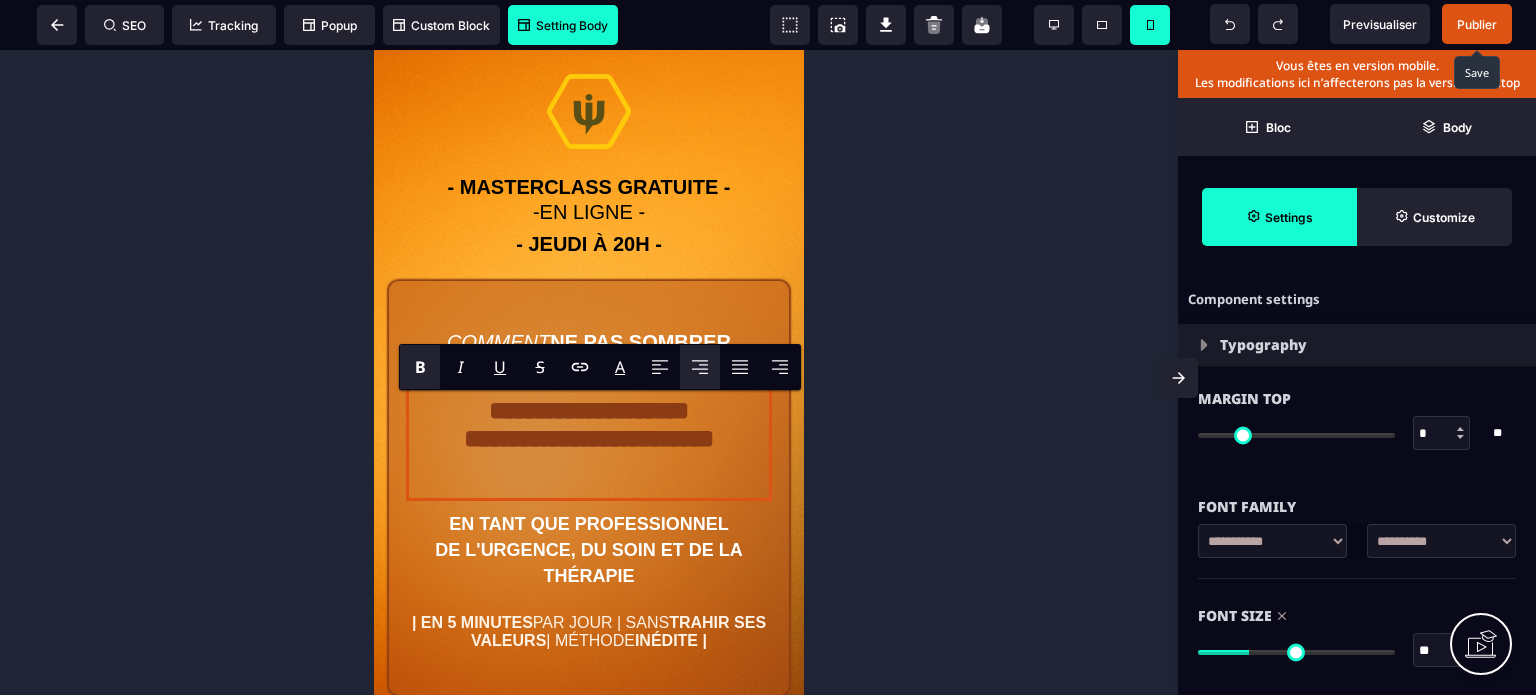 click at bounding box center [589, 372] 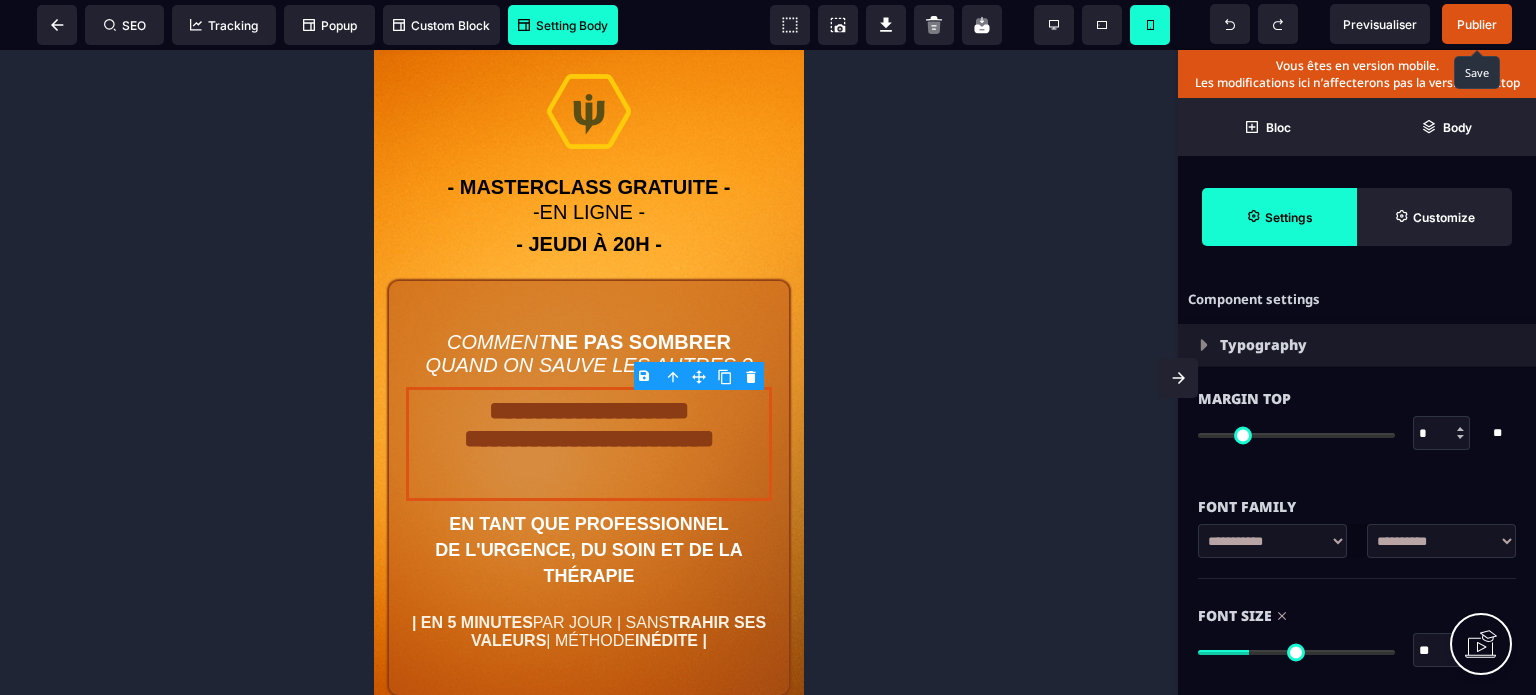 click on "Publier" at bounding box center [1477, 24] 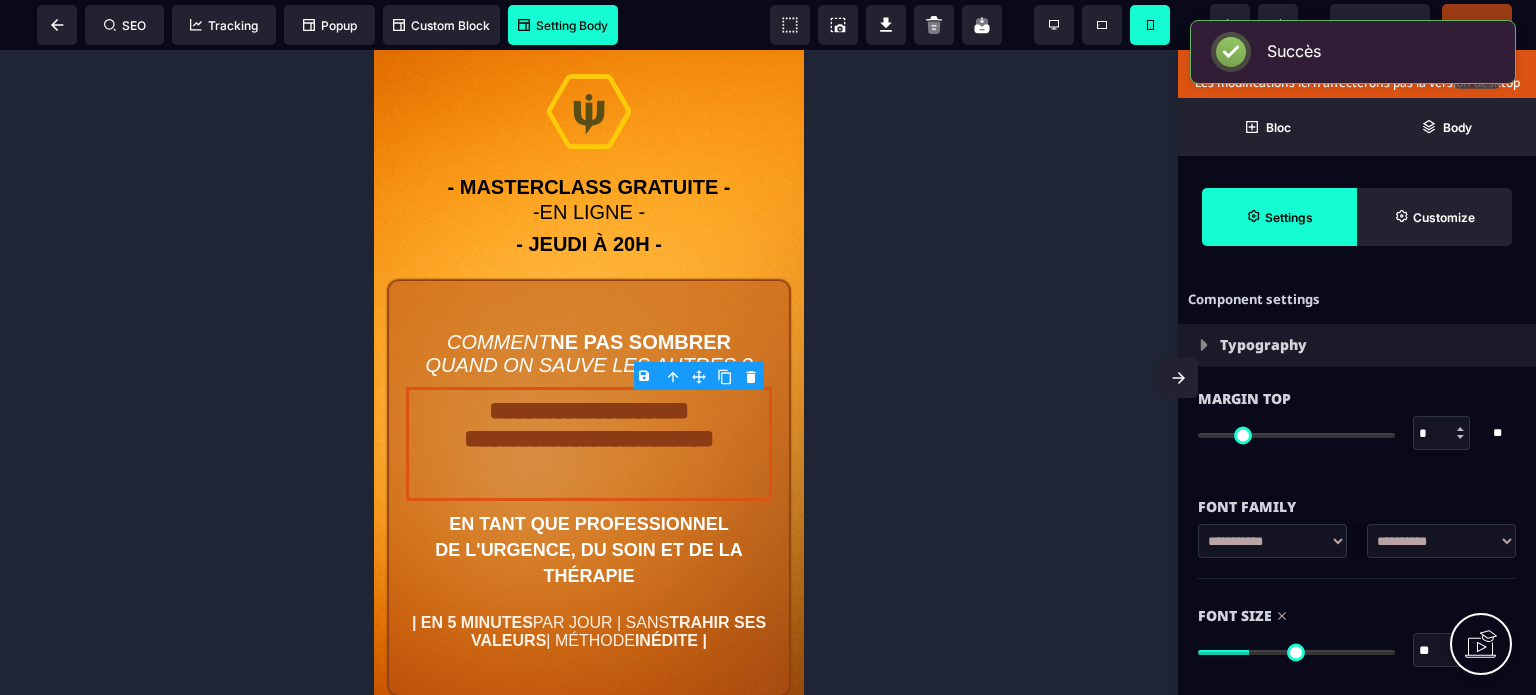 drag, startPoint x: 1170, startPoint y: 153, endPoint x: 799, endPoint y: 143, distance: 371.13474 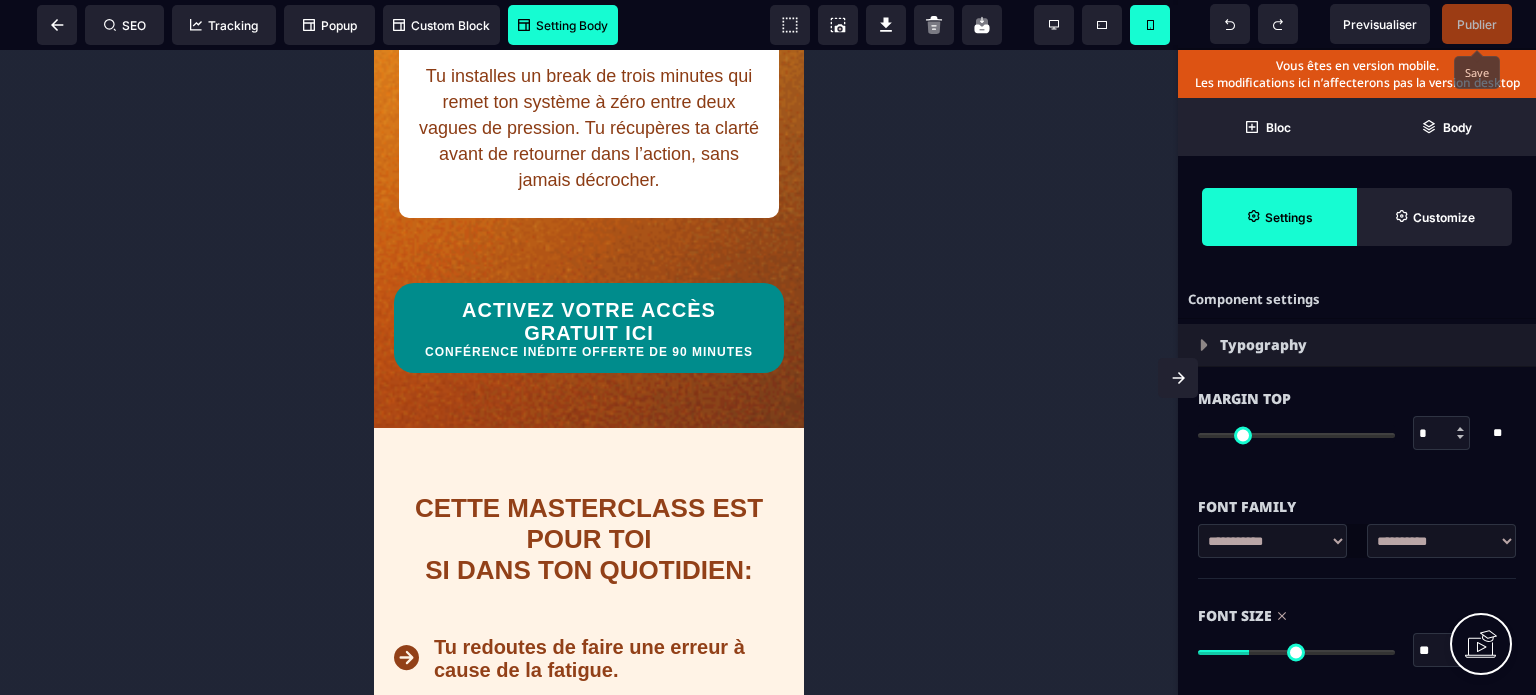 scroll, scrollTop: 2631, scrollLeft: 0, axis: vertical 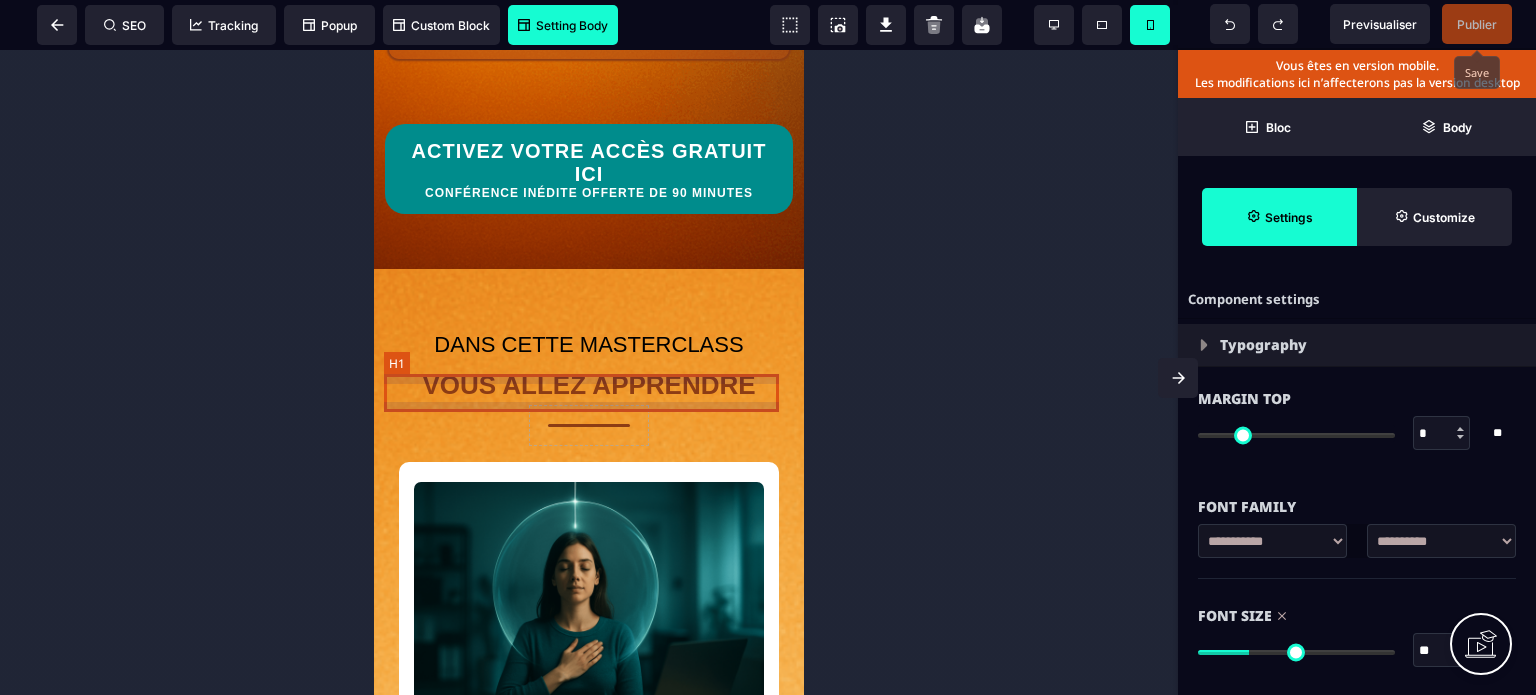 click on "VOUS ALLEZ APPRENDRE" at bounding box center (589, 385) 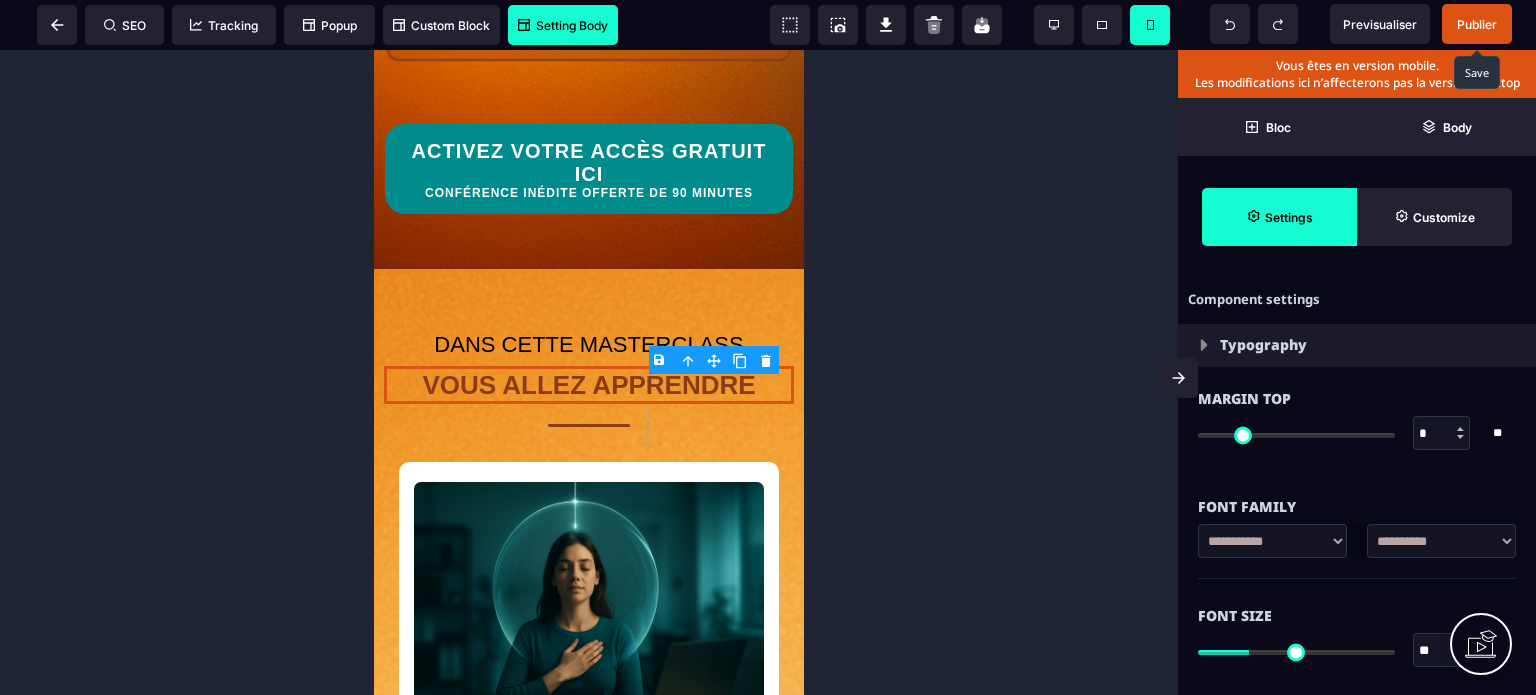 click on "Font Size
**
*
**
All" at bounding box center (1357, 635) 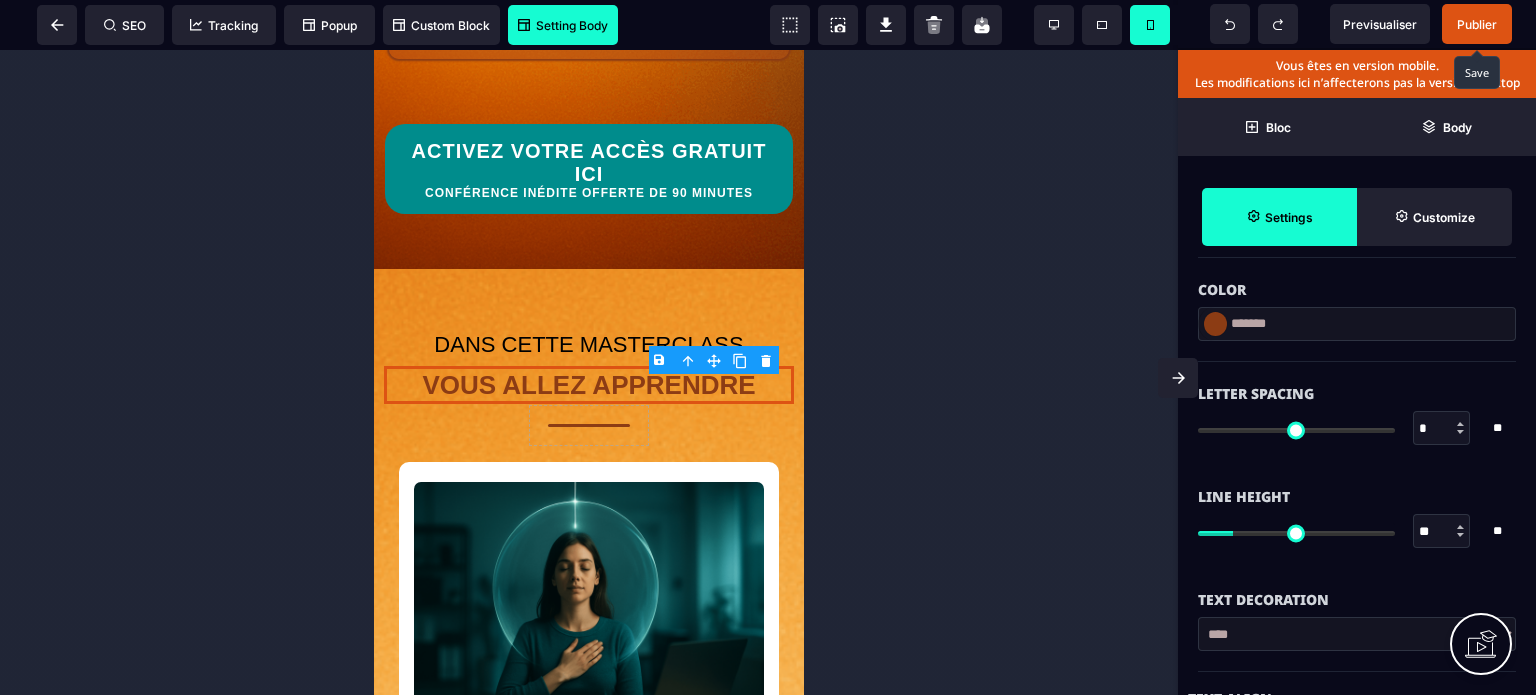 scroll, scrollTop: 600, scrollLeft: 0, axis: vertical 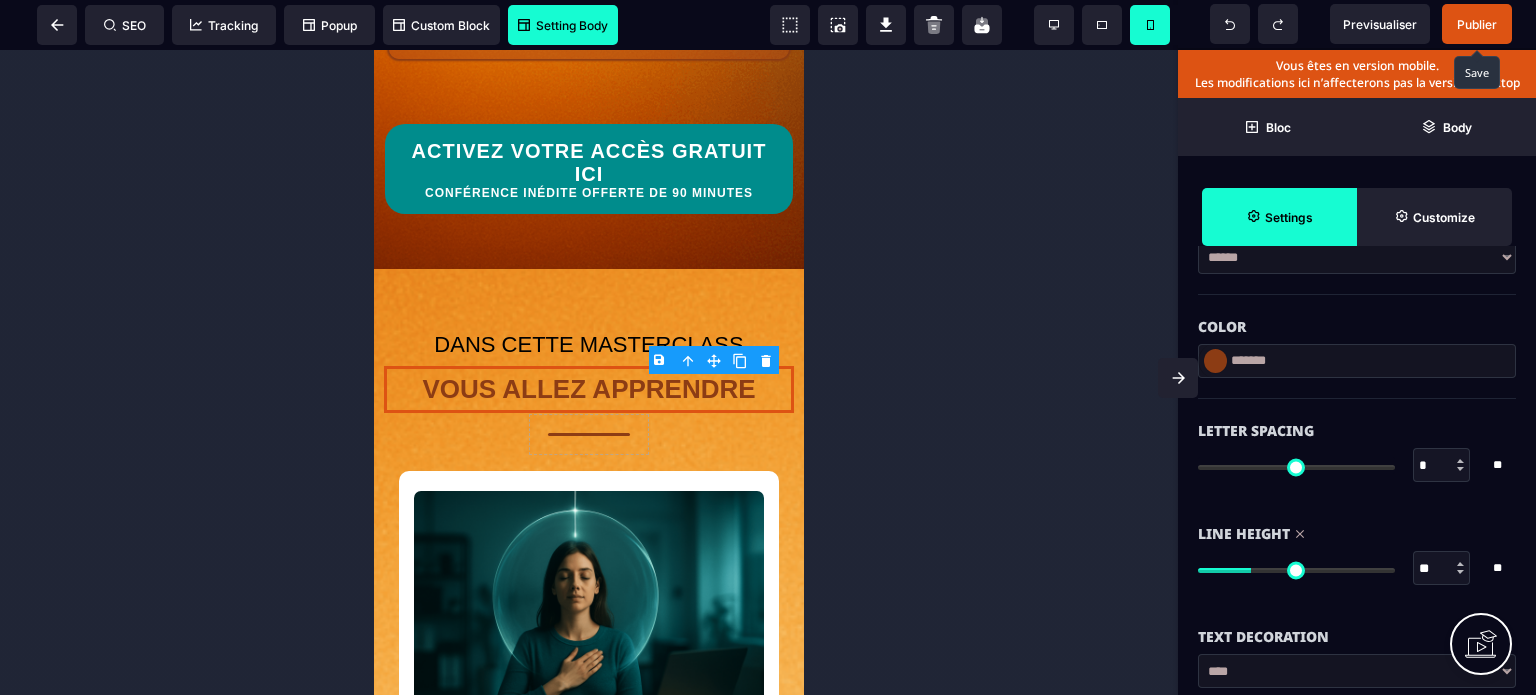drag, startPoint x: 1241, startPoint y: 568, endPoint x: 1255, endPoint y: 571, distance: 14.3178215 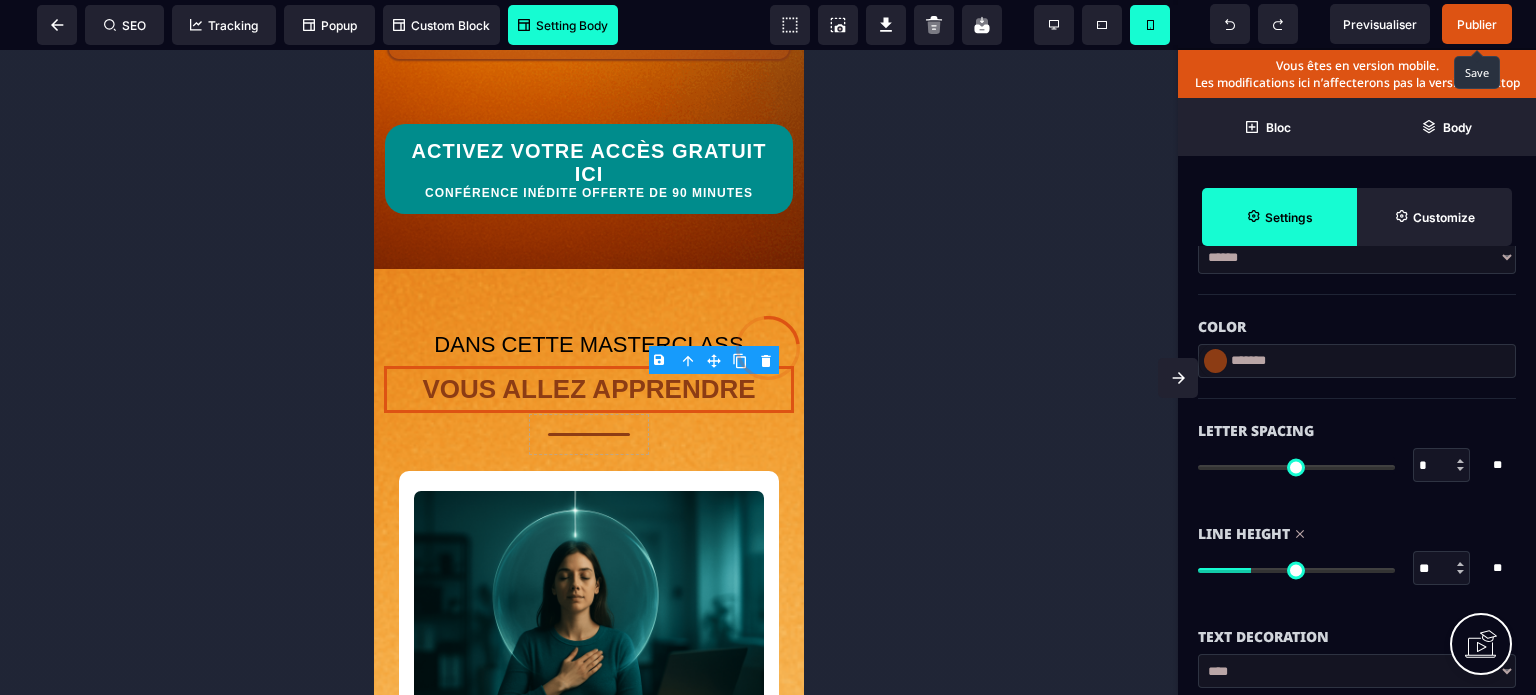 drag, startPoint x: 1169, startPoint y: 184, endPoint x: 1170, endPoint y: 204, distance: 20.024984 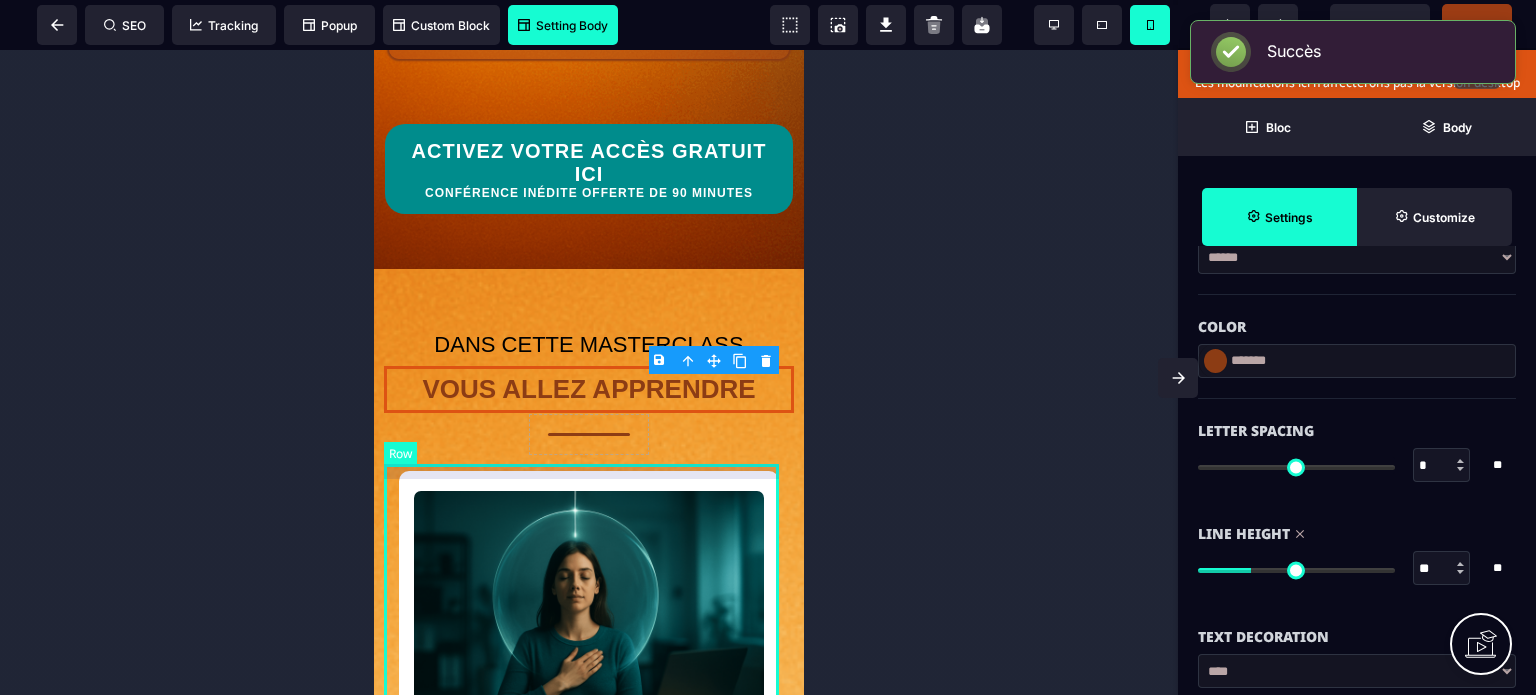 click on "LE CALME ÉCLAIR 2min pour stopper la spirale Tu découvres un mini-rituel qui coupe net le brouhaha intérieur en moins de deux minutes. Tu sauras relancer ton cerveau comme on rafraîchit une page, sans bouger de ton siège. LA DÉCHARGE MENTALE léger même sous tension Tu apprends à créer un « coffre fort » intérieur où déposer tes charges sans dépendre de personne. Tu repartiras plus léger, avec un mode d’emploi pour y accéder à volonté. LE SAS EXPRESS rebond en moins de 3 min Tu installes un break de trois minutes qui remet ton système à zéro entre deux vagues de pression. Tu récupères ta clarté avant de retourner dans l’action, sans jamais décrocher." at bounding box center (589, 1361) 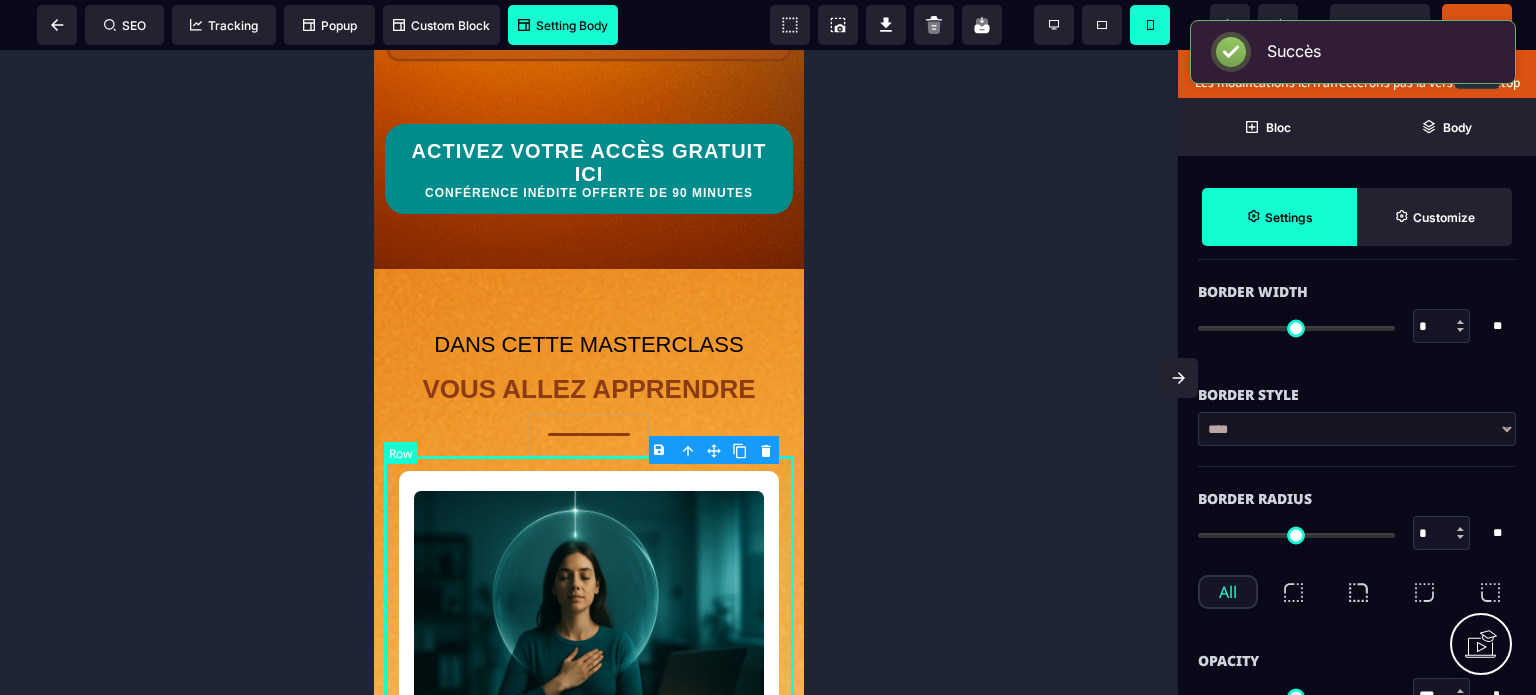 scroll, scrollTop: 0, scrollLeft: 0, axis: both 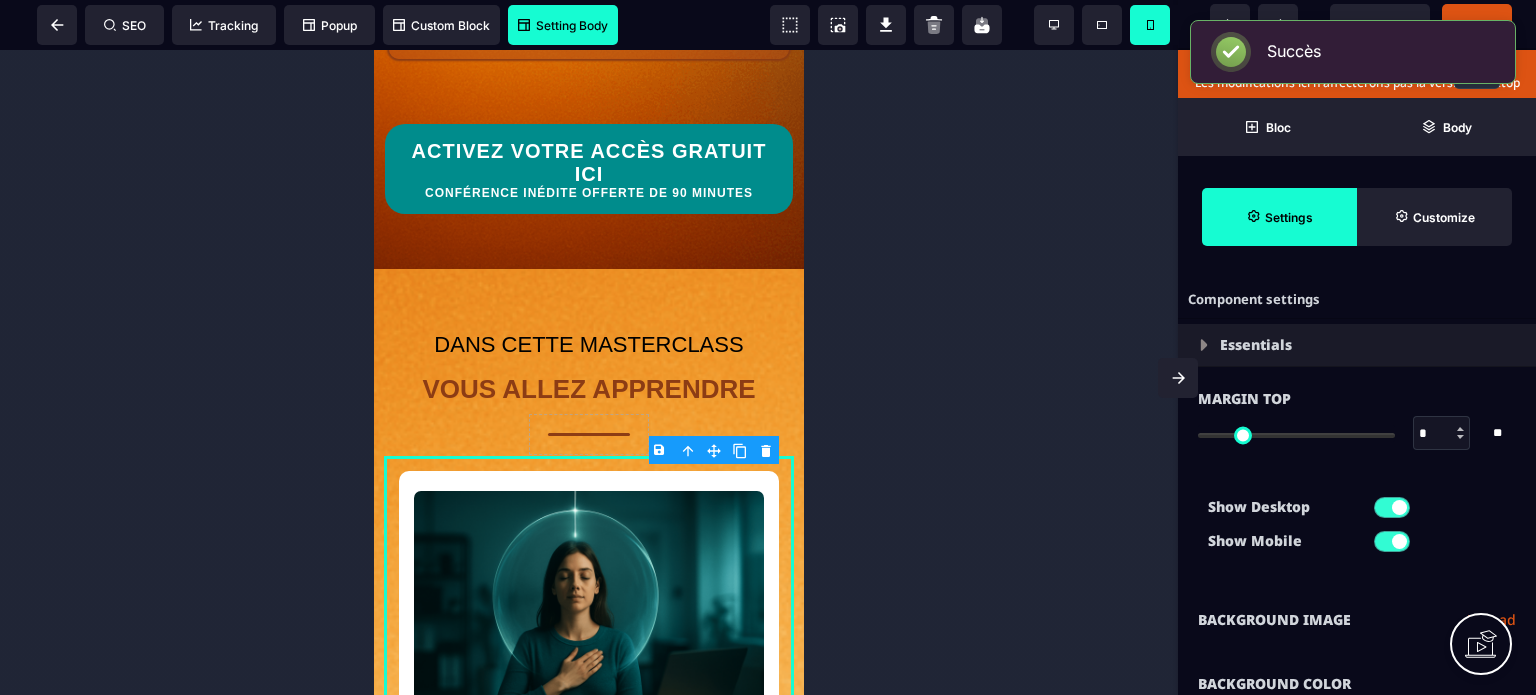 click on "**********" at bounding box center [1357, 620] 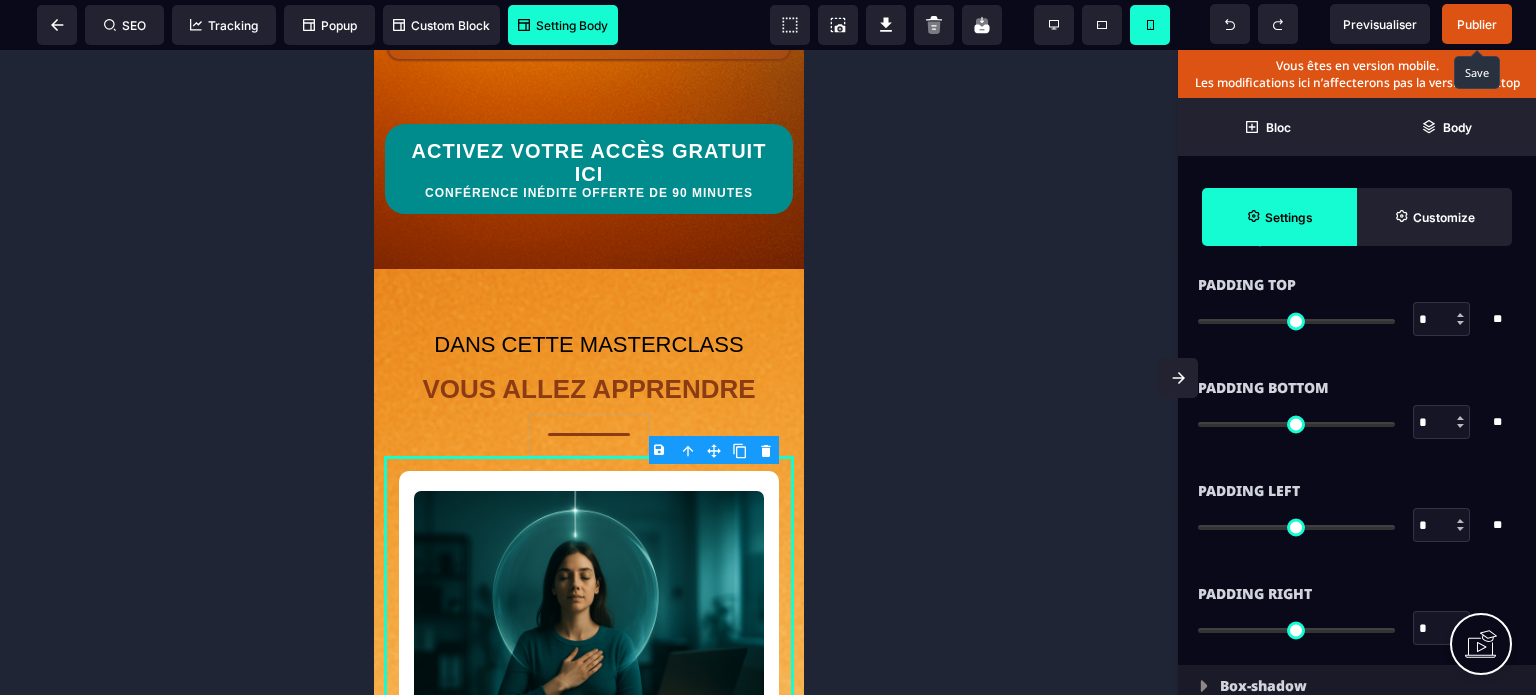 scroll, scrollTop: 1880, scrollLeft: 0, axis: vertical 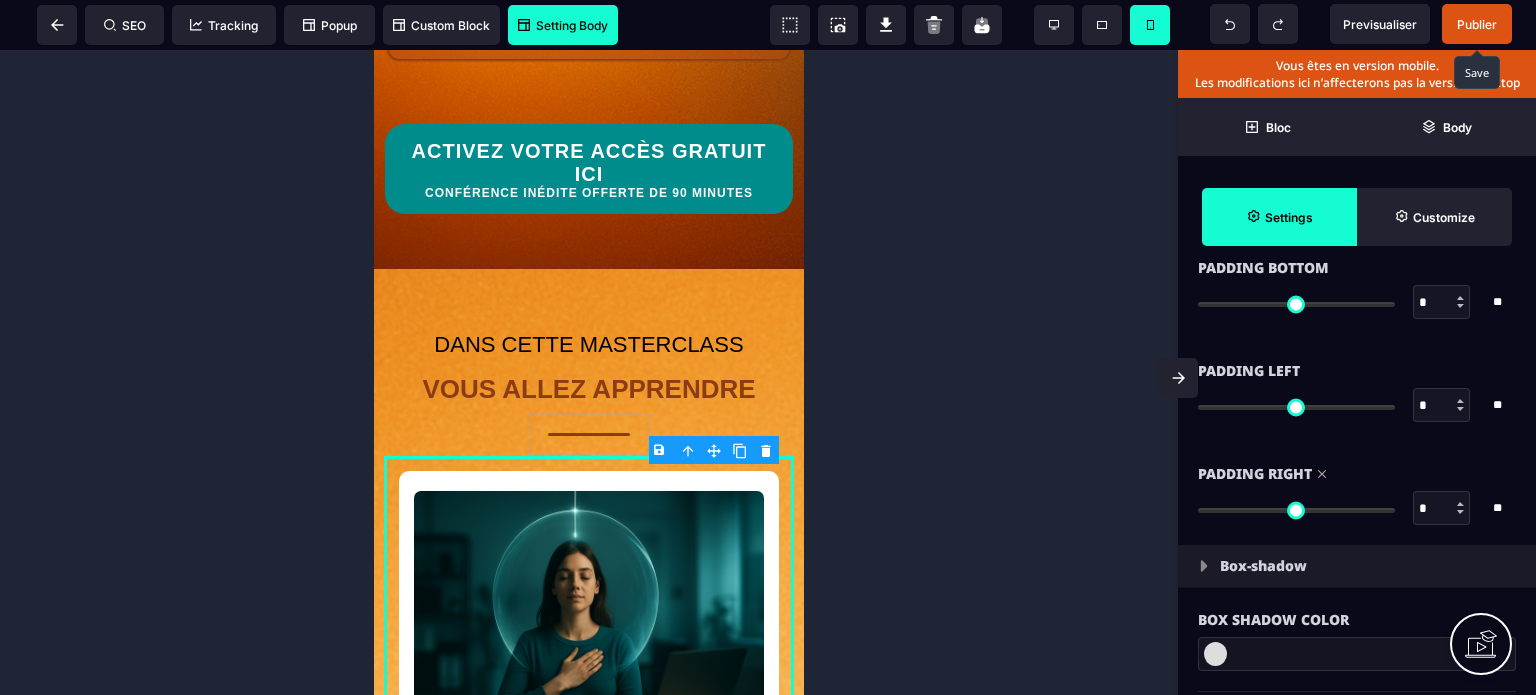 drag, startPoint x: 1212, startPoint y: 506, endPoint x: 1147, endPoint y: 512, distance: 65.27634 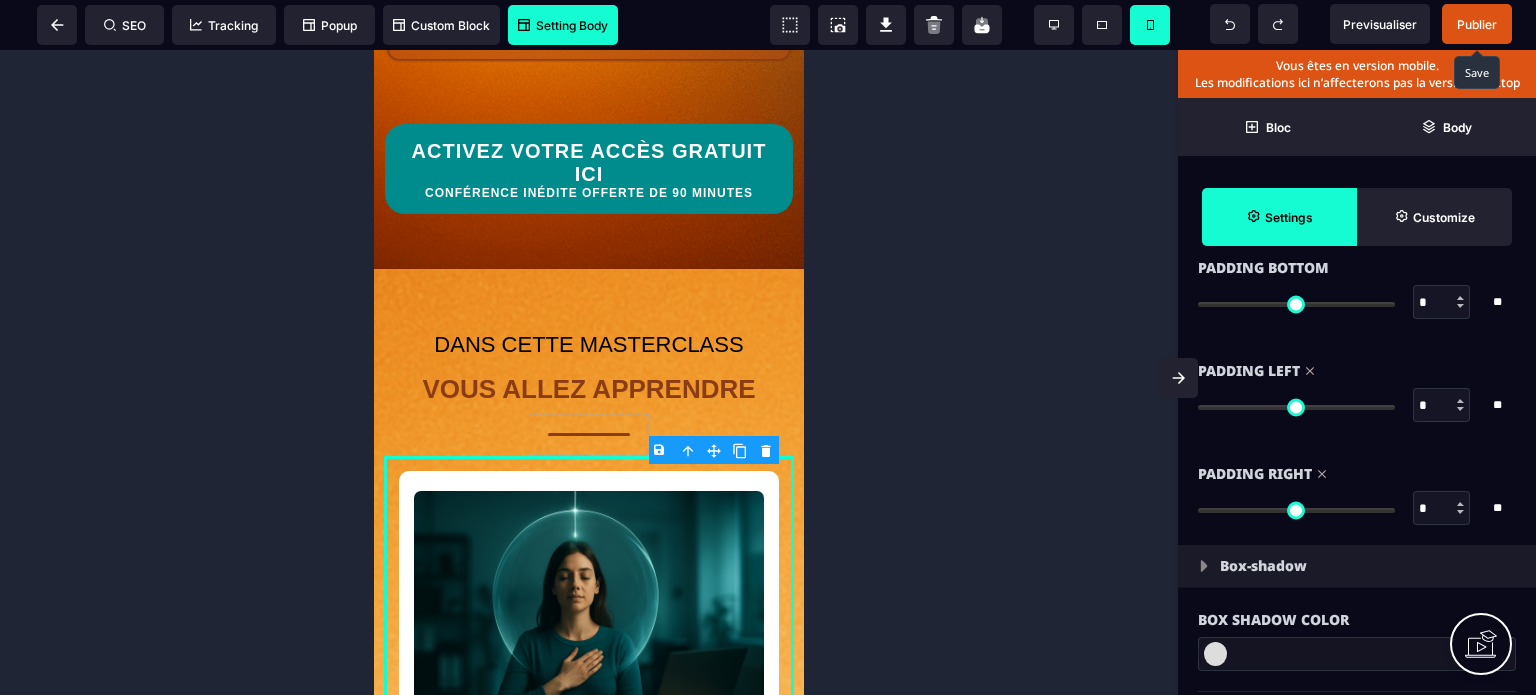 drag, startPoint x: 1206, startPoint y: 410, endPoint x: 1091, endPoint y: 424, distance: 115.84904 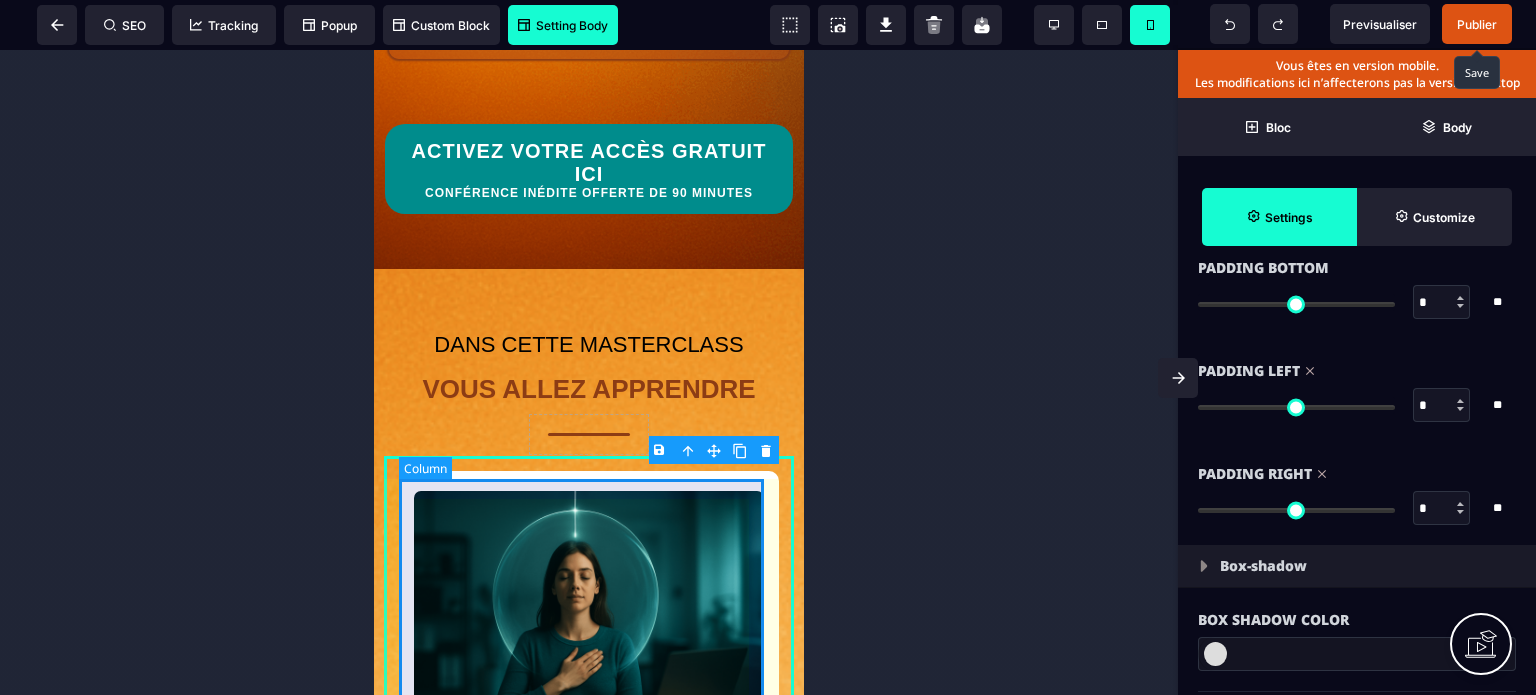 click on "LE CALME ÉCLAIR 2min pour stopper la spirale Tu découvres un mini-rituel qui coupe net le brouhaha intérieur en moins de deux minutes. Tu sauras relancer ton cerveau comme on rafraîchit une page, sans bouger de ton siège." at bounding box center (589, 757) 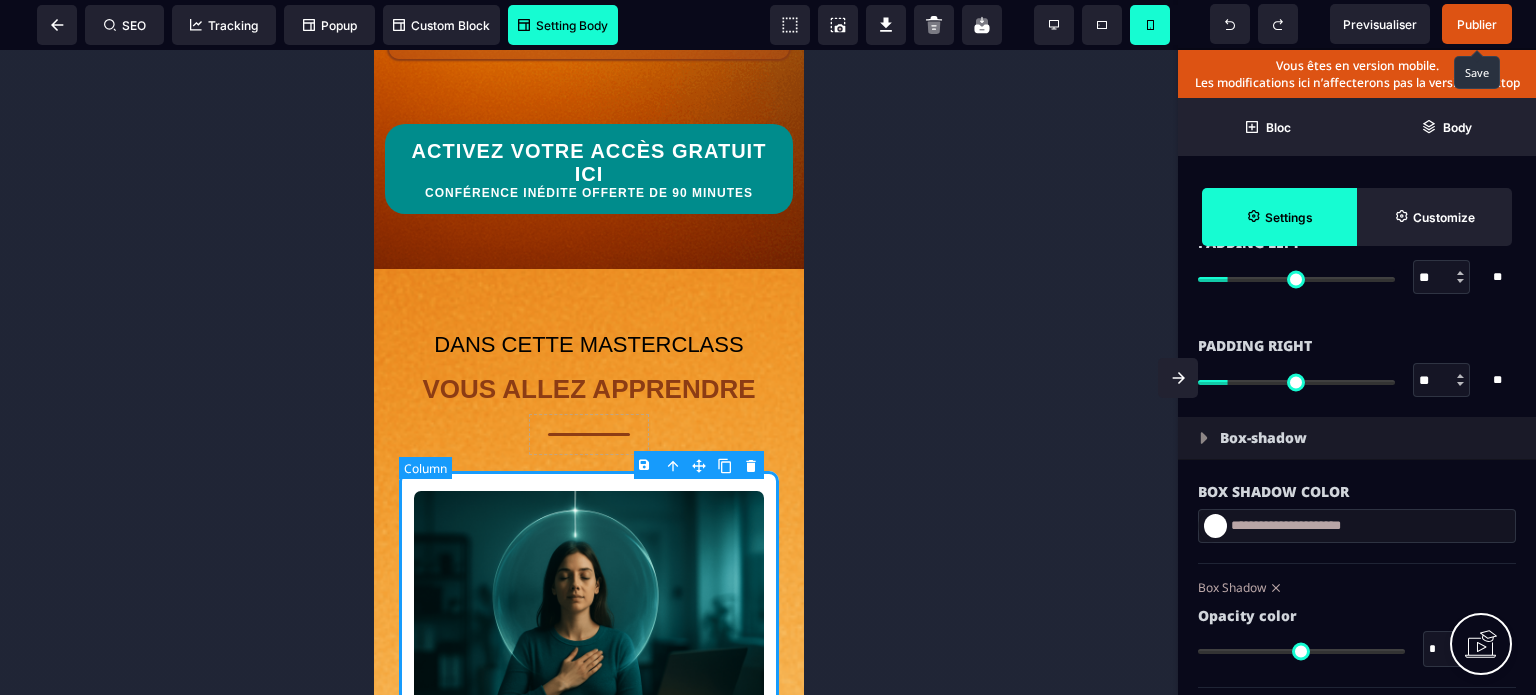 scroll, scrollTop: 0, scrollLeft: 0, axis: both 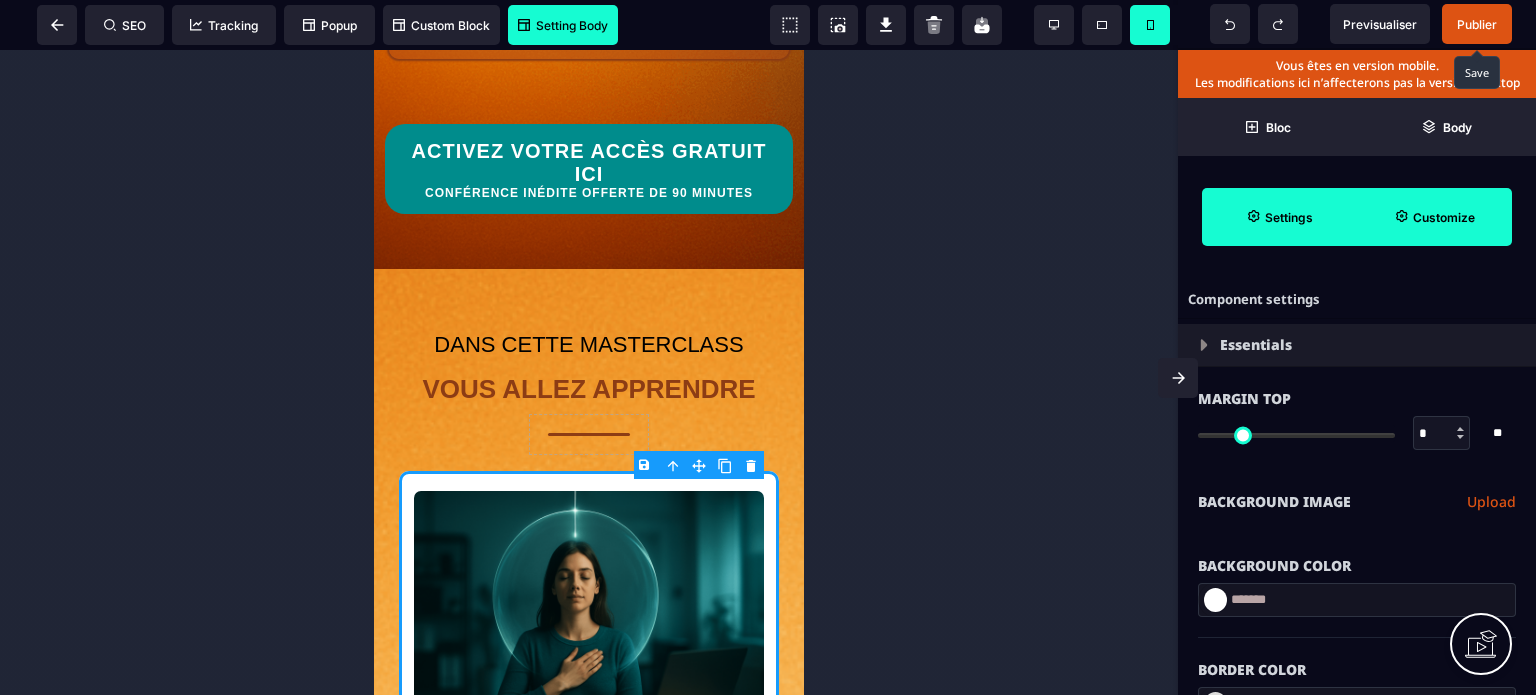 click on "Customize" at bounding box center (1434, 217) 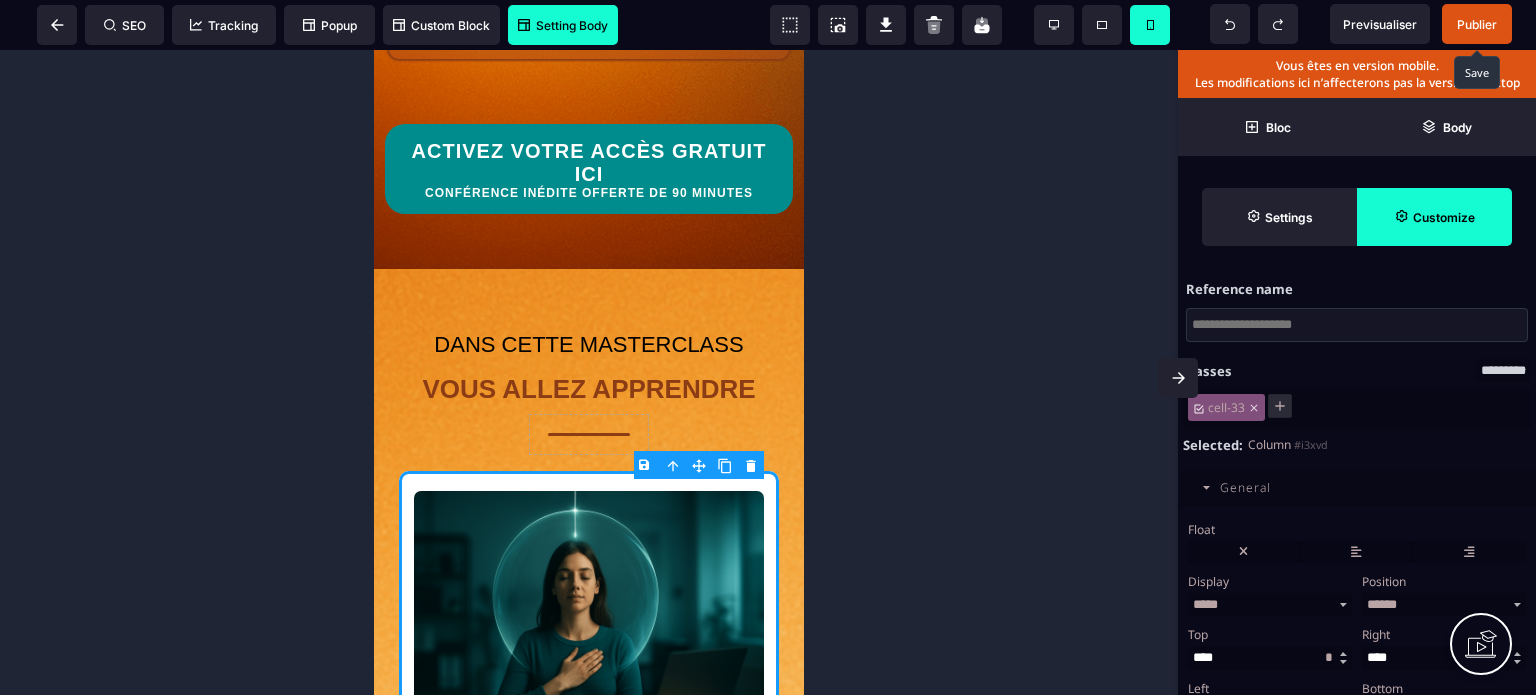 click on "Top" at bounding box center (1267, 634) 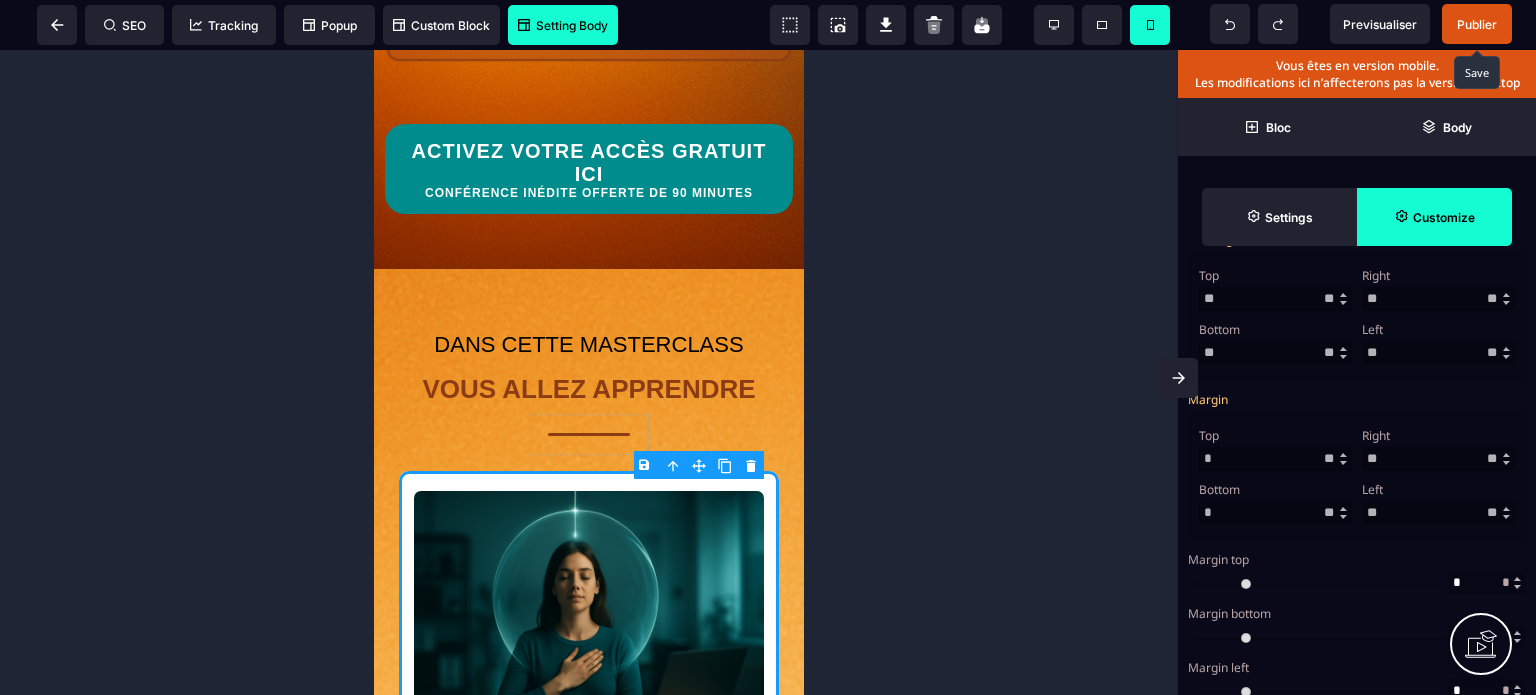 scroll, scrollTop: 720, scrollLeft: 0, axis: vertical 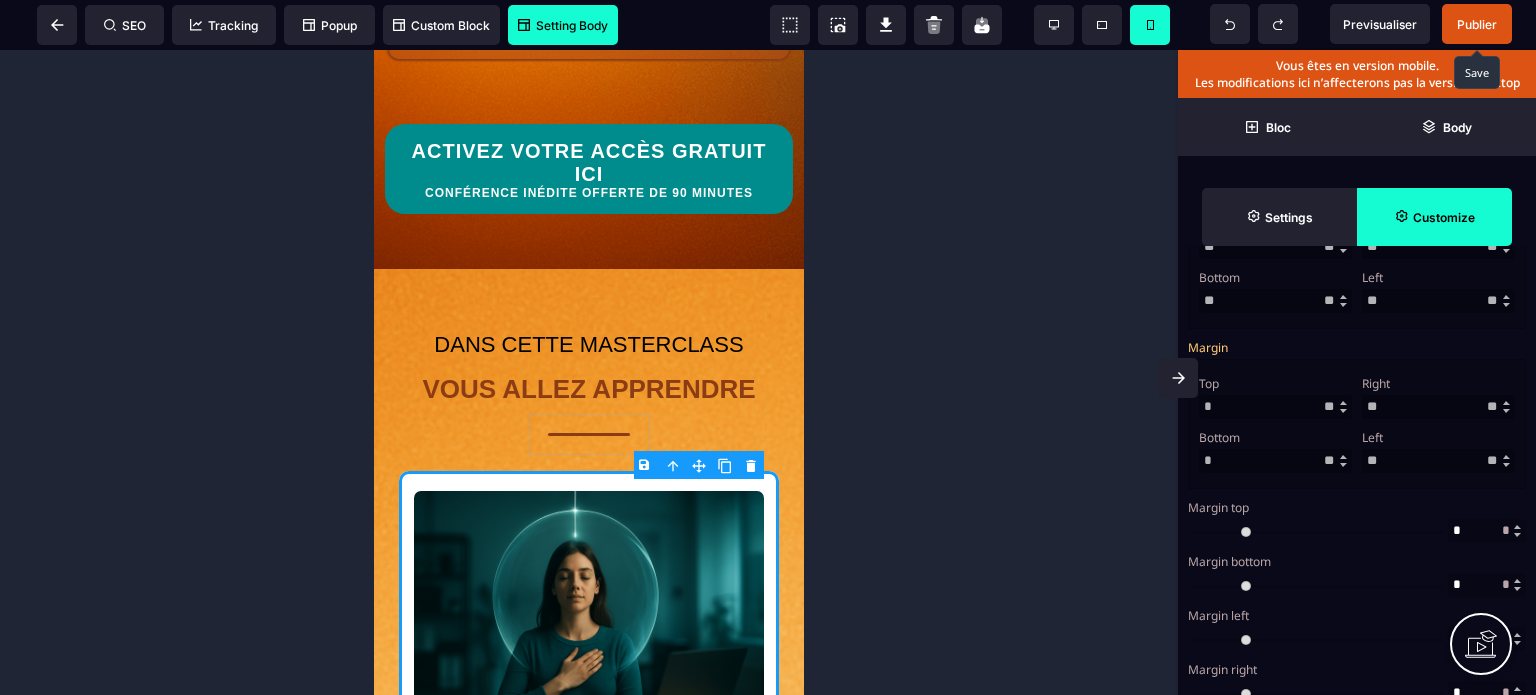 drag, startPoint x: 1398, startPoint y: 472, endPoint x: 1359, endPoint y: 489, distance: 42.544094 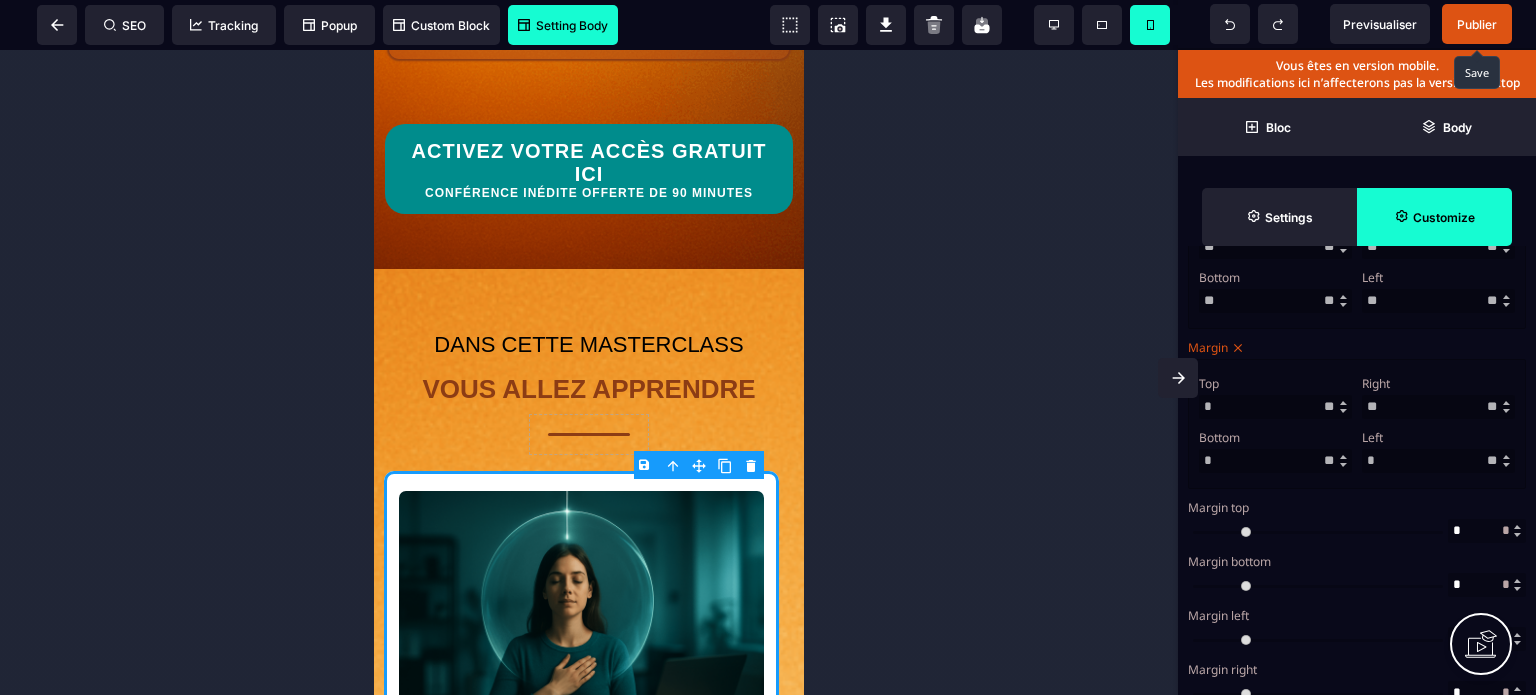 drag, startPoint x: 1407, startPoint y: 431, endPoint x: 1347, endPoint y: 435, distance: 60.133186 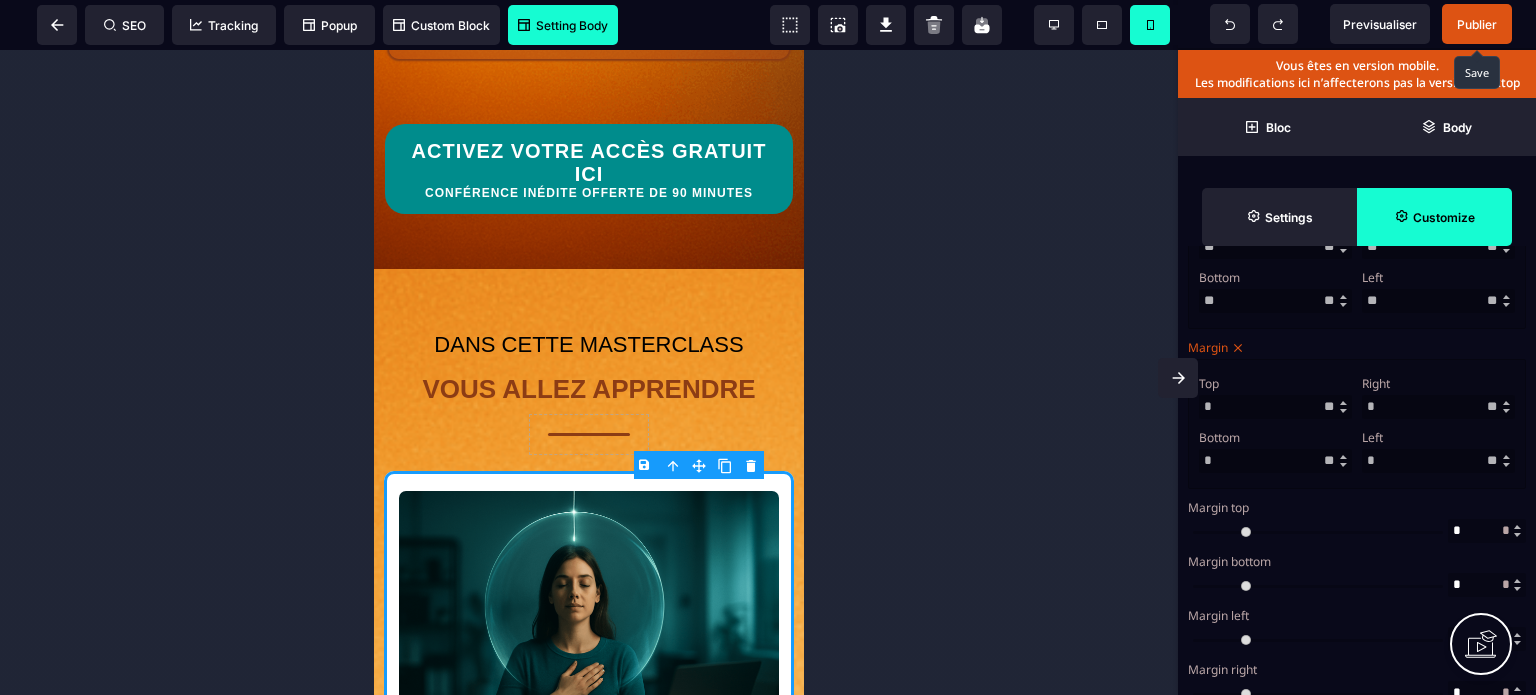 click on "Right" at bounding box center [1436, 383] 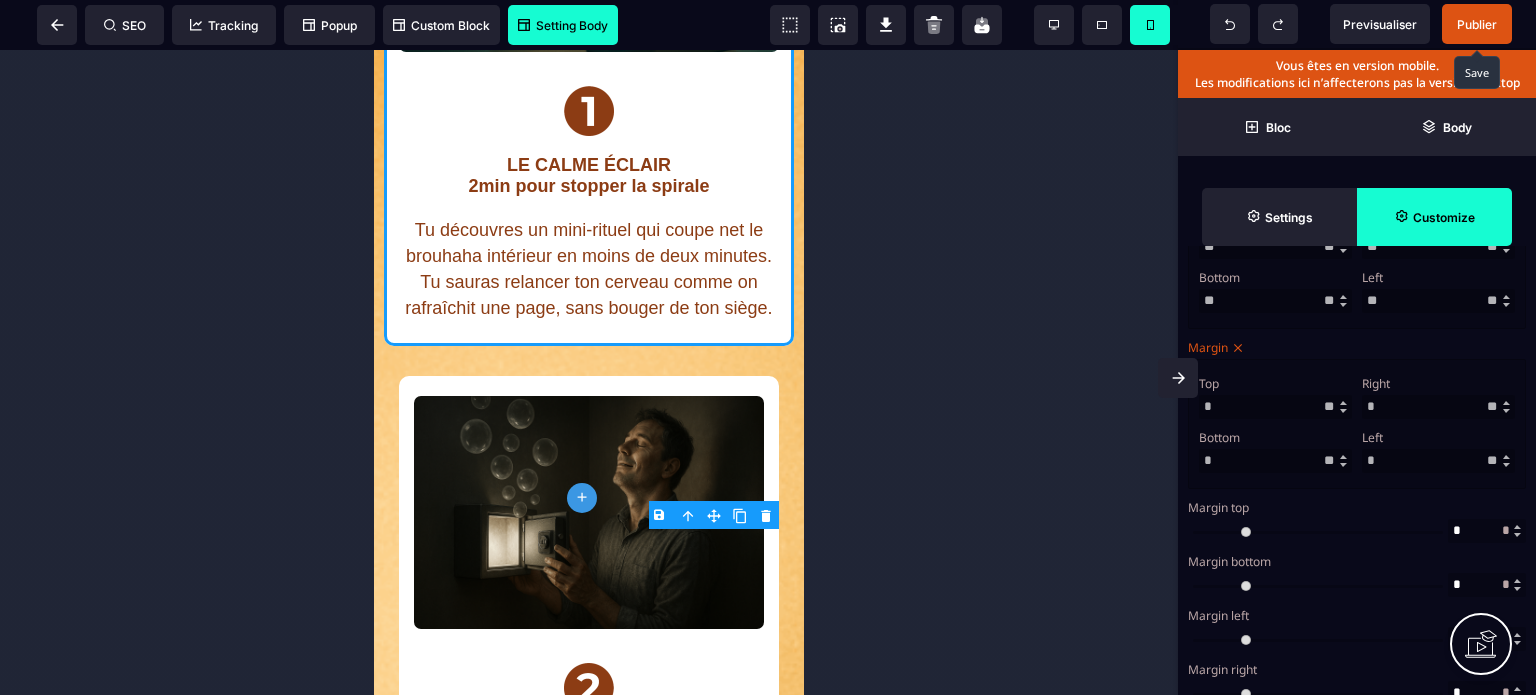 scroll, scrollTop: 1514, scrollLeft: 0, axis: vertical 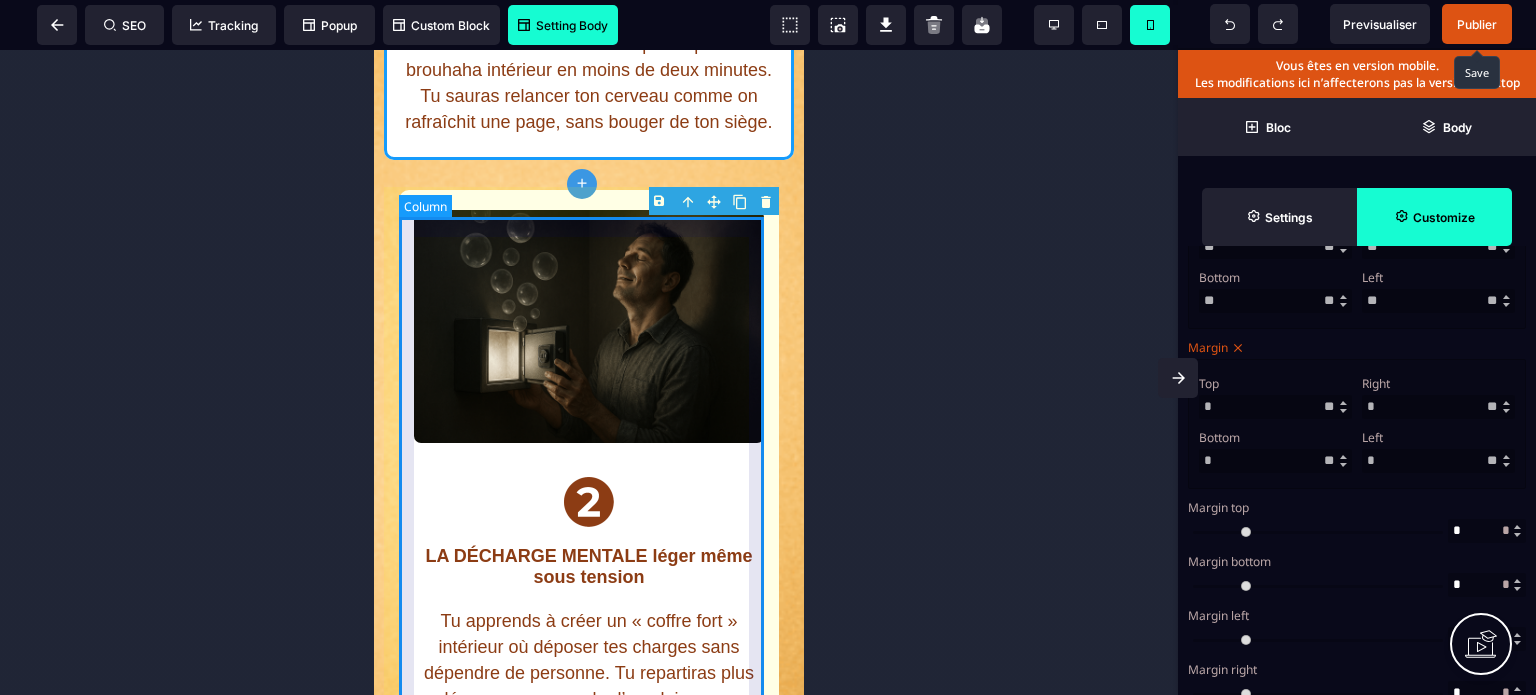 click on "LA DÉCHARGE MENTALE léger même sous tension Tu apprends à créer un « coffre fort » intérieur où déposer tes charges sans dépendre de personne. Tu repartiras plus léger, avec un mode d’emploi pour y accéder à volonté." at bounding box center (589, 476) 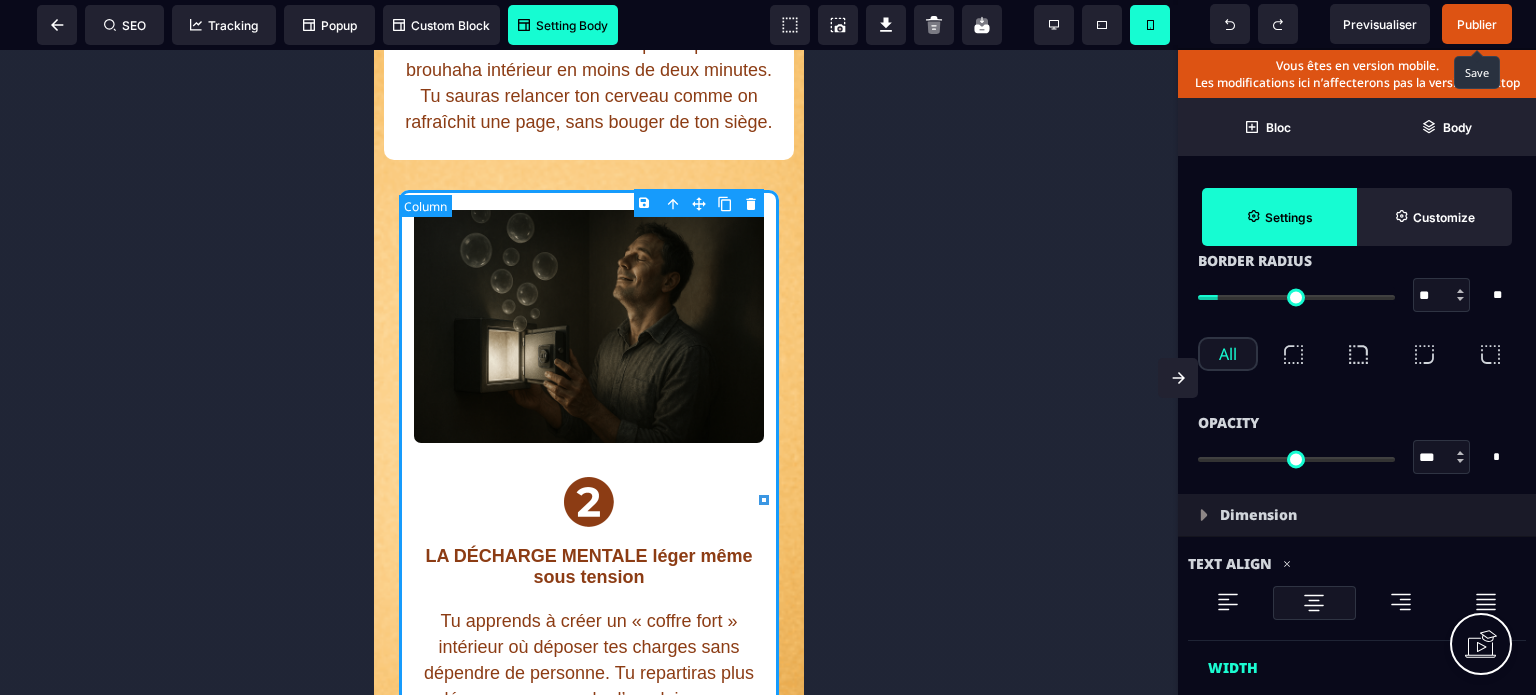 scroll, scrollTop: 0, scrollLeft: 0, axis: both 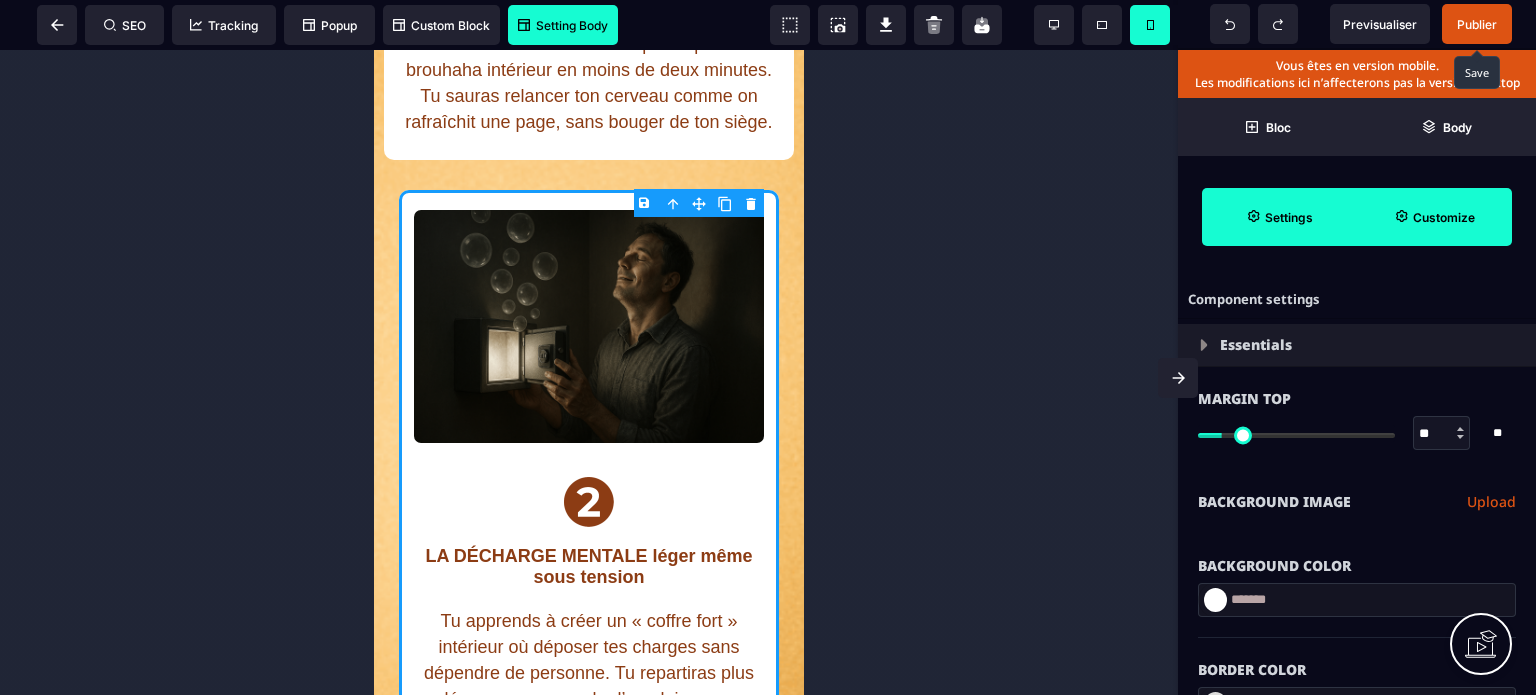 click on "Customize" at bounding box center (1444, 217) 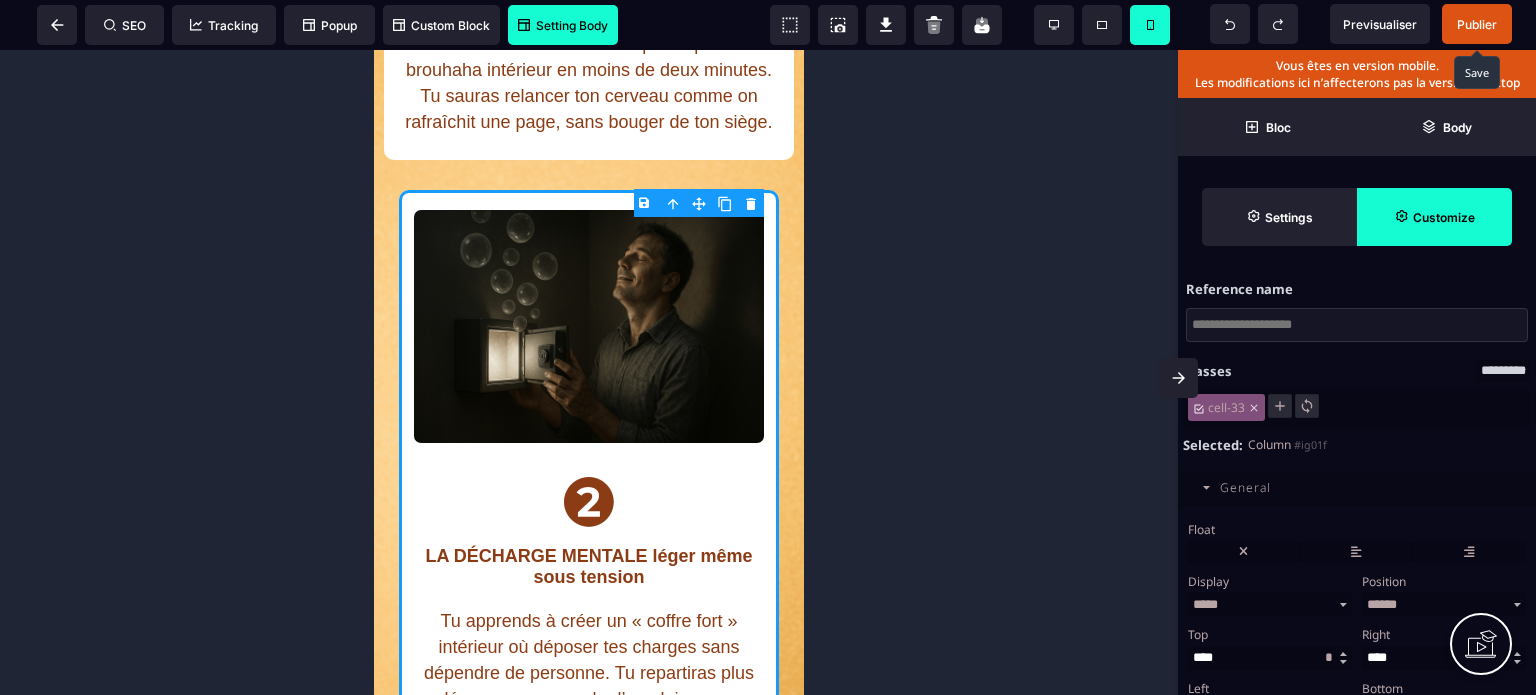 click on "Position" at bounding box center [1384, 581] 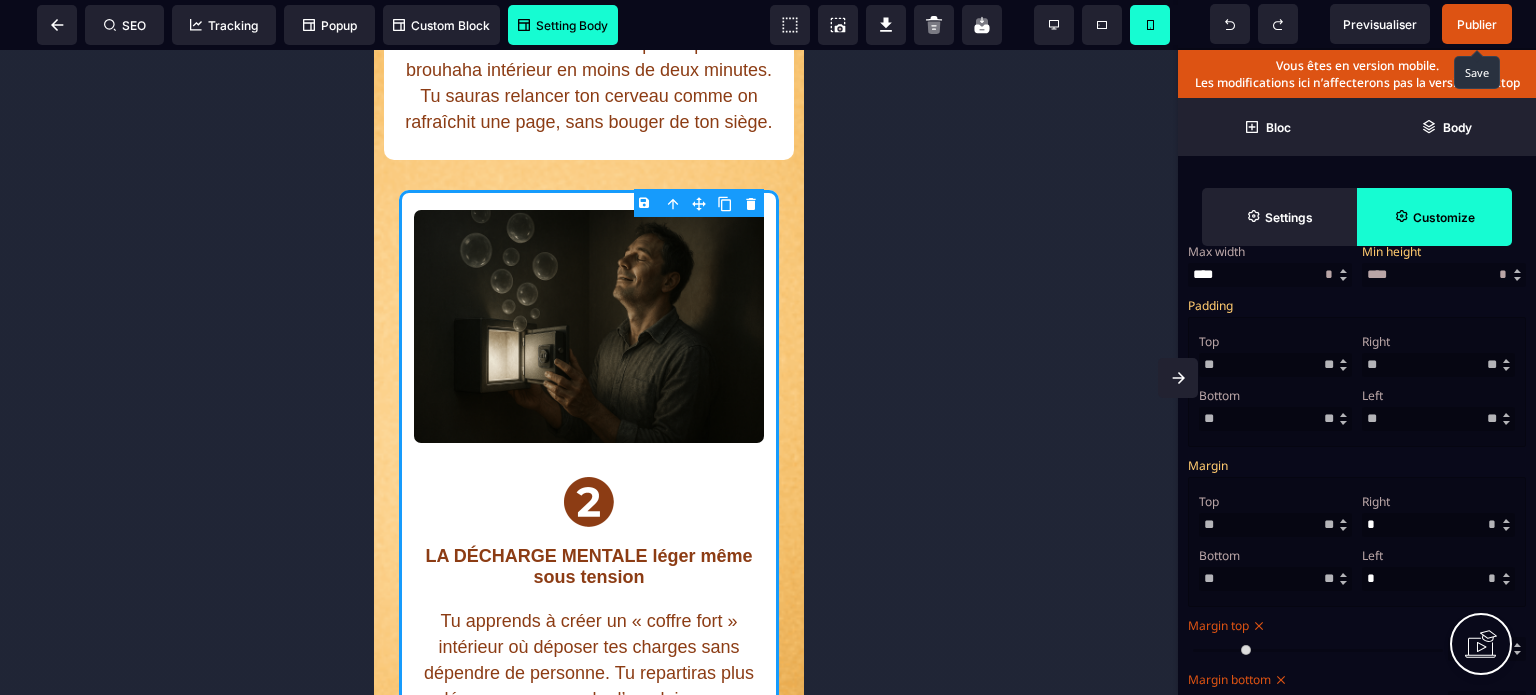 scroll, scrollTop: 600, scrollLeft: 0, axis: vertical 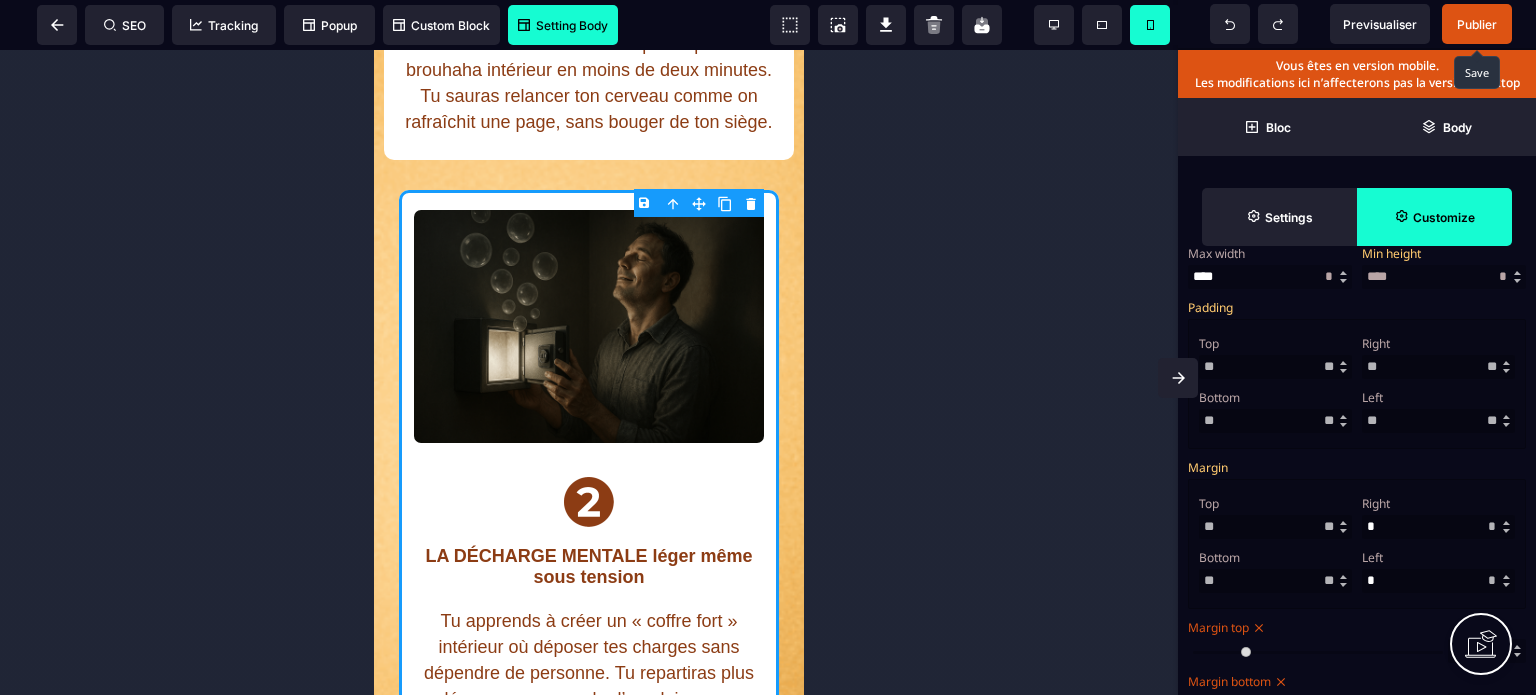 drag, startPoint x: 1422, startPoint y: 442, endPoint x: 1346, endPoint y: 449, distance: 76.321686 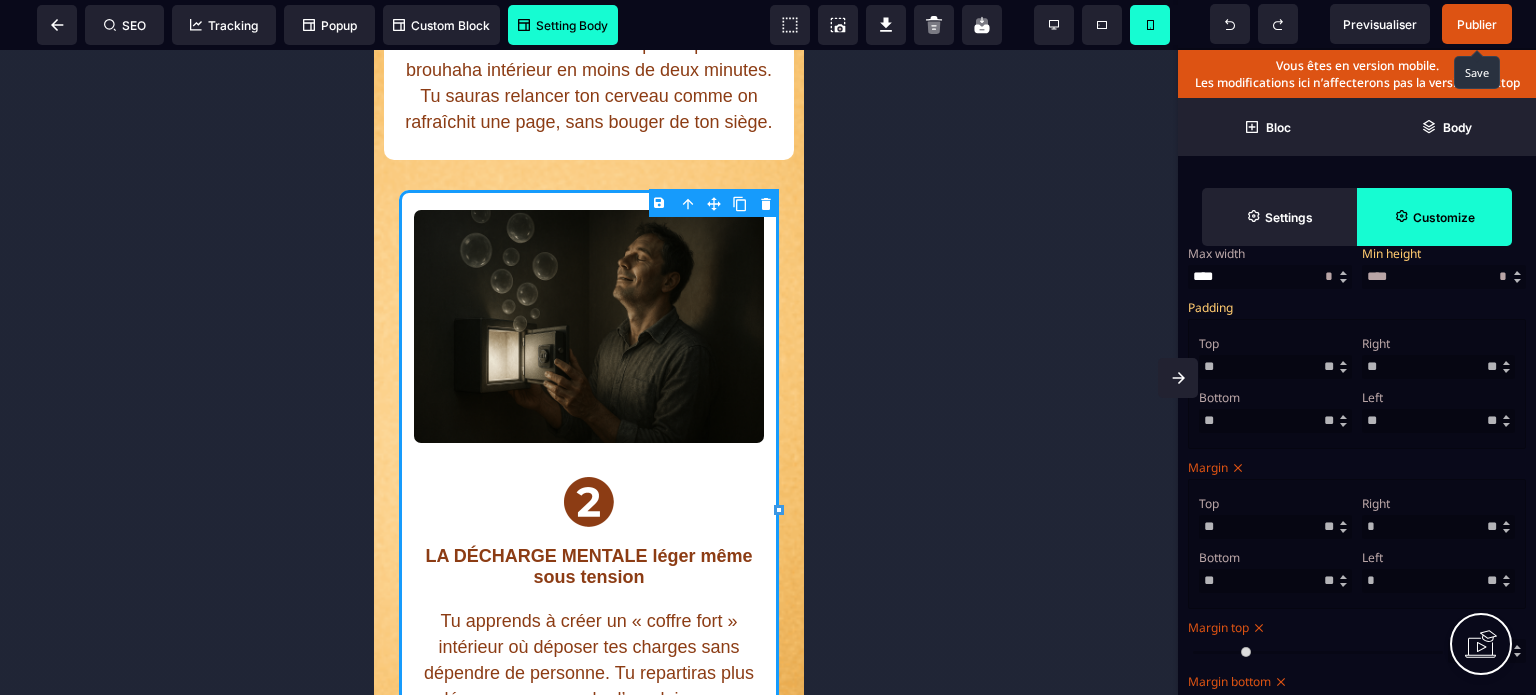 click on "Right" at bounding box center (1436, 503) 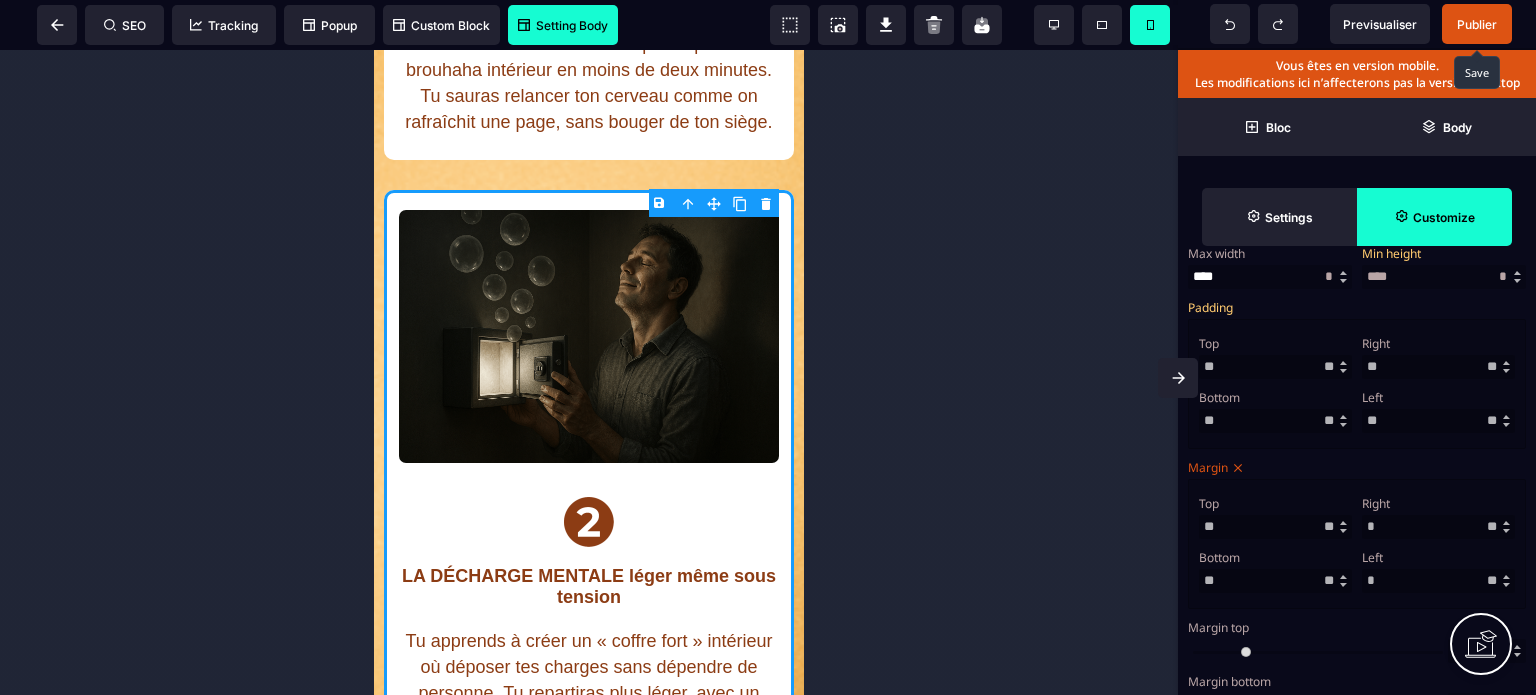 click on "Right" at bounding box center (1436, 503) 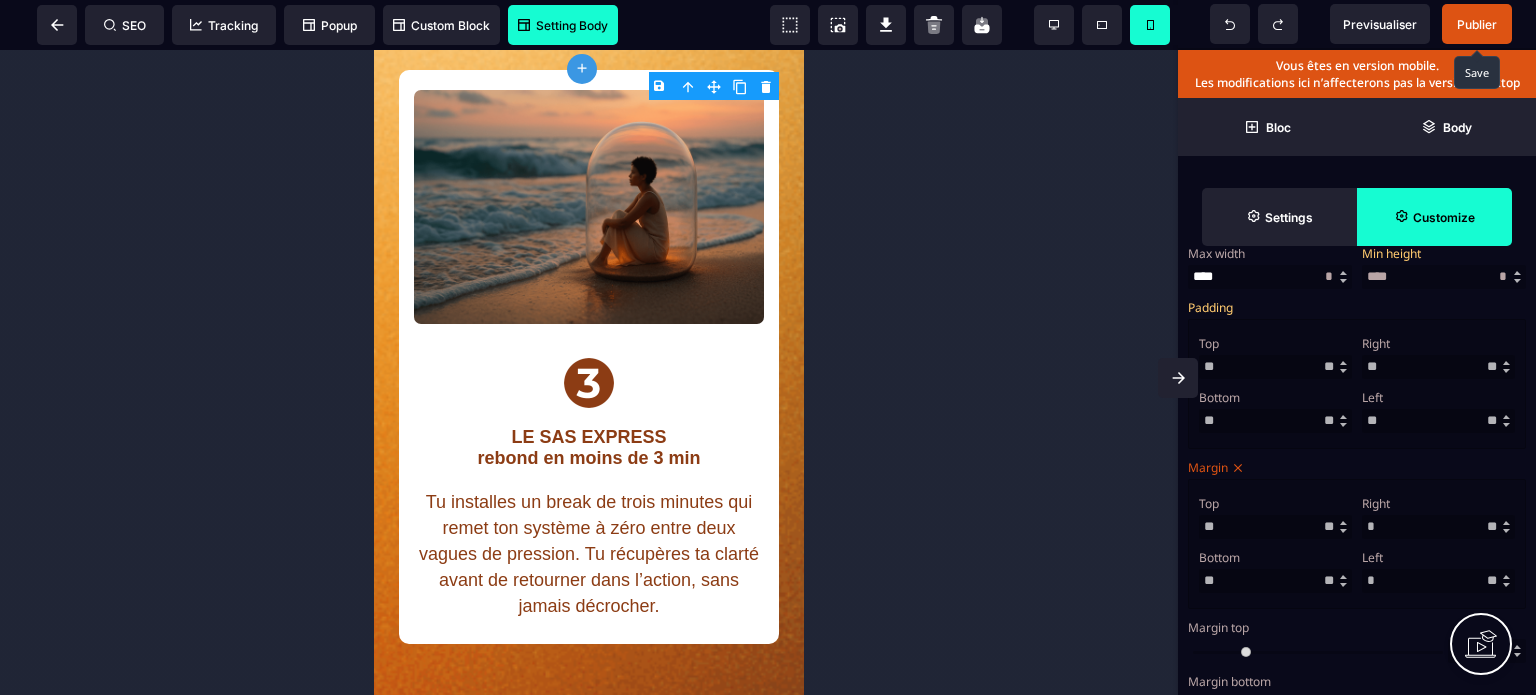 scroll, scrollTop: 2245, scrollLeft: 0, axis: vertical 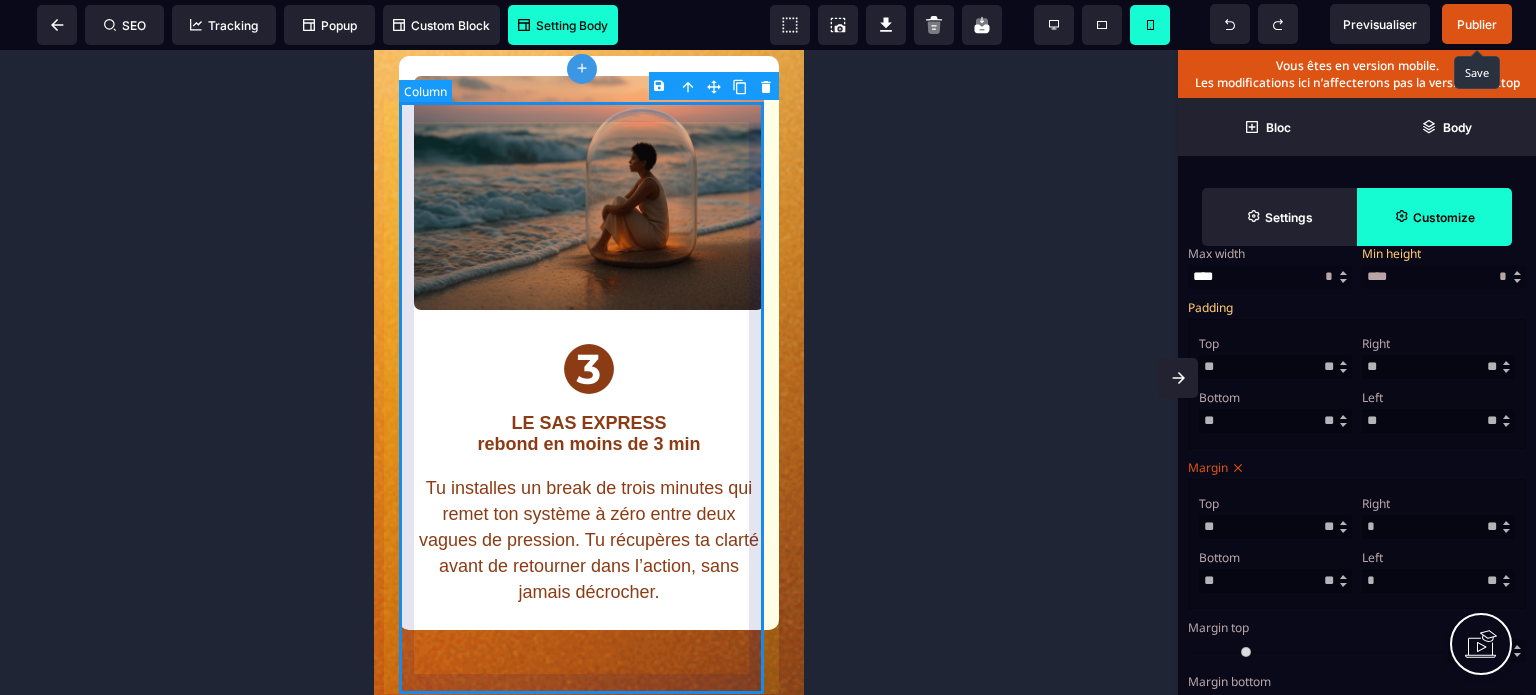 click on "LE SAS EXPRESS rebond en moins de 3 min Tu installes un break de trois minutes qui remet ton système à zéro entre deux vagues de pression. Tu récupères ta clarté avant de retourner dans l’action, sans jamais décrocher." at bounding box center (589, 342) 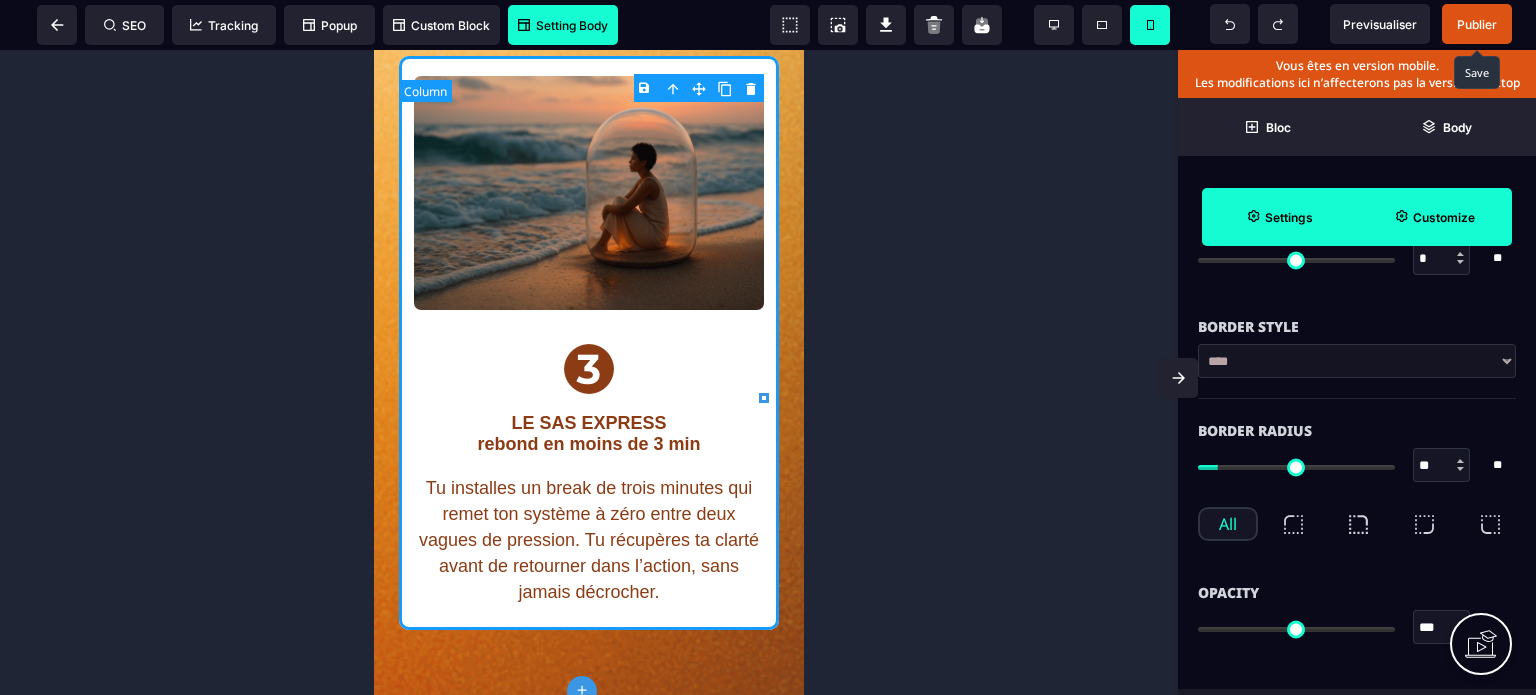 scroll, scrollTop: 0, scrollLeft: 0, axis: both 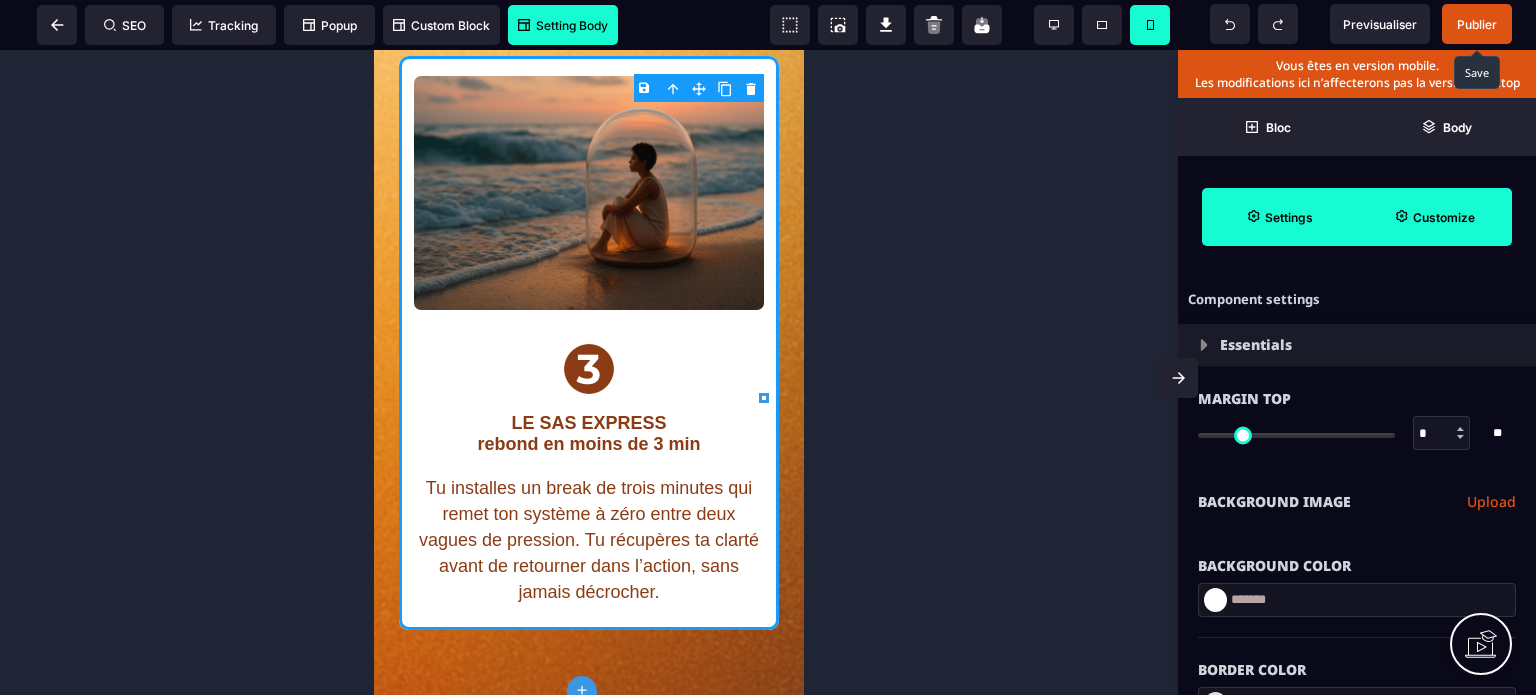 click on "Customize" at bounding box center (1434, 217) 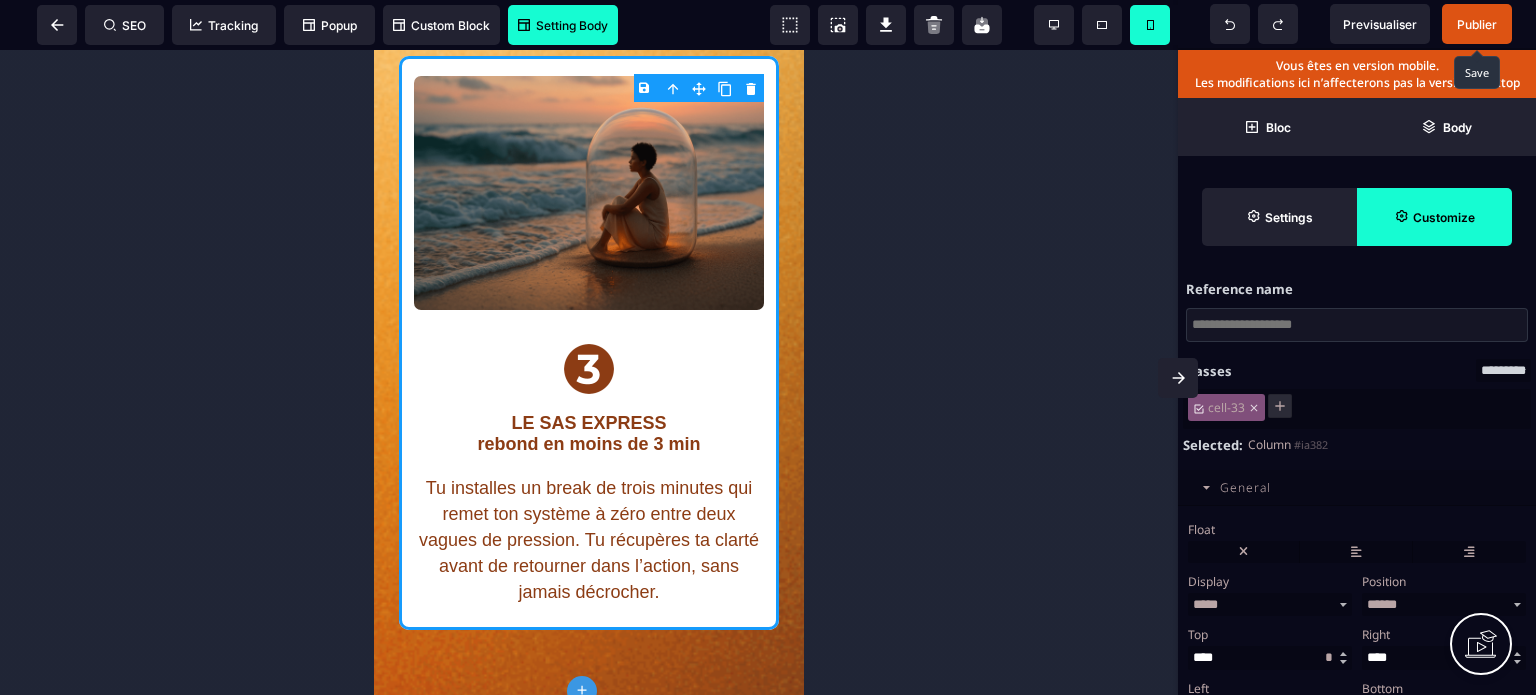 click on "Display" at bounding box center [1267, 581] 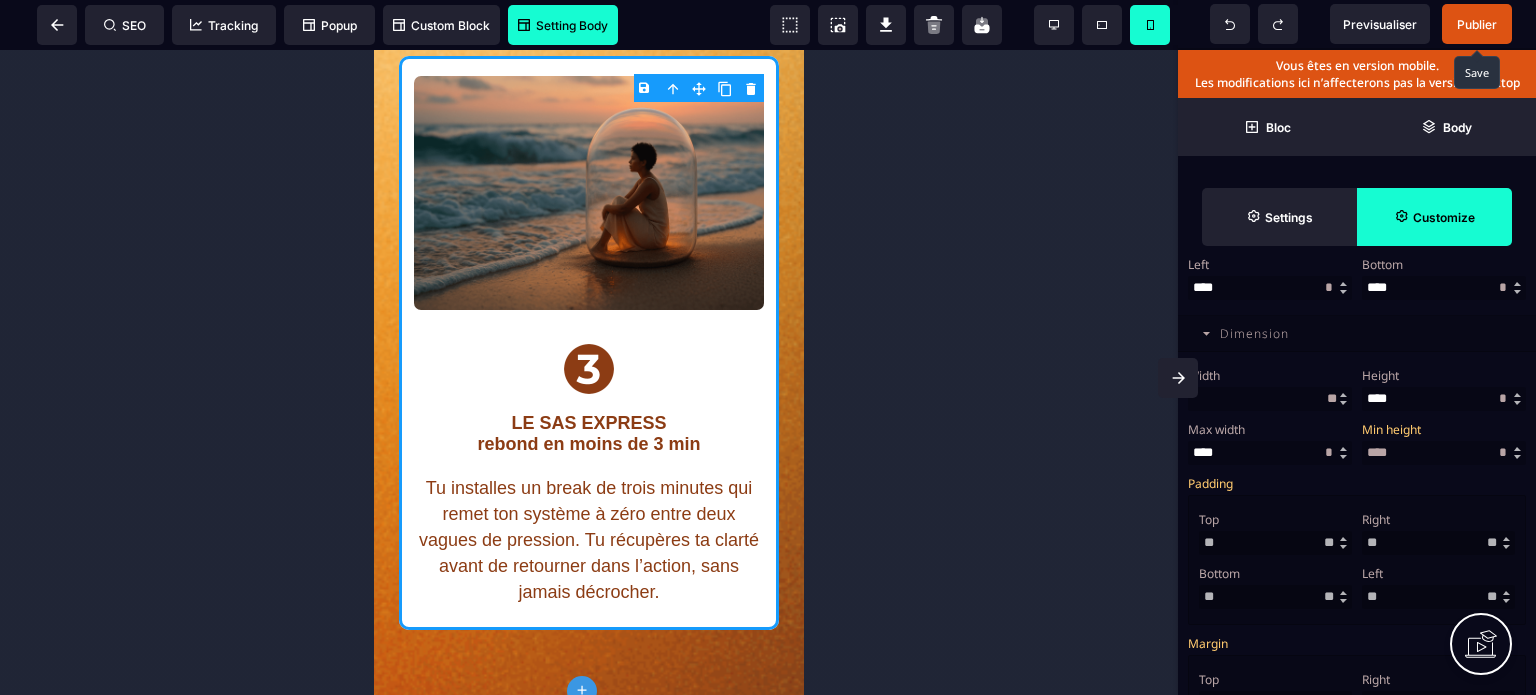 scroll, scrollTop: 480, scrollLeft: 0, axis: vertical 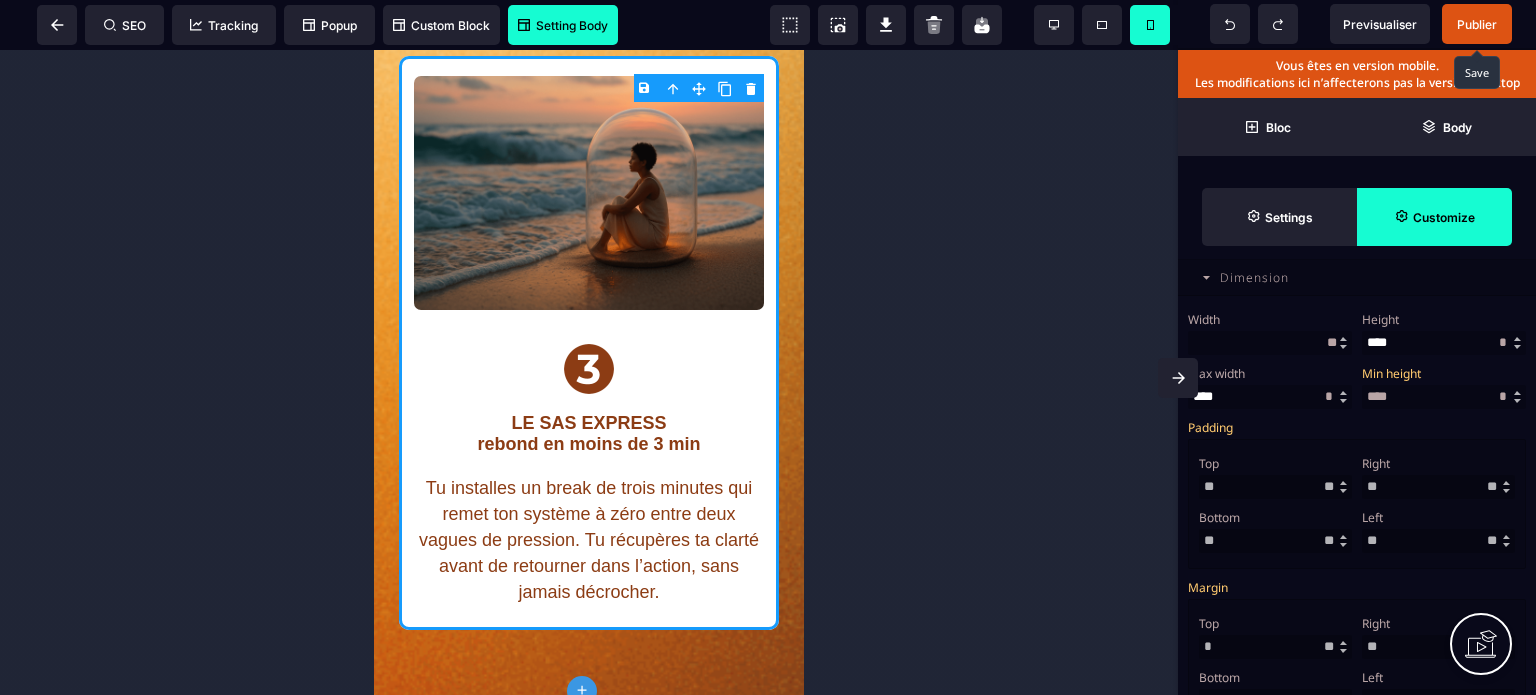 drag, startPoint x: 1412, startPoint y: 567, endPoint x: 1345, endPoint y: 571, distance: 67.11929 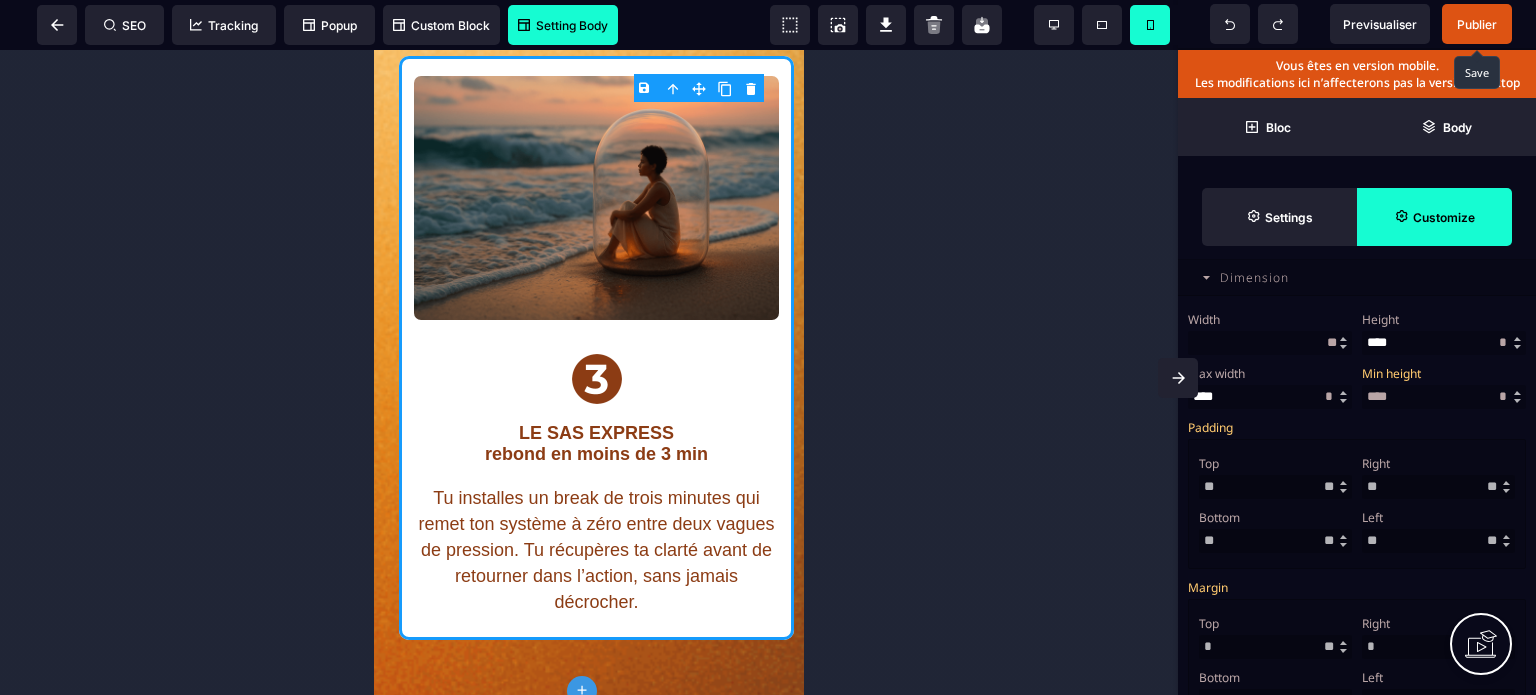 click on "Right" at bounding box center [1436, 623] 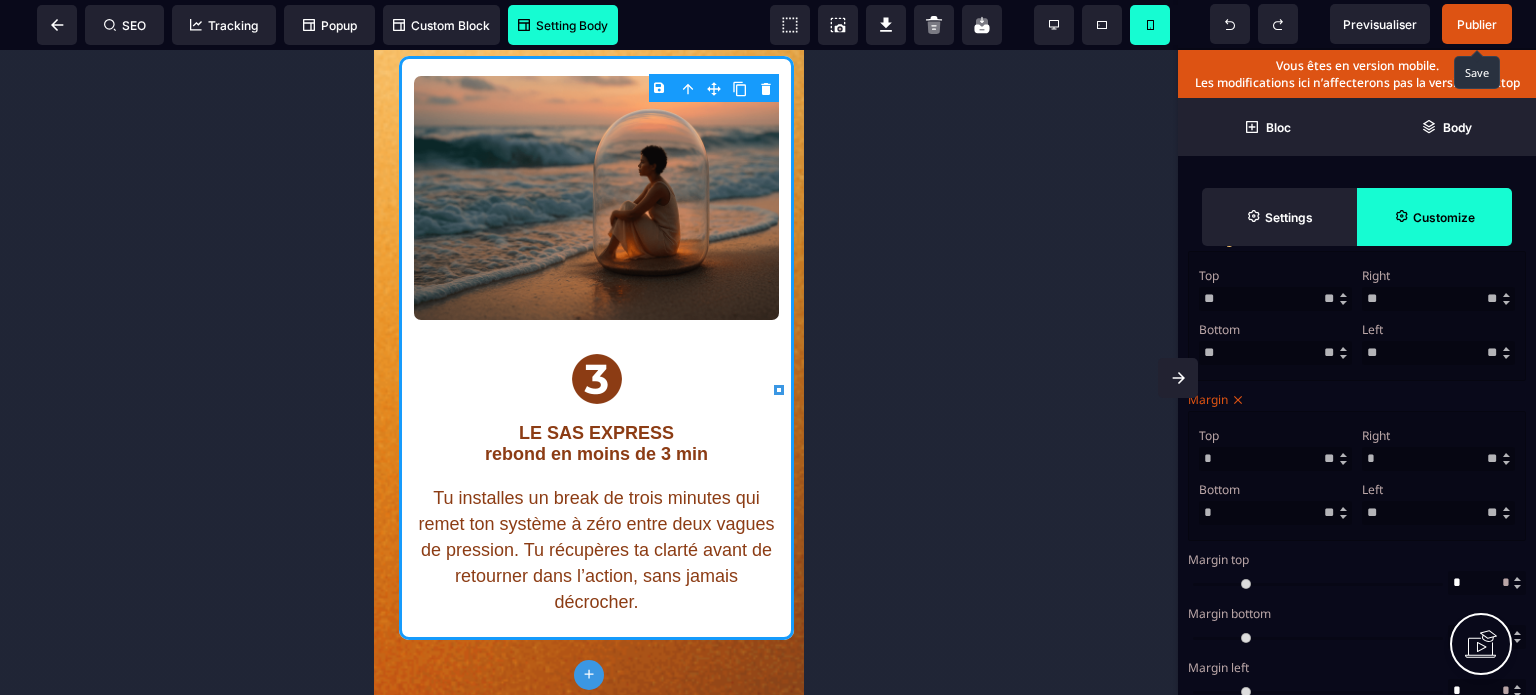 scroll, scrollTop: 720, scrollLeft: 0, axis: vertical 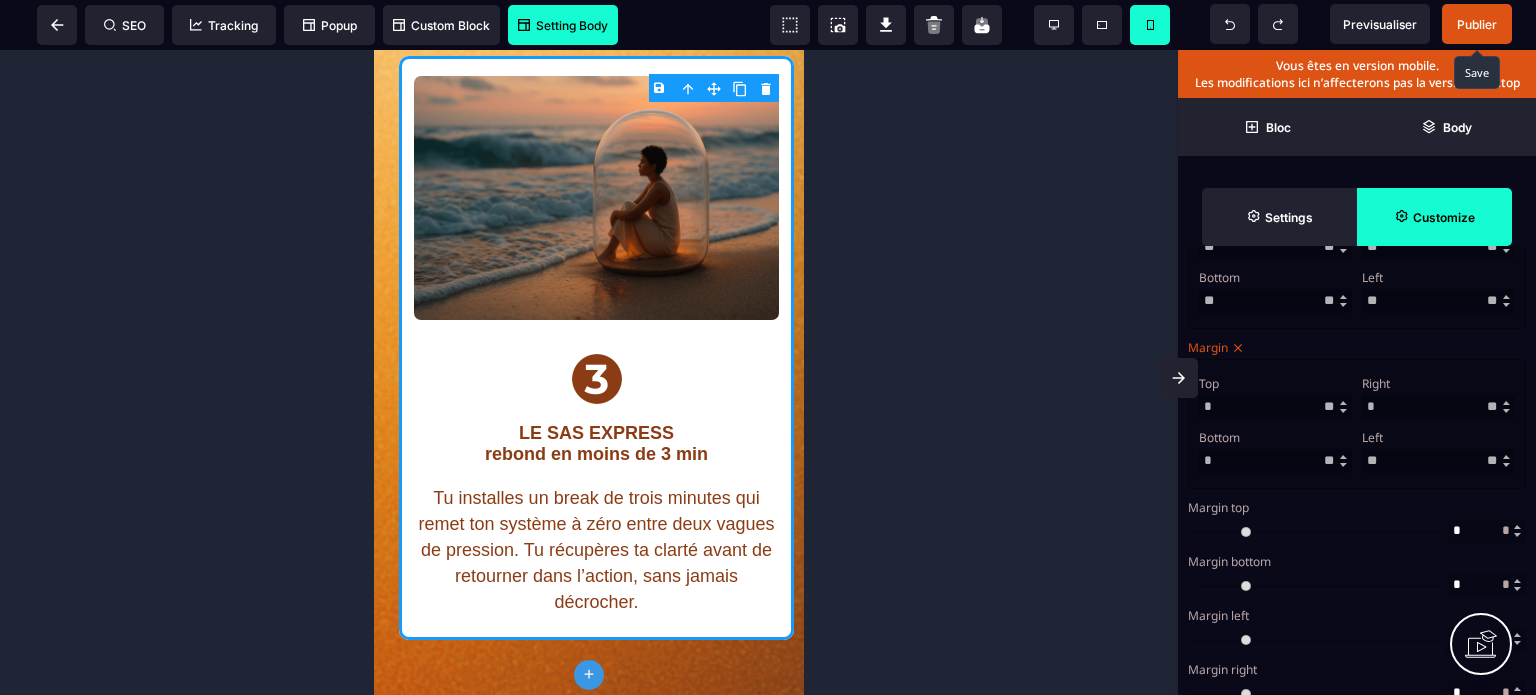 drag, startPoint x: 1400, startPoint y: 480, endPoint x: 1323, endPoint y: 503, distance: 80.36168 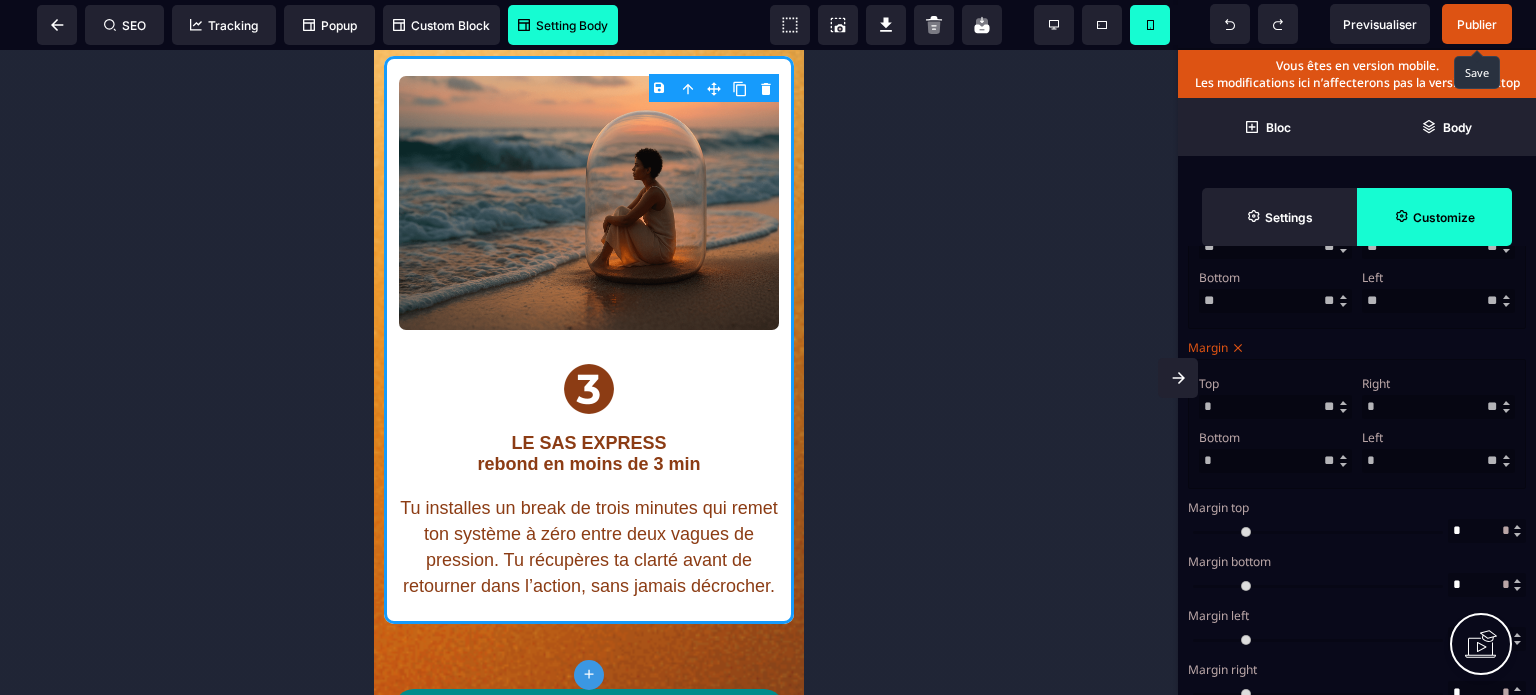 click on "Publier" at bounding box center [1477, 24] 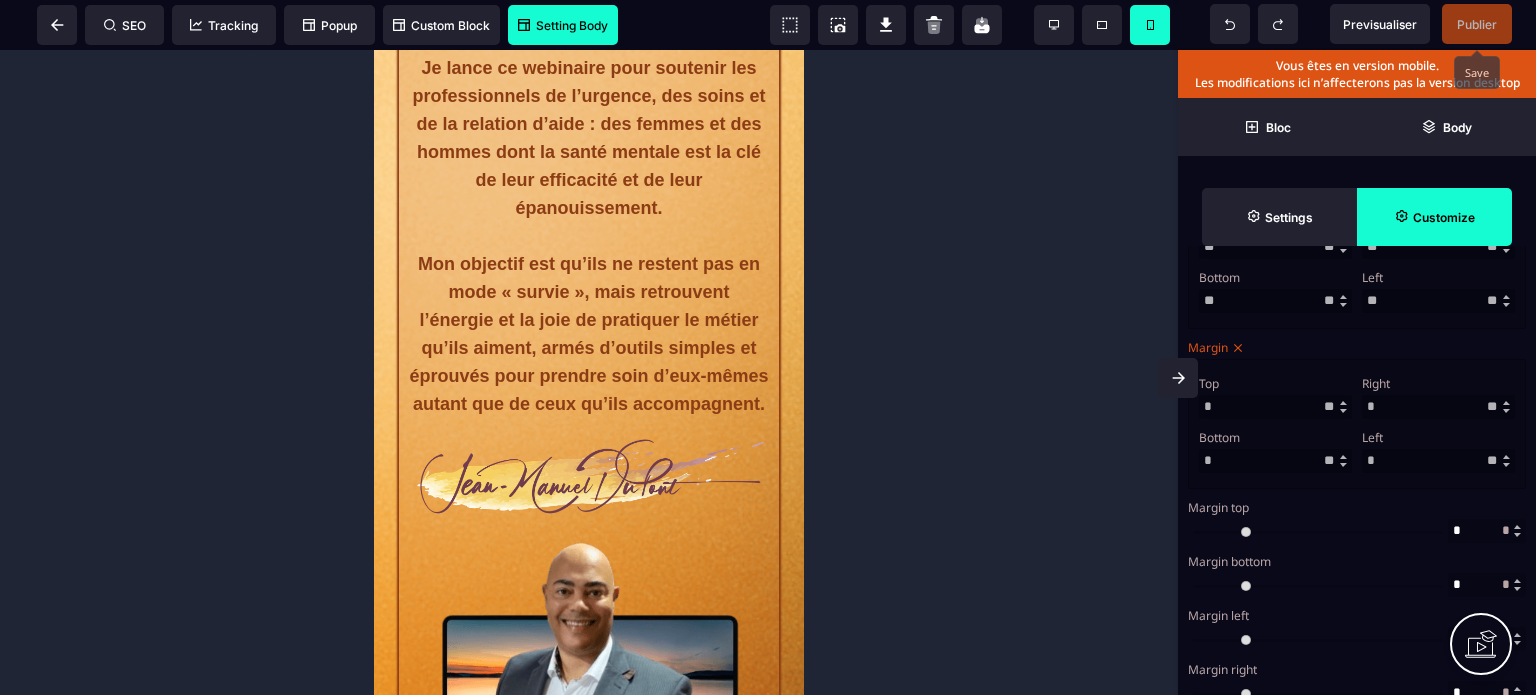 scroll, scrollTop: 4275, scrollLeft: 0, axis: vertical 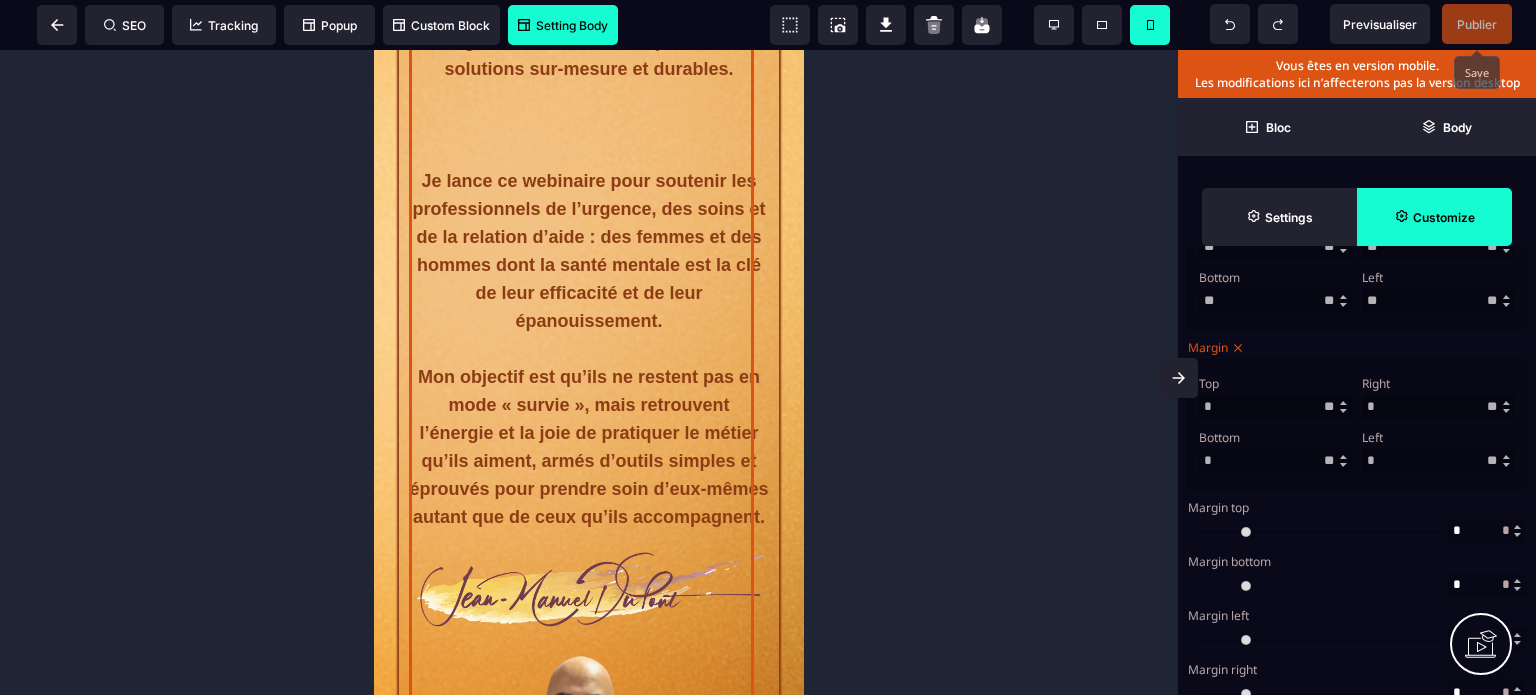 click on "Fort de plus de 4 000 heures de consultation, j’accompagne mes patients avec une écoute empathique et une précision clinique. Certifié en neurosciences et formé en psychopathologie, j’allie hypnose ericksonienne, thérapies d'orientation et d'activation de la conscience, et régulation émotionnelle pour des solutions sur-mesure et durables. Je lance ce webinaire pour soutenir les professionnels de l’urgence, des soins et de la relation d’aide : des femmes et des hommes dont la santé mentale est la clé de leur efficacité et de leur épanouissement. Mon objectif est qu’ils ne restent pas en mode « survie », mais retrouvent l’énergie et la joie de pratiquer le métier qu’ils aiment, armés d’outils simples et éprouvés pour prendre soin d’eux-mêmes autant que de ceux qu’ils accompagnent." at bounding box center [589, 153] 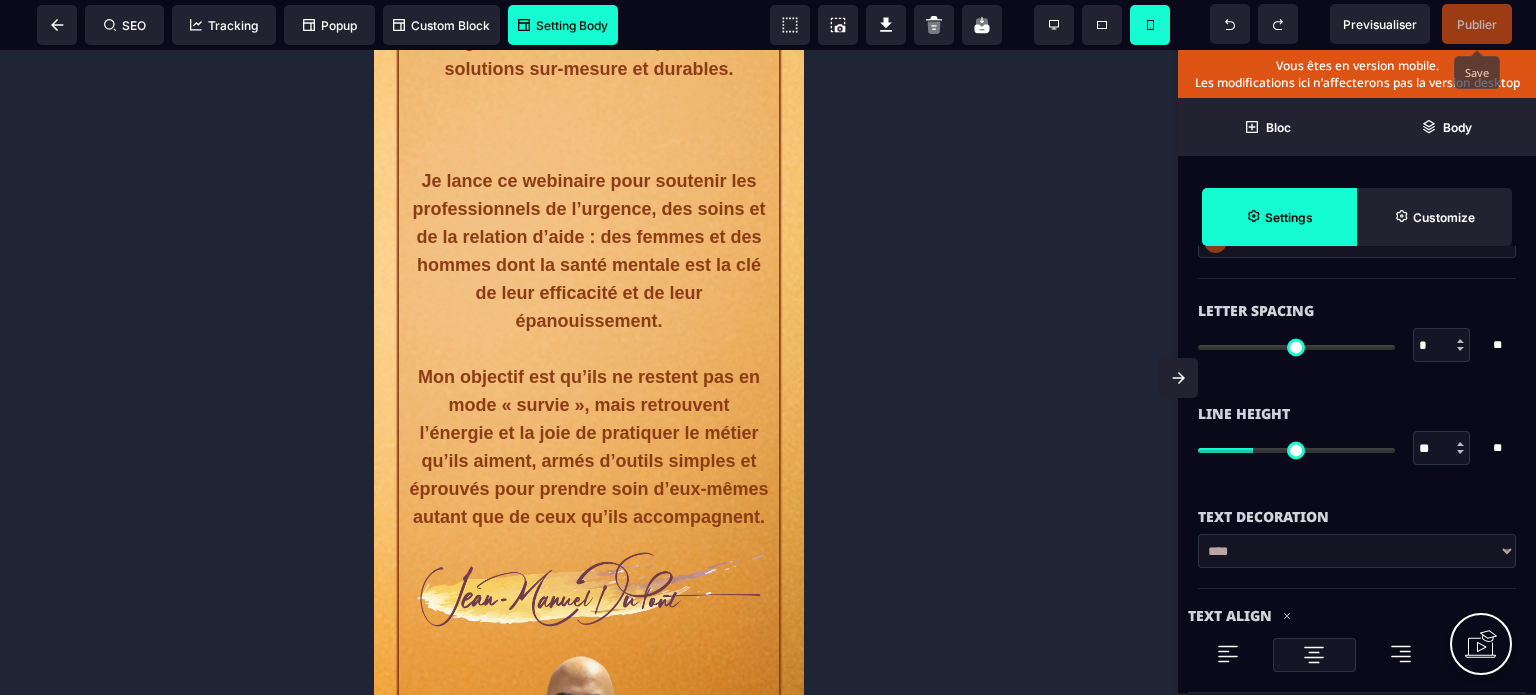 scroll, scrollTop: 0, scrollLeft: 0, axis: both 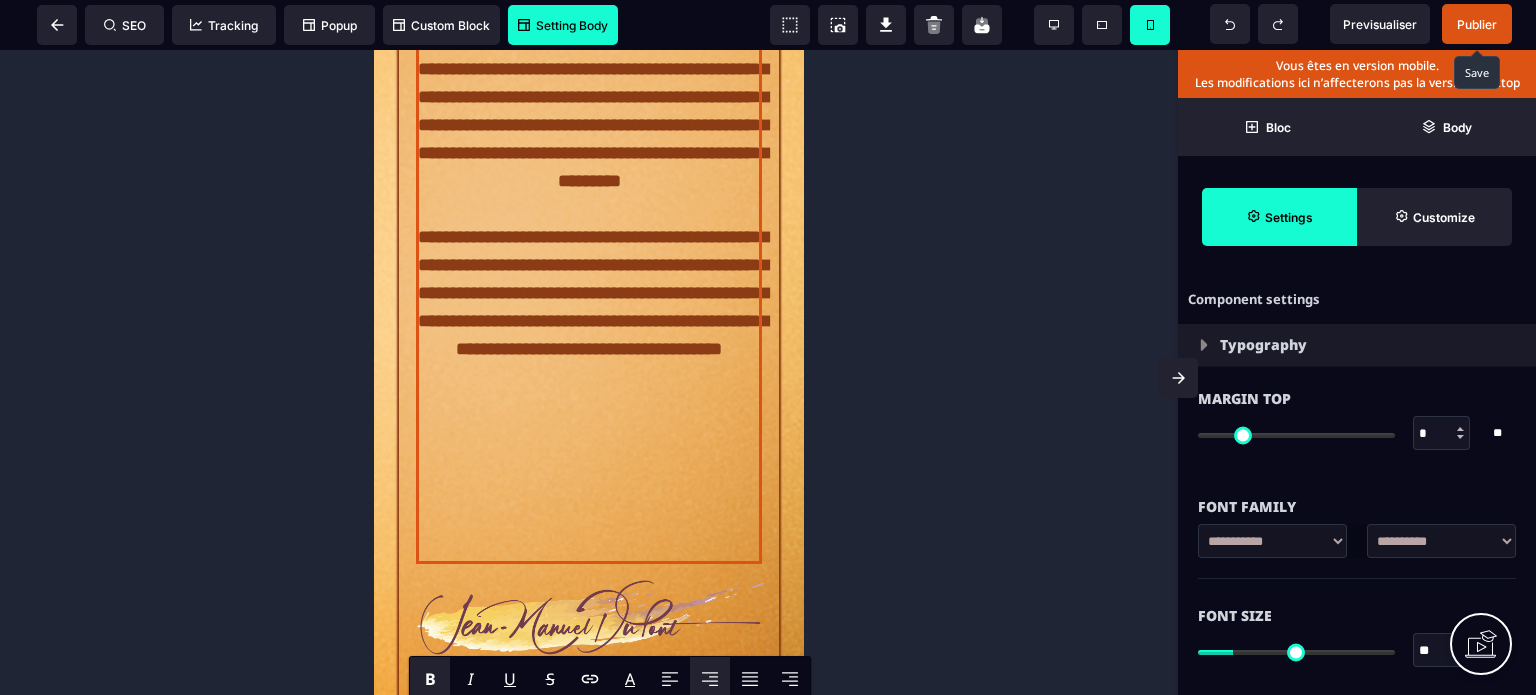 click on "Publier" at bounding box center (1477, 24) 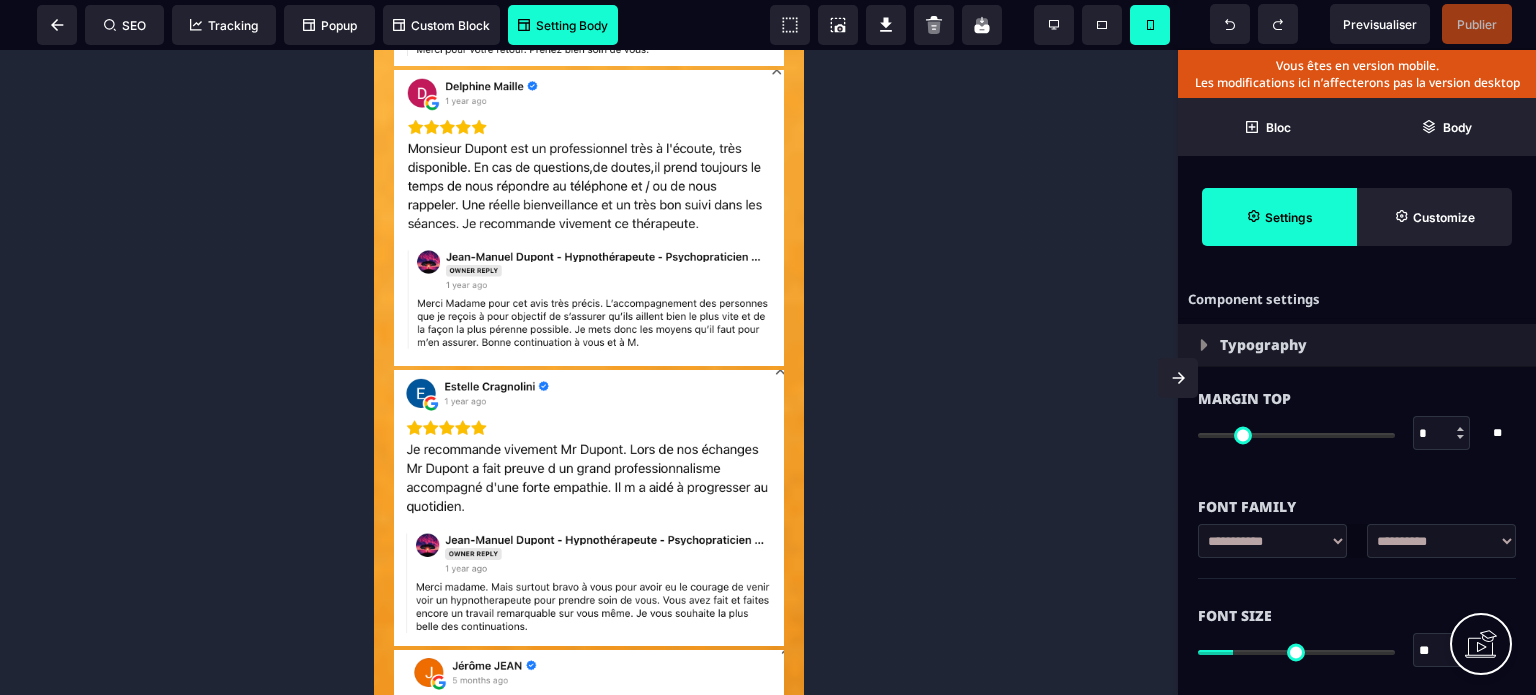 scroll, scrollTop: 11367, scrollLeft: 0, axis: vertical 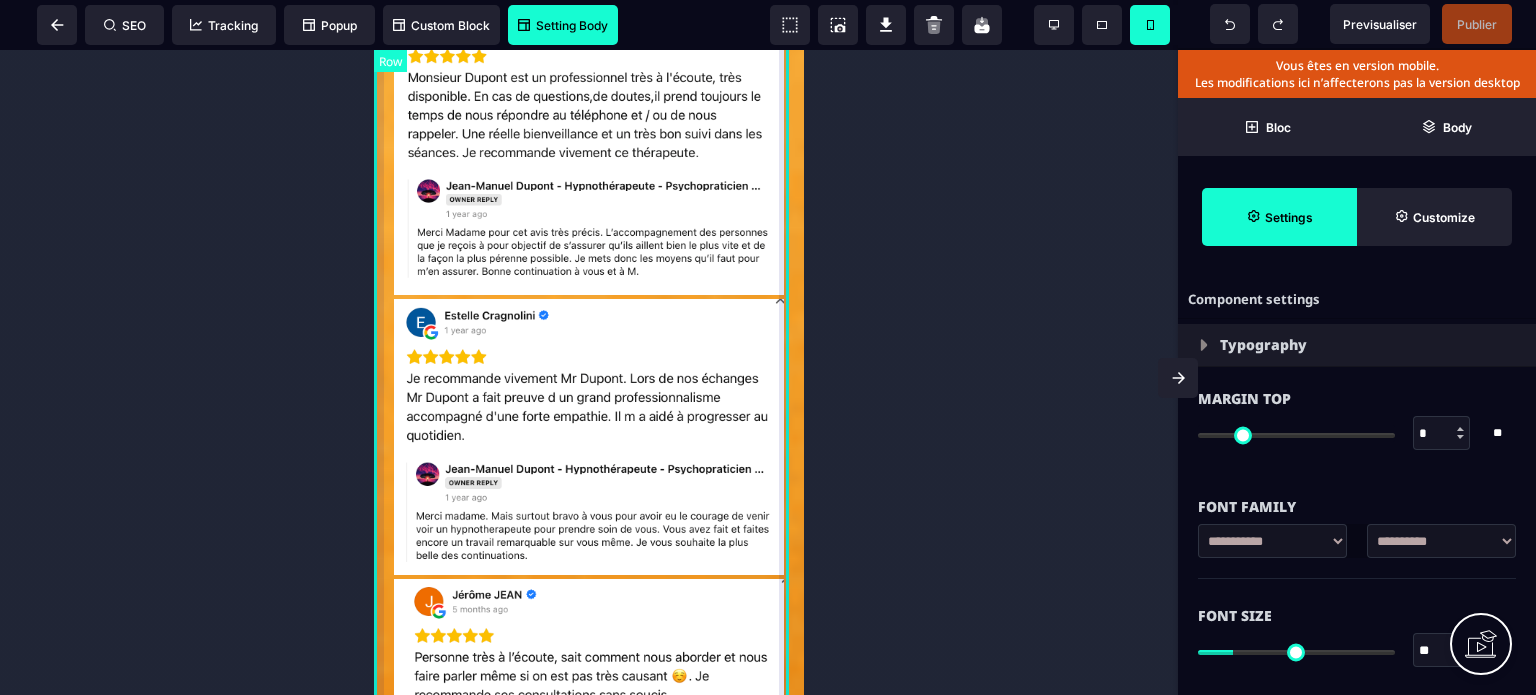 click on "ILS PARTAGENT LEUR EXPÉRIENCE ... ACTIVEZ VOTRE ACCÈS GRATUIT ICI CONFÉRENCE INÉDITE OFFERTE DE 90 MINUTES" at bounding box center (589, -832) 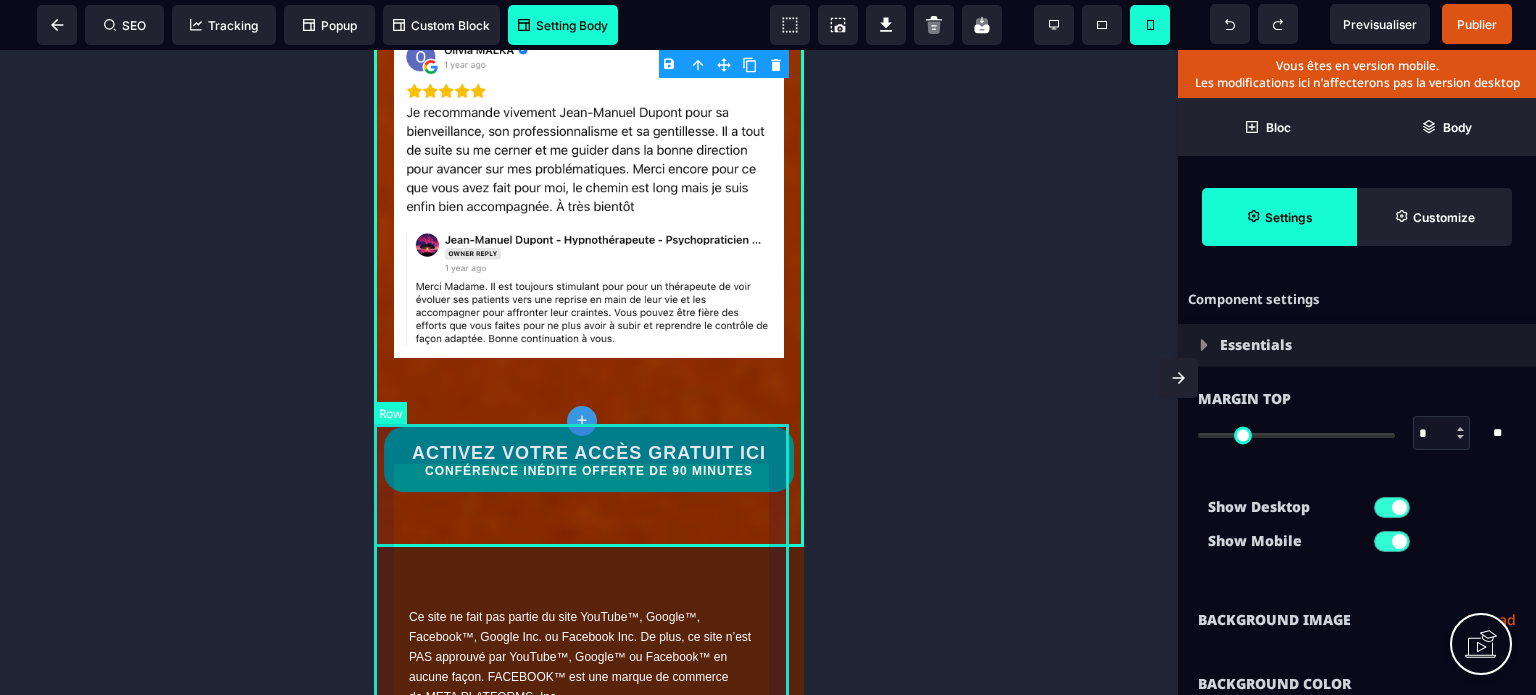 scroll, scrollTop: 15013, scrollLeft: 0, axis: vertical 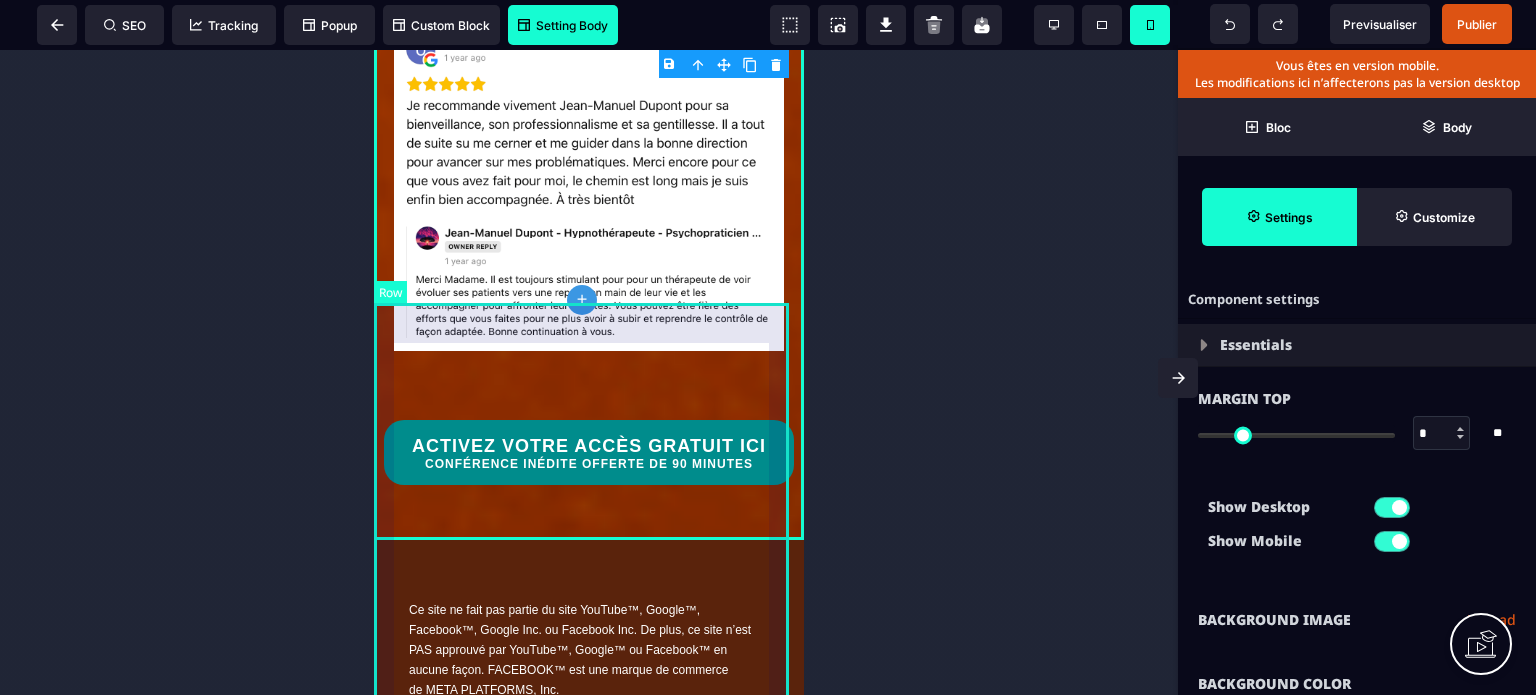 click on "Ce site ne fait pas partie du site YouTube™, Google™, Facebook™, Google Inc. ou Facebook Inc. De plus, ce site n’est PAS approuvé par YouTube™, Google™ ou Facebook™ en aucune façon. FACEBOOK™ est une marque de commerce de META PLATFORMS, Inc. GOOGLE™ et YOUTUBE™ sont des marques de commerce de GOOGLE Inc. | Conditions Générales de Vente | Mentions Légales | Politiques de confidentialités | www.example.com © 2025 - All Rights Reserved" at bounding box center [589, 764] 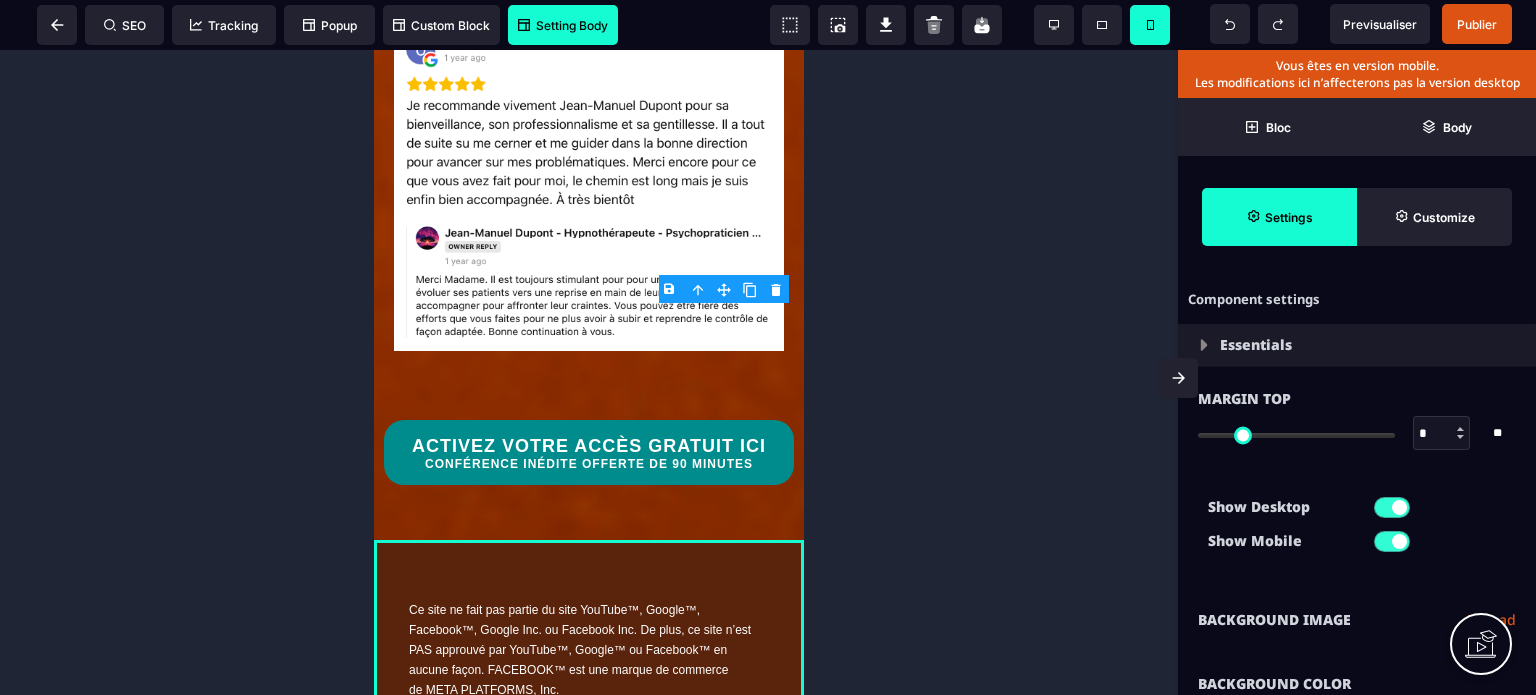click on "Show Desktop
Show Mobile" at bounding box center [1357, 529] 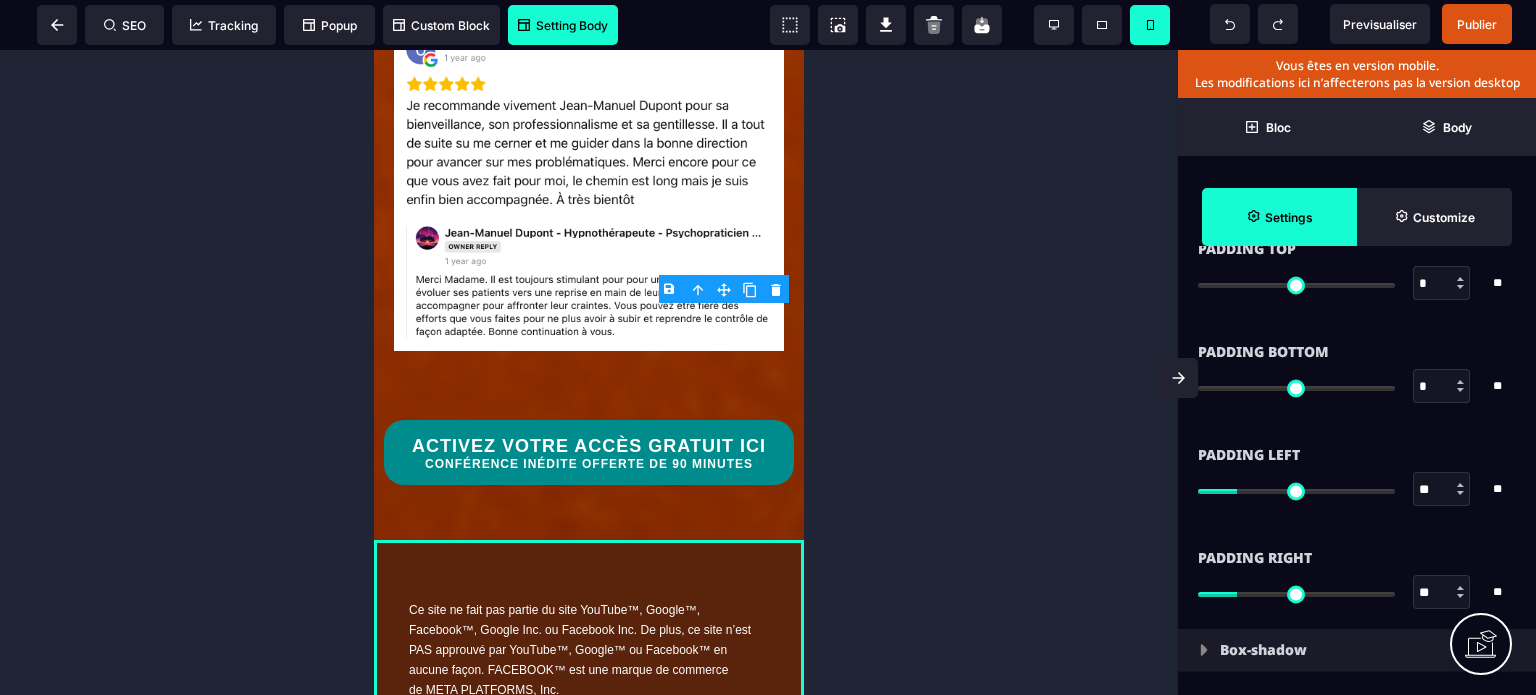 scroll, scrollTop: 2000, scrollLeft: 0, axis: vertical 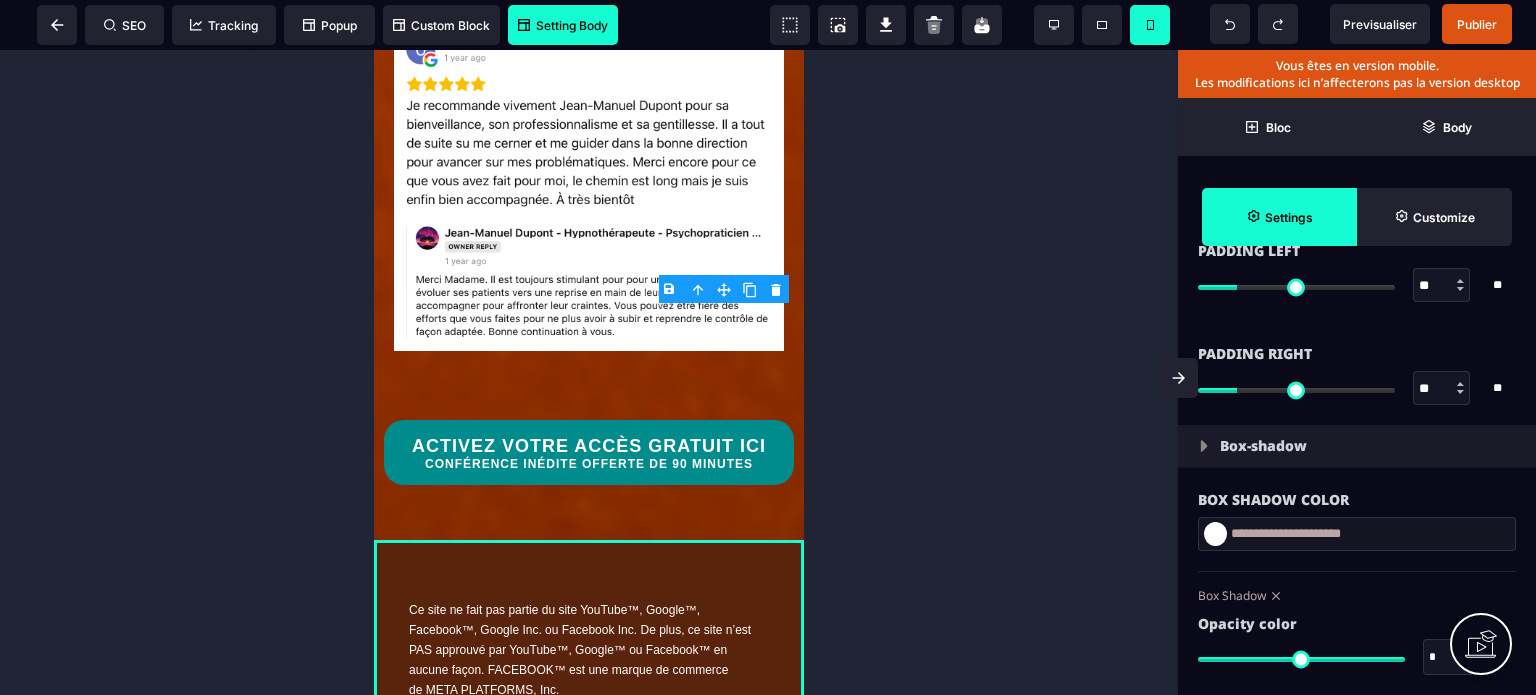 drag, startPoint x: 1428, startPoint y: 383, endPoint x: 1393, endPoint y: 388, distance: 35.35534 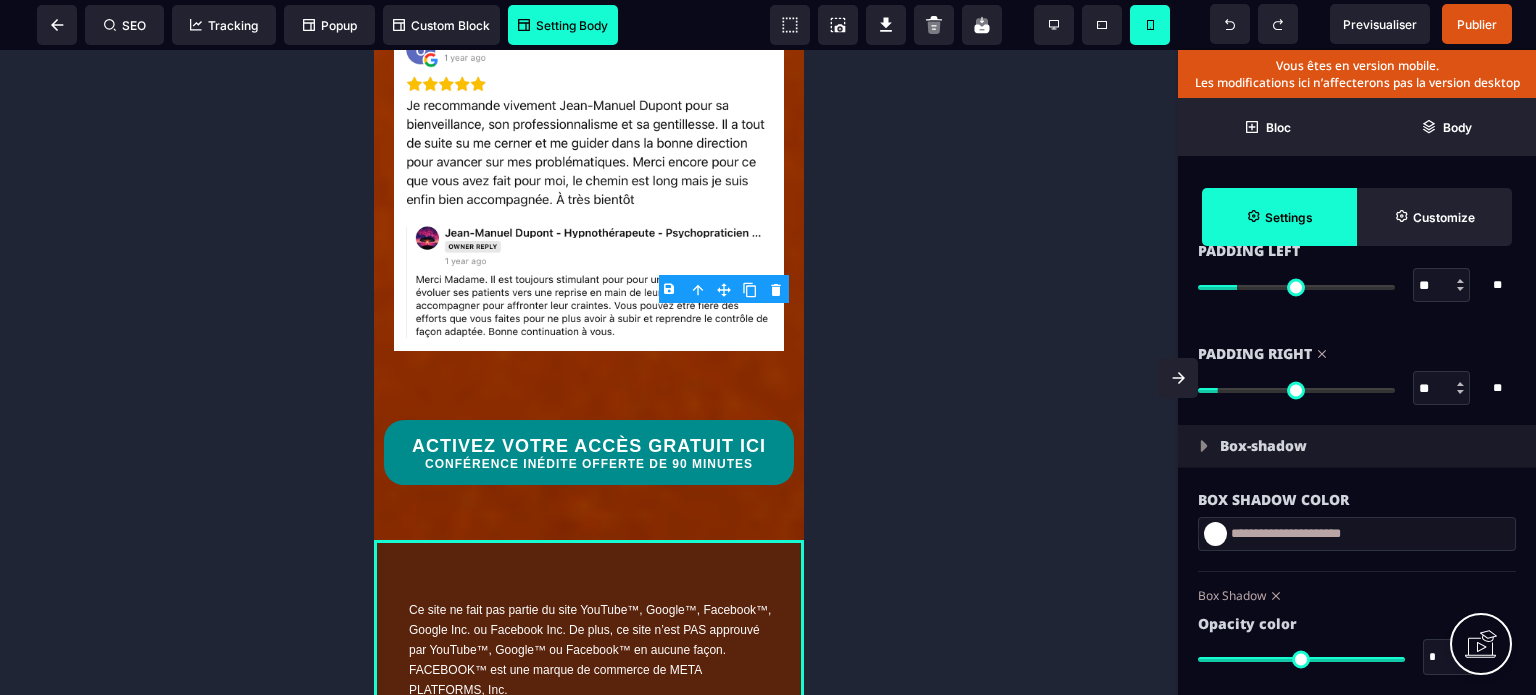 drag, startPoint x: 1426, startPoint y: 277, endPoint x: 1398, endPoint y: 291, distance: 31.304953 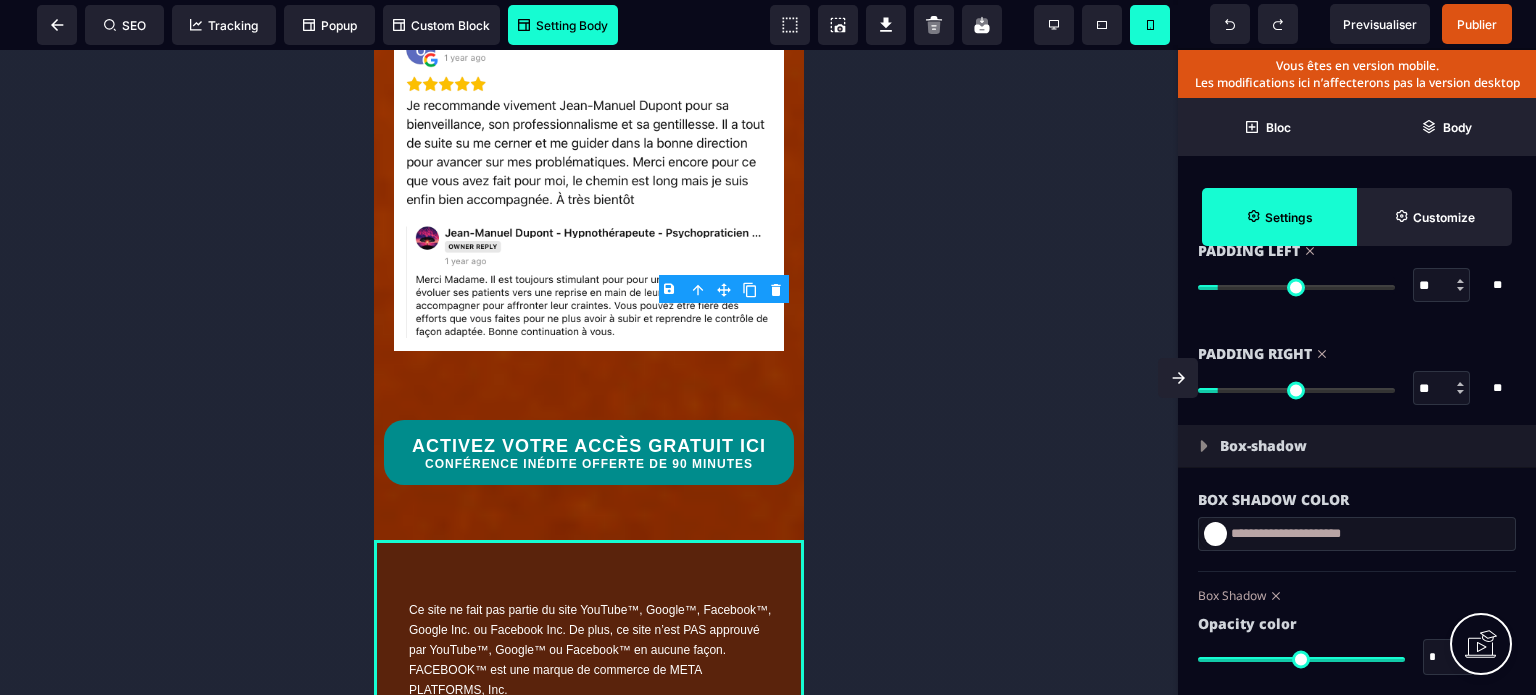 click on "Padding Right" at bounding box center (1357, 354) 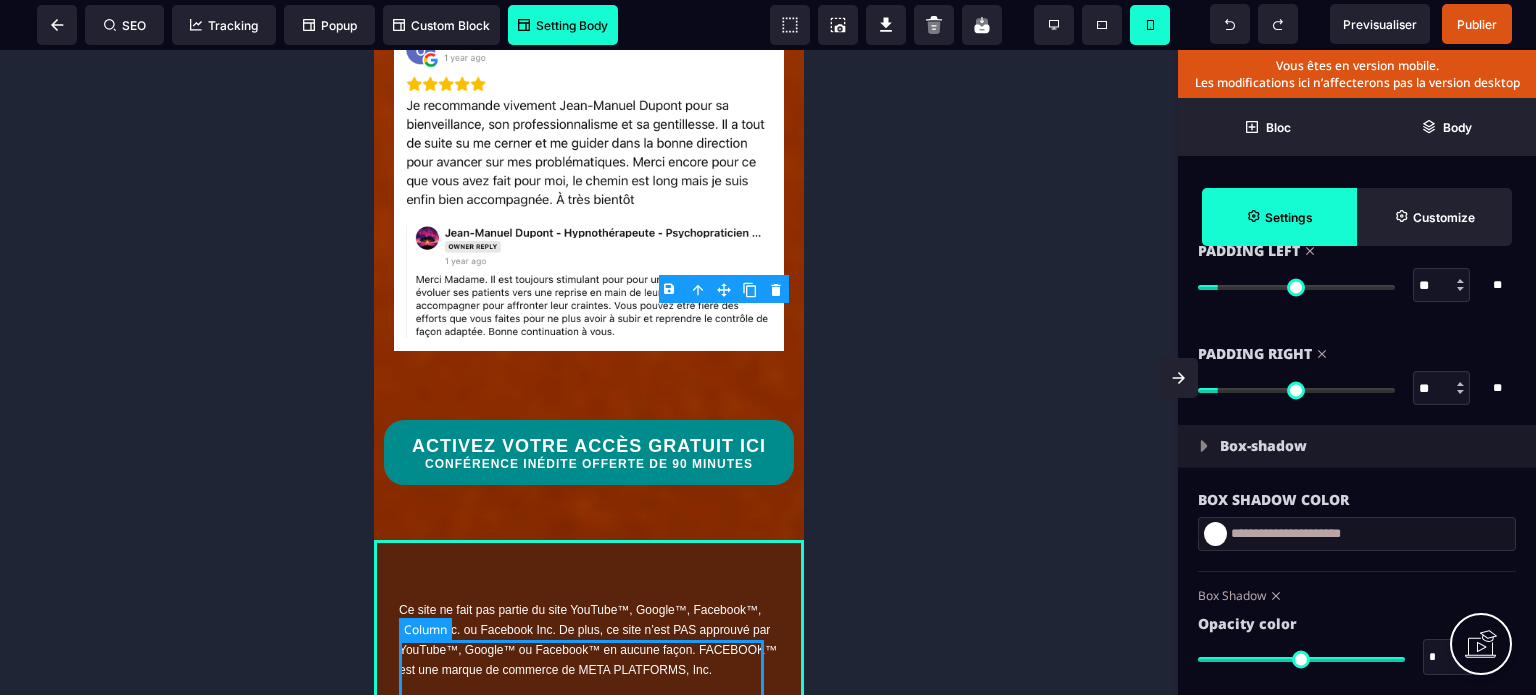 click at bounding box center (589, 874) 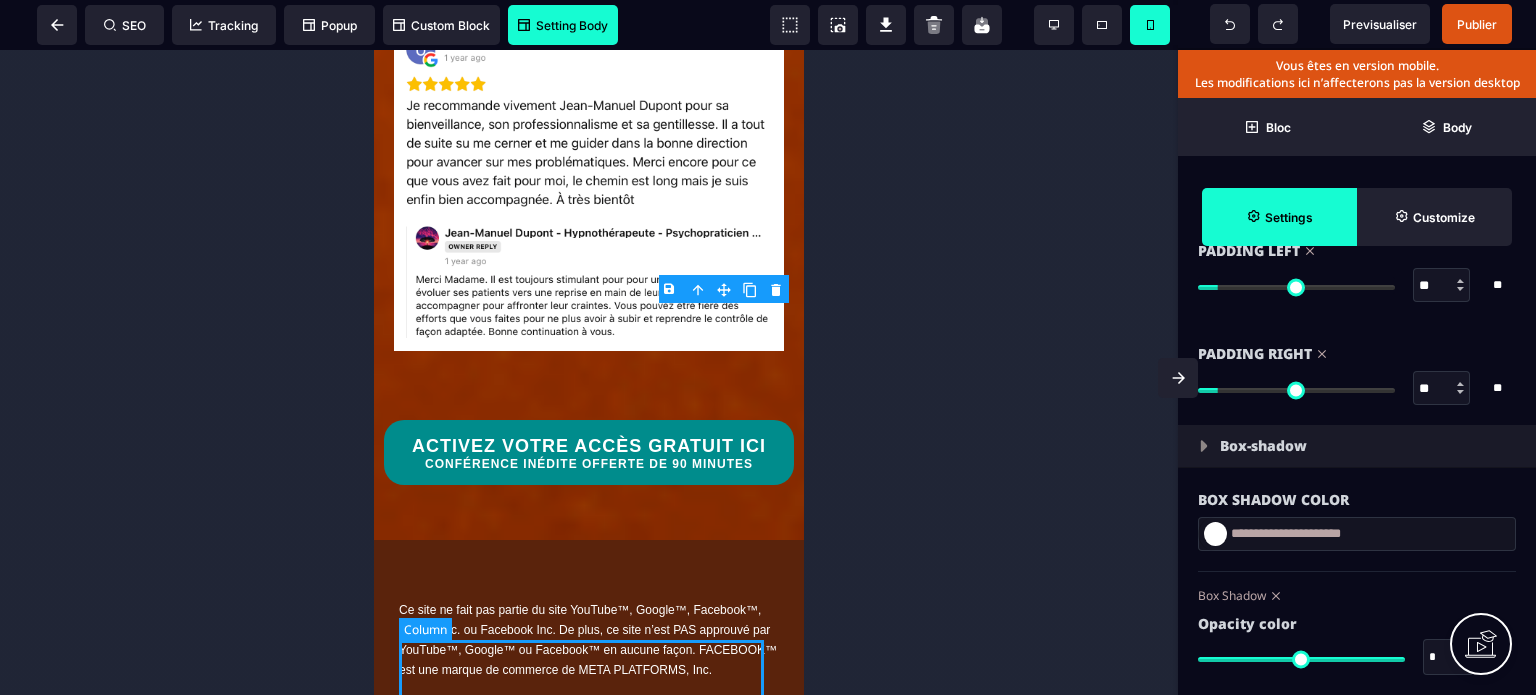 scroll, scrollTop: 0, scrollLeft: 0, axis: both 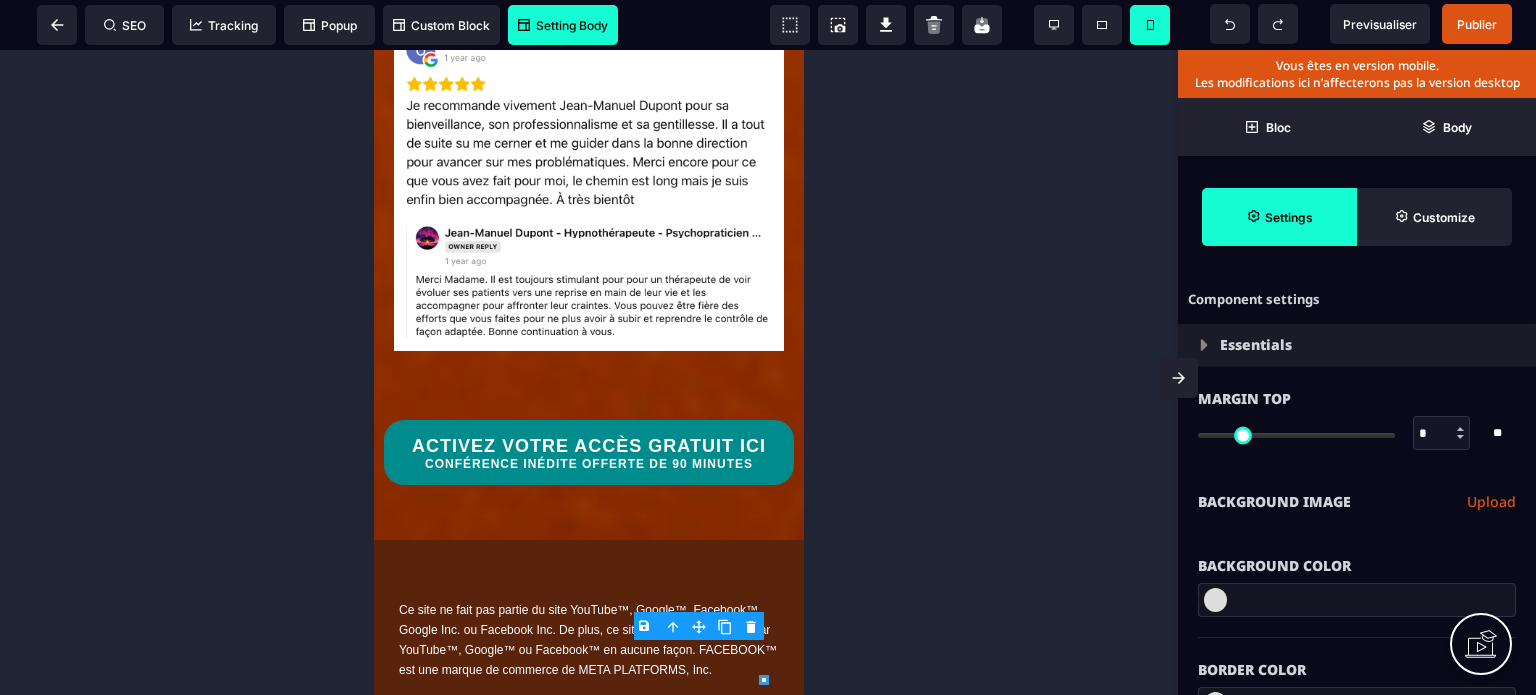 click on "*" at bounding box center [1442, 434] 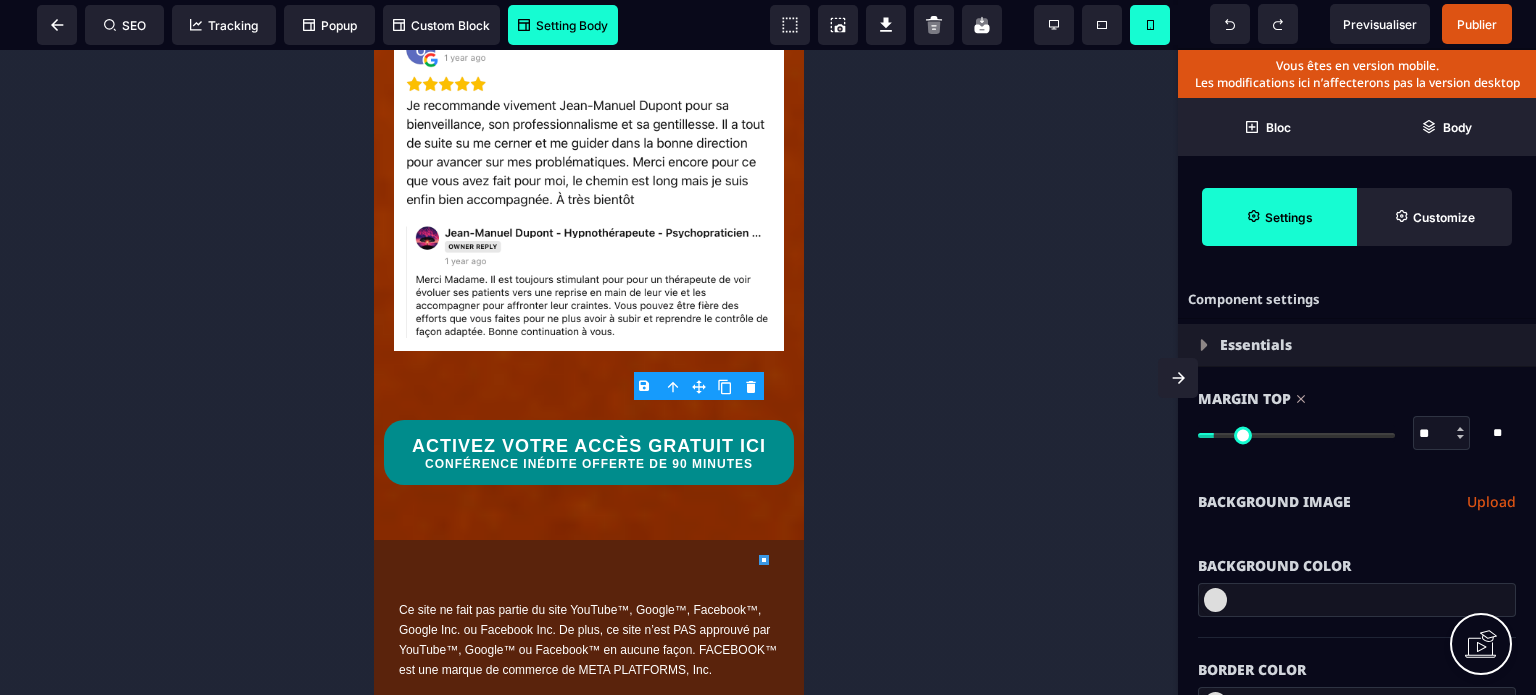 click on "Margin Top" at bounding box center [1357, 399] 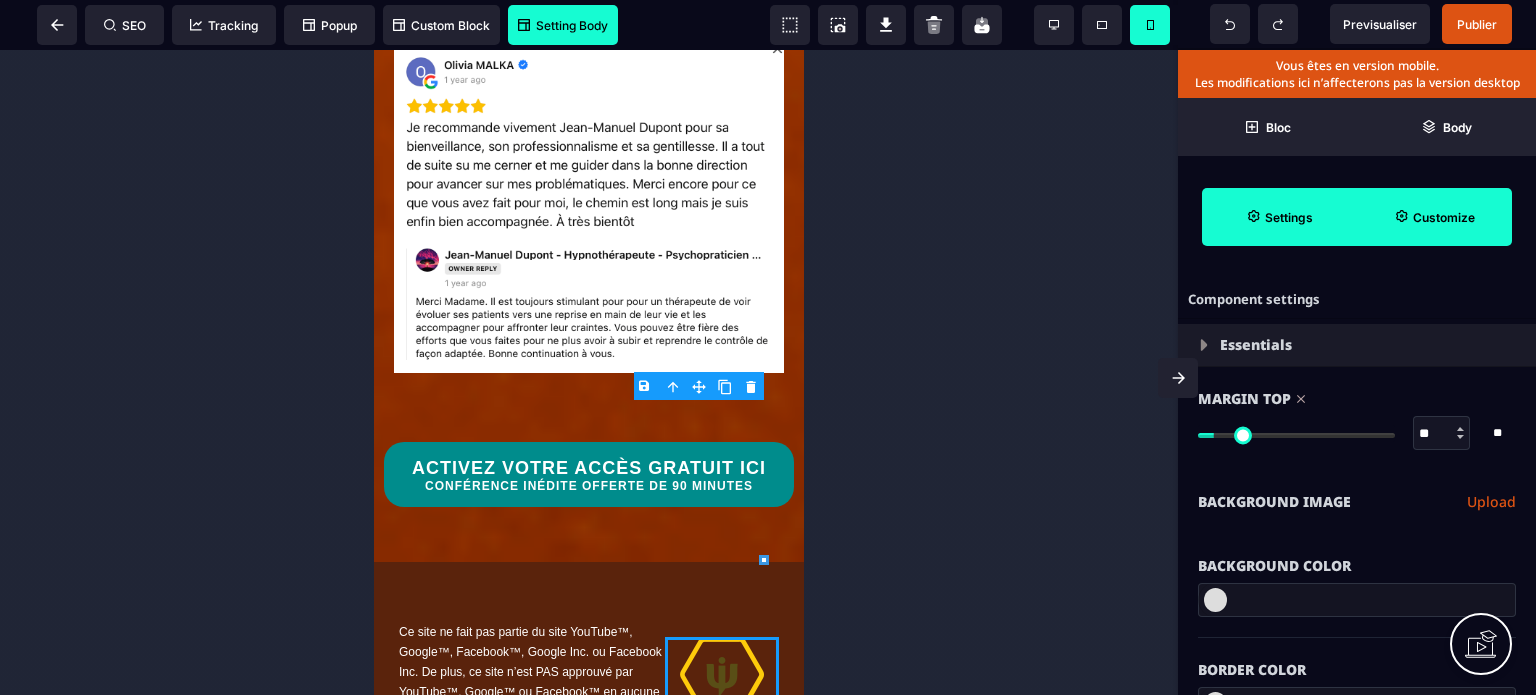 click on "Customize" at bounding box center [1434, 217] 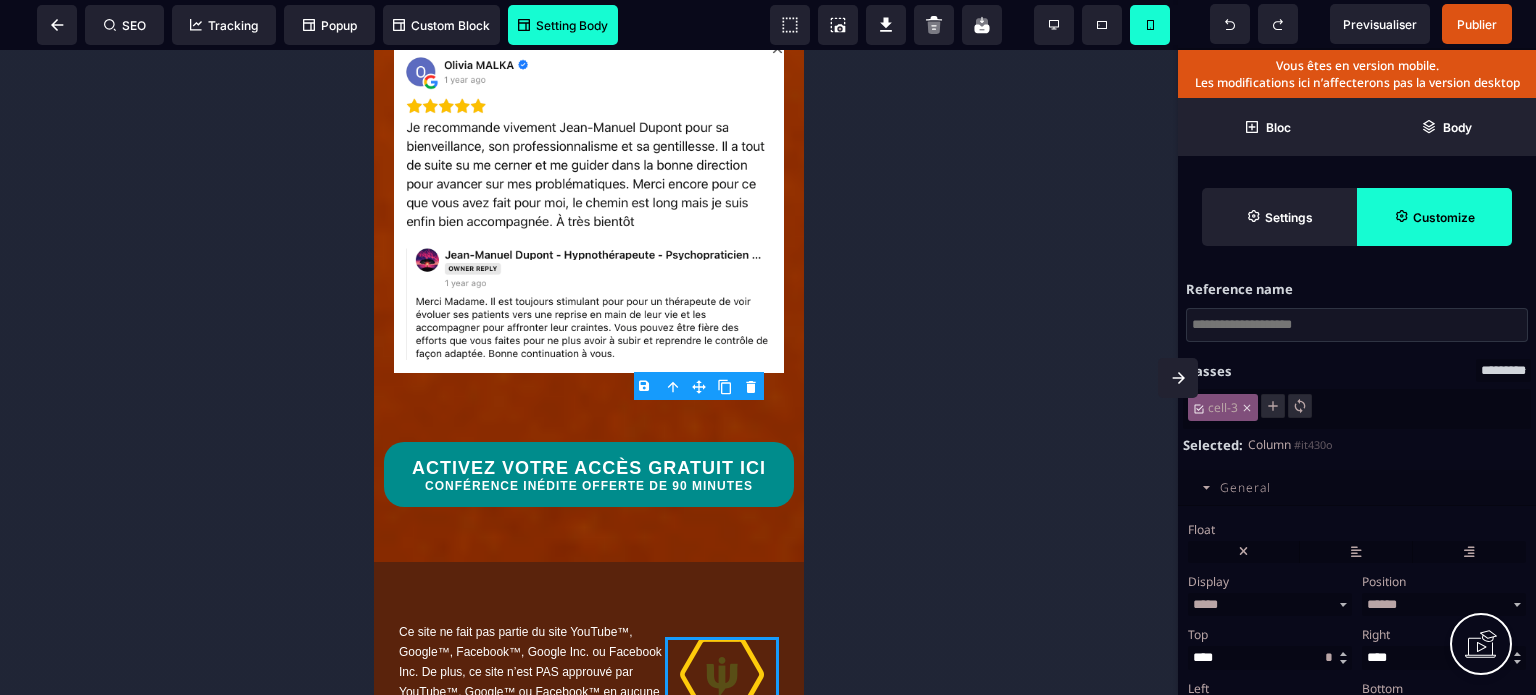 click on "General" at bounding box center (1245, 487) 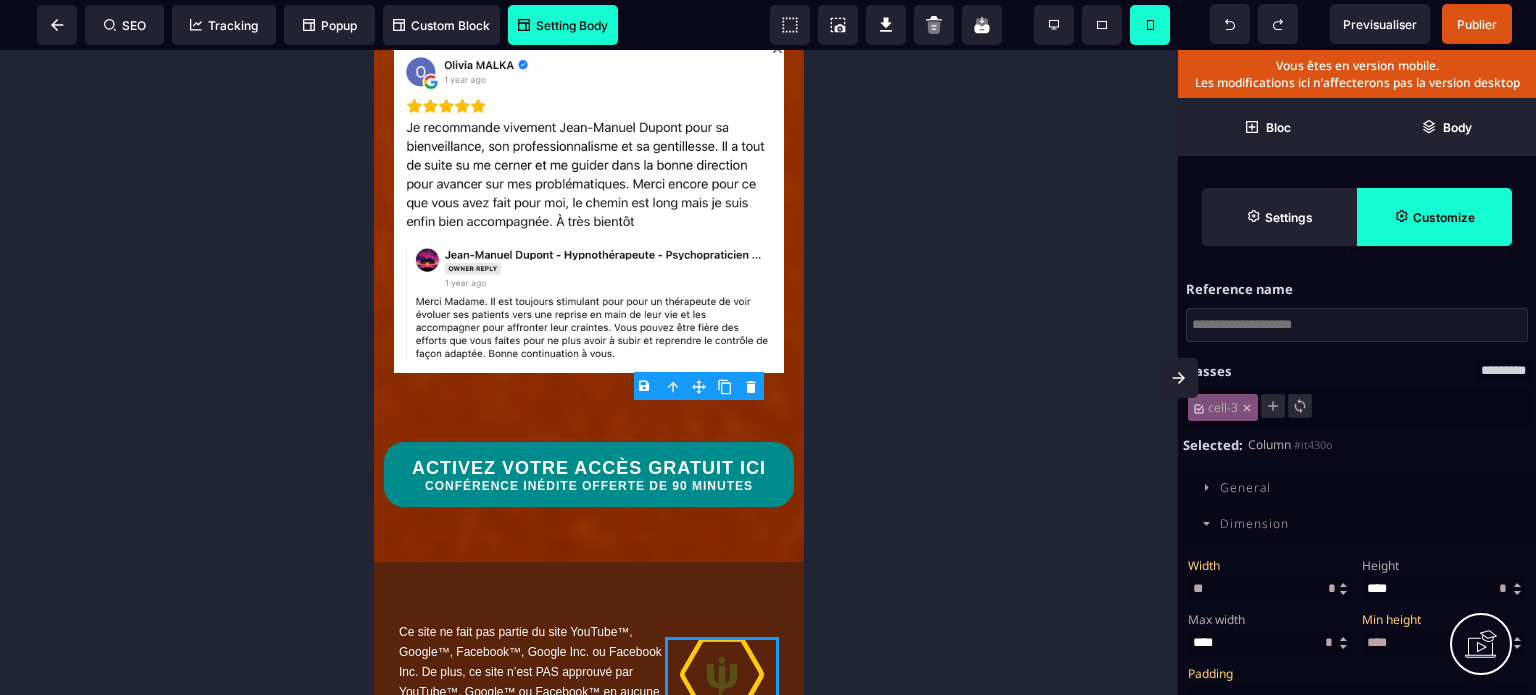 drag, startPoint x: 1234, startPoint y: 591, endPoint x: 1191, endPoint y: 592, distance: 43.011627 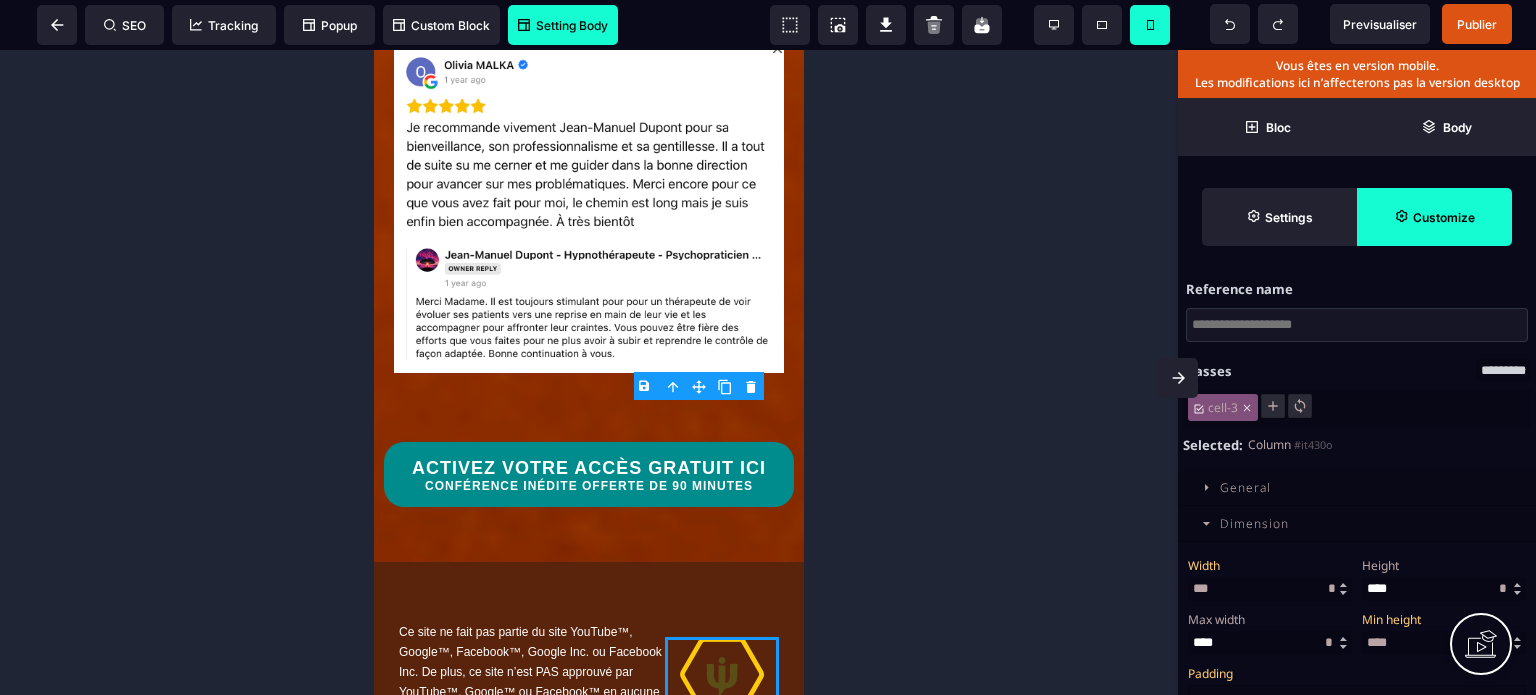 click on "Width
***
* ** *" at bounding box center [1270, 576] 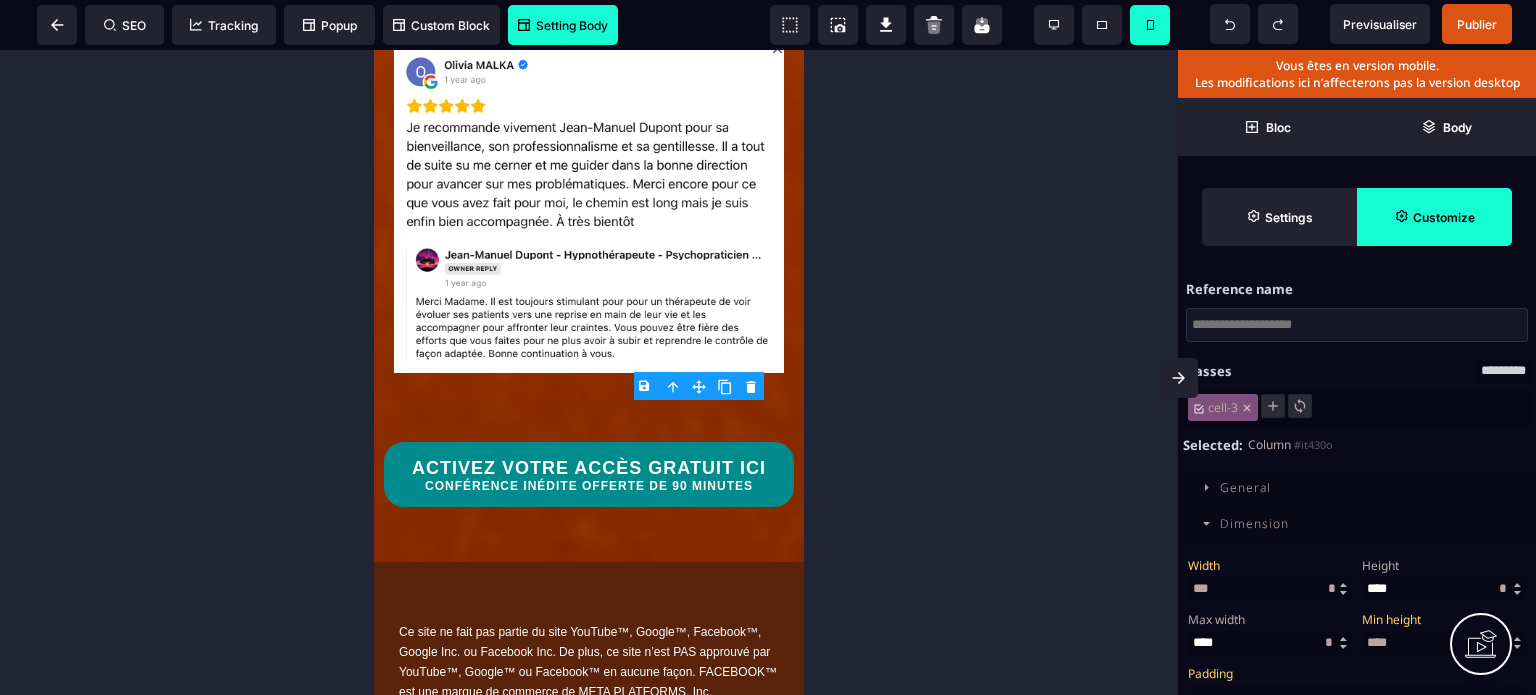 scroll, scrollTop: 15013, scrollLeft: 0, axis: vertical 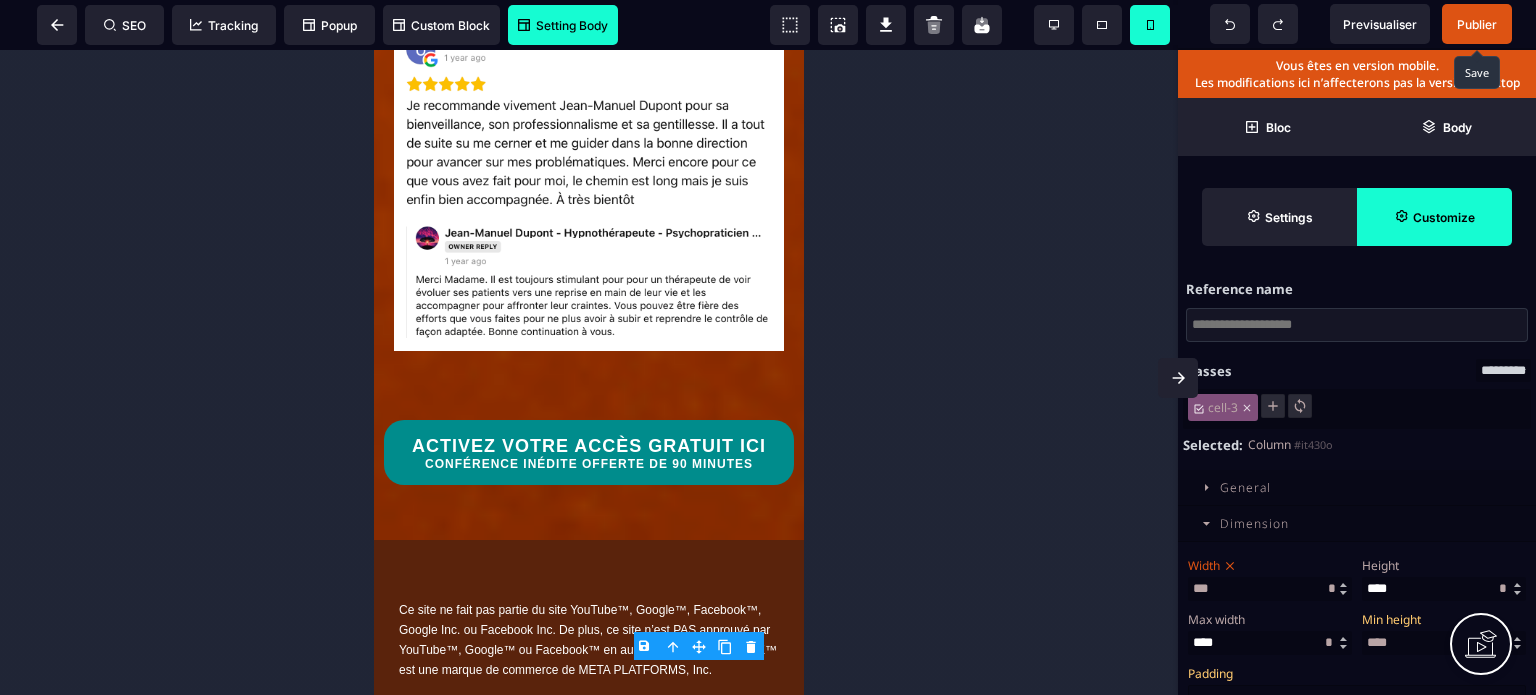 click on "Publier" at bounding box center [1477, 24] 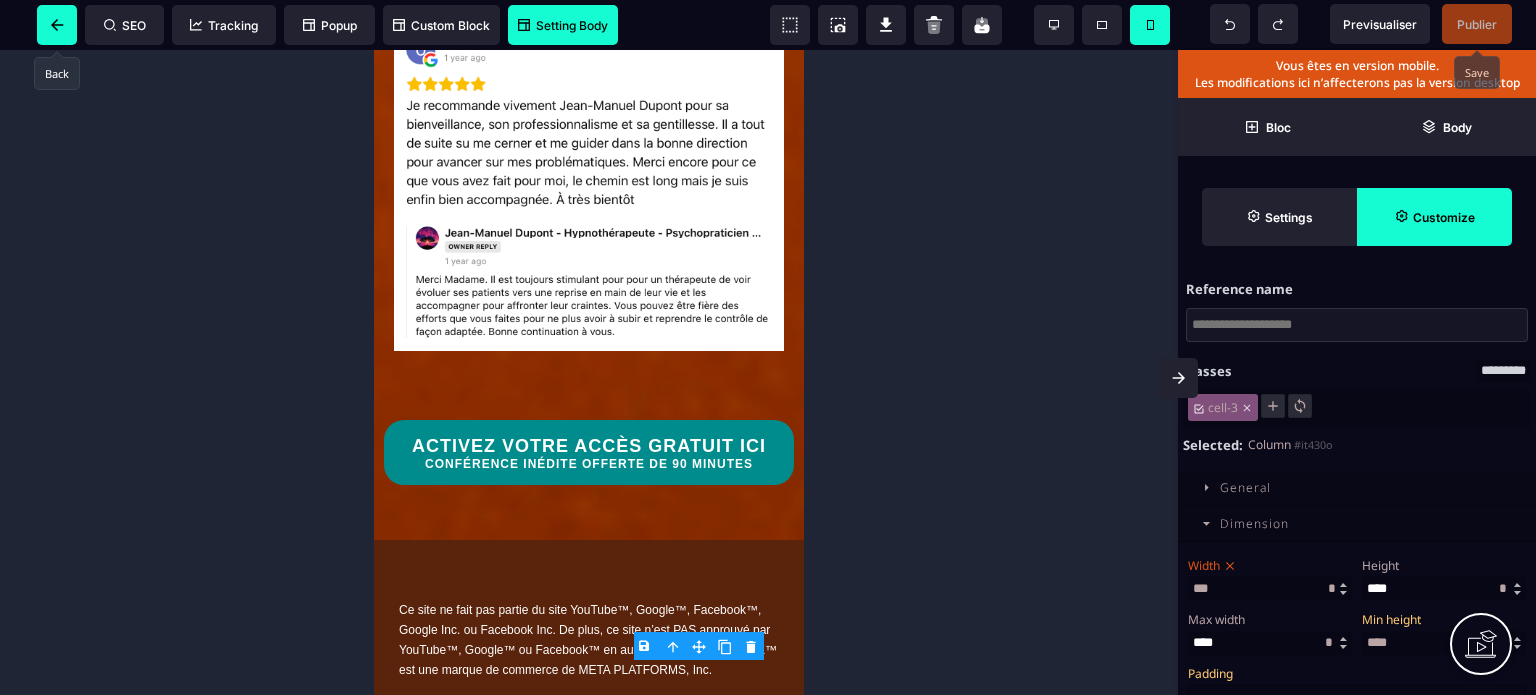 click 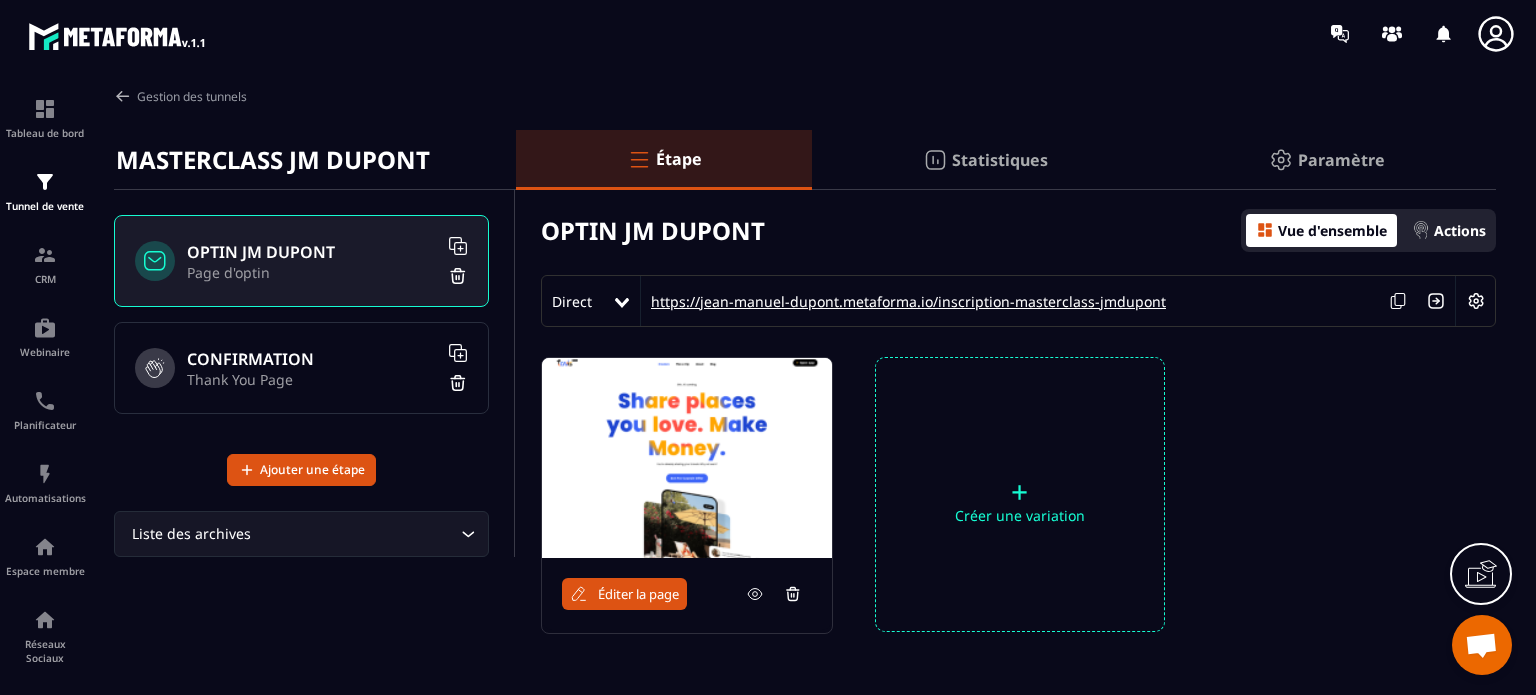 click on "https://jean-manuel-dupont.metaforma.io/inscription-masterclass-jmdupont" at bounding box center [903, 301] 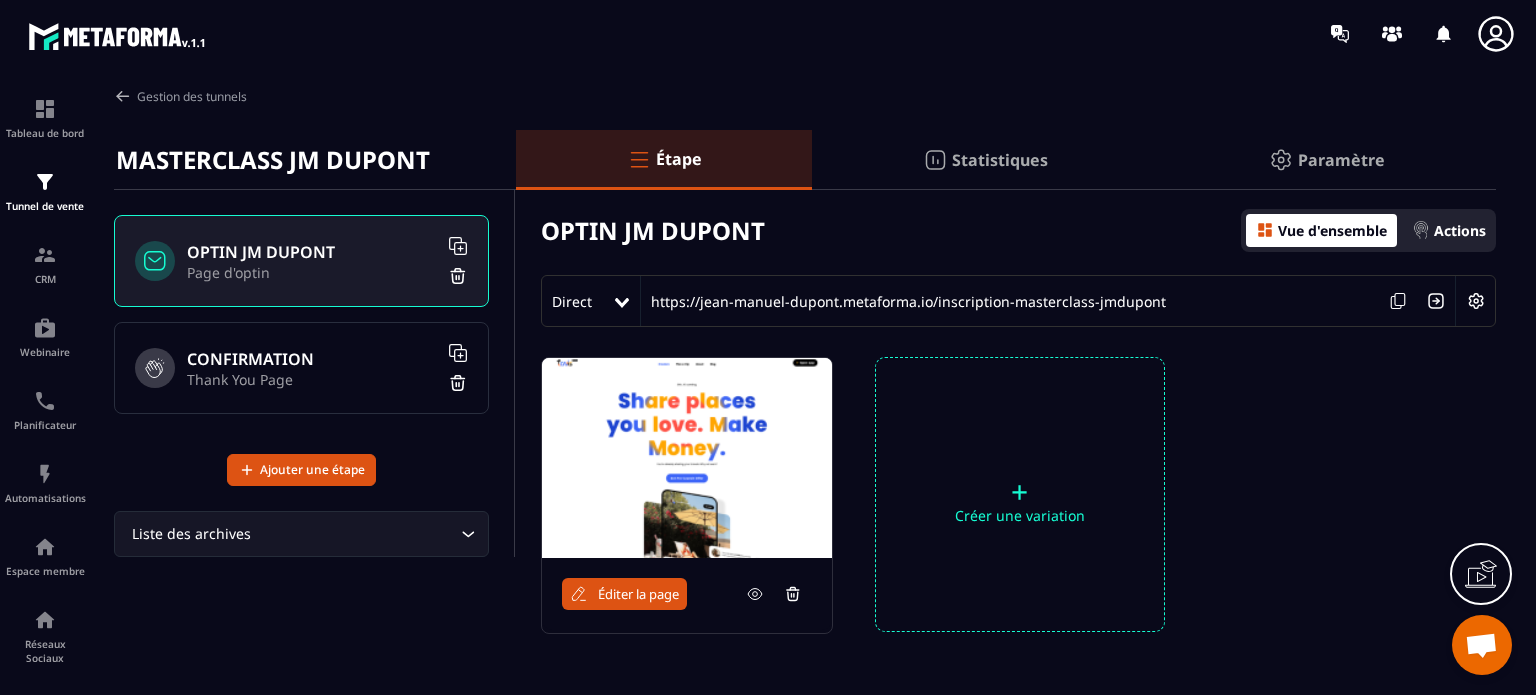 click on "Éditer la page" at bounding box center (687, 594) 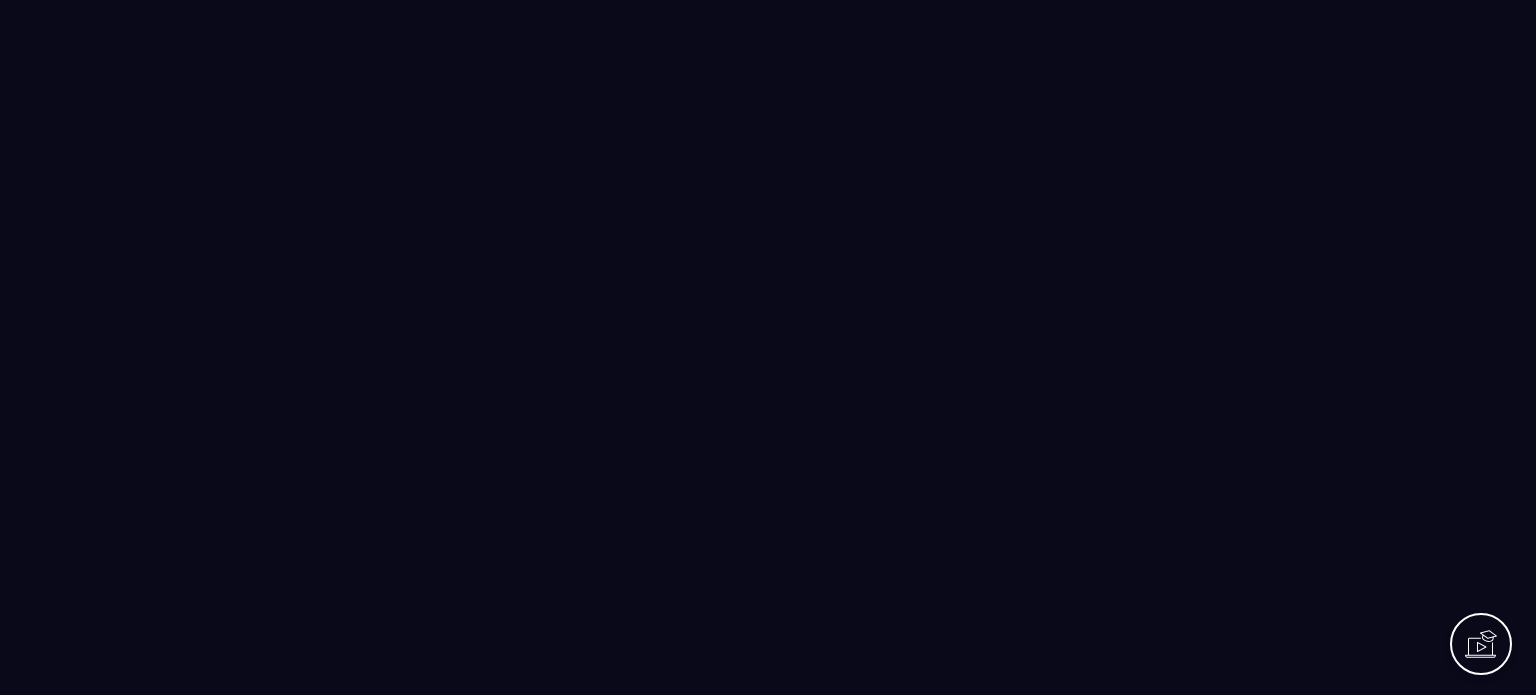 scroll, scrollTop: 0, scrollLeft: 0, axis: both 